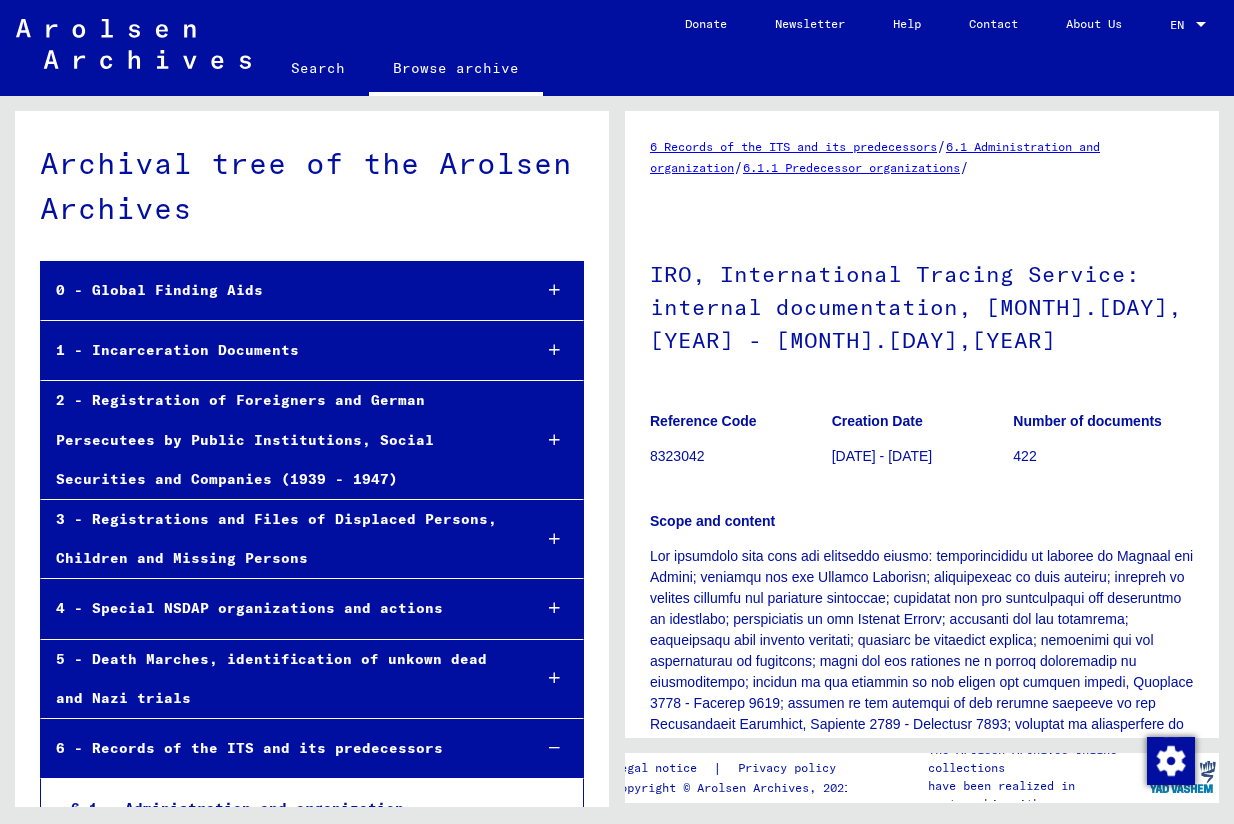scroll, scrollTop: 0, scrollLeft: 0, axis: both 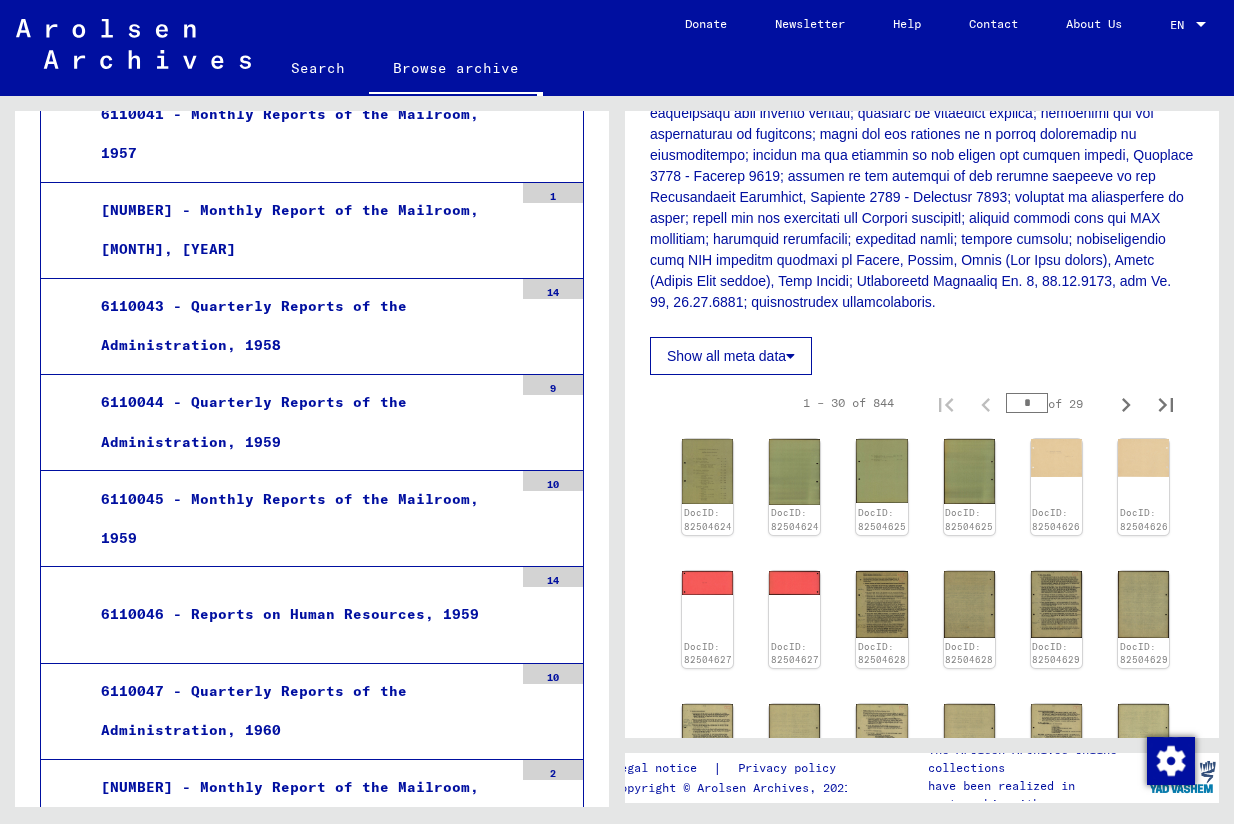 click on "6.1.2 - Child tracing service field under UNRRA and IRO" at bounding box center [293, 895] 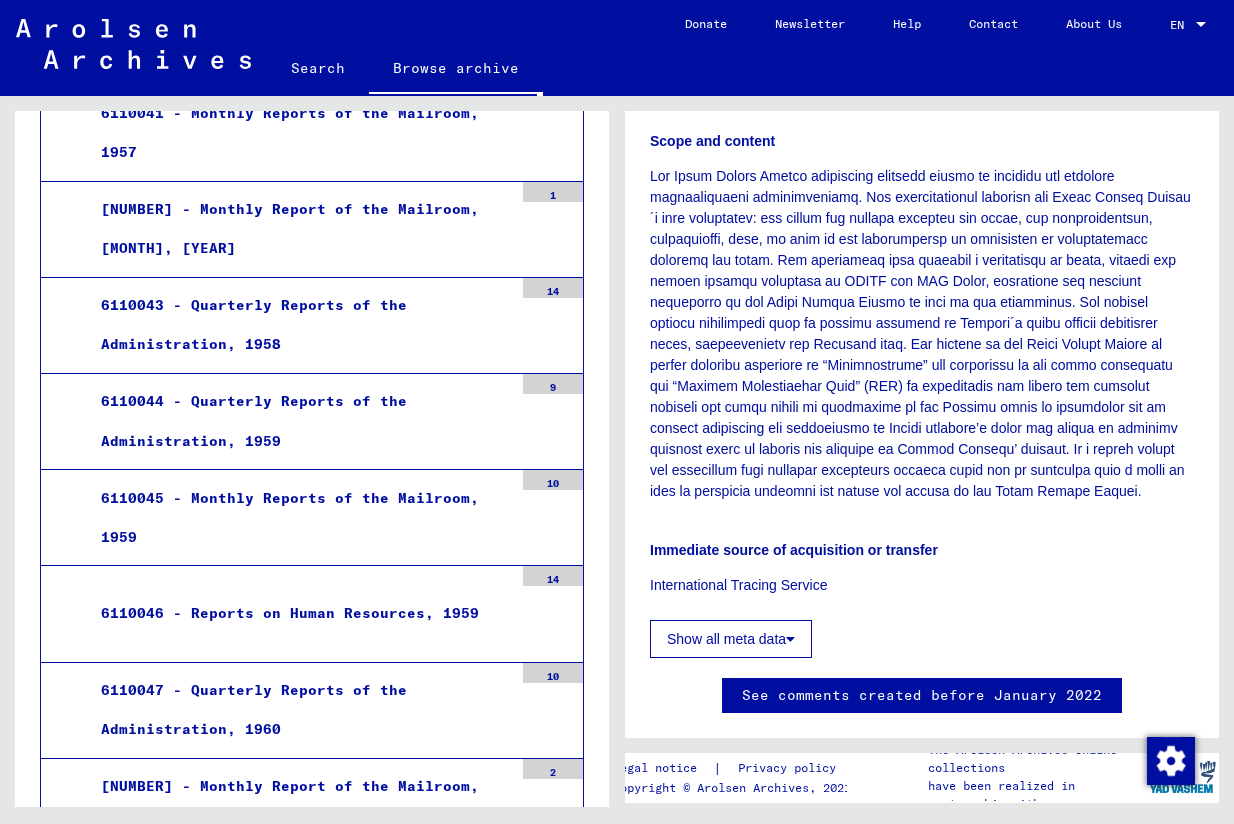 scroll, scrollTop: 0, scrollLeft: 0, axis: both 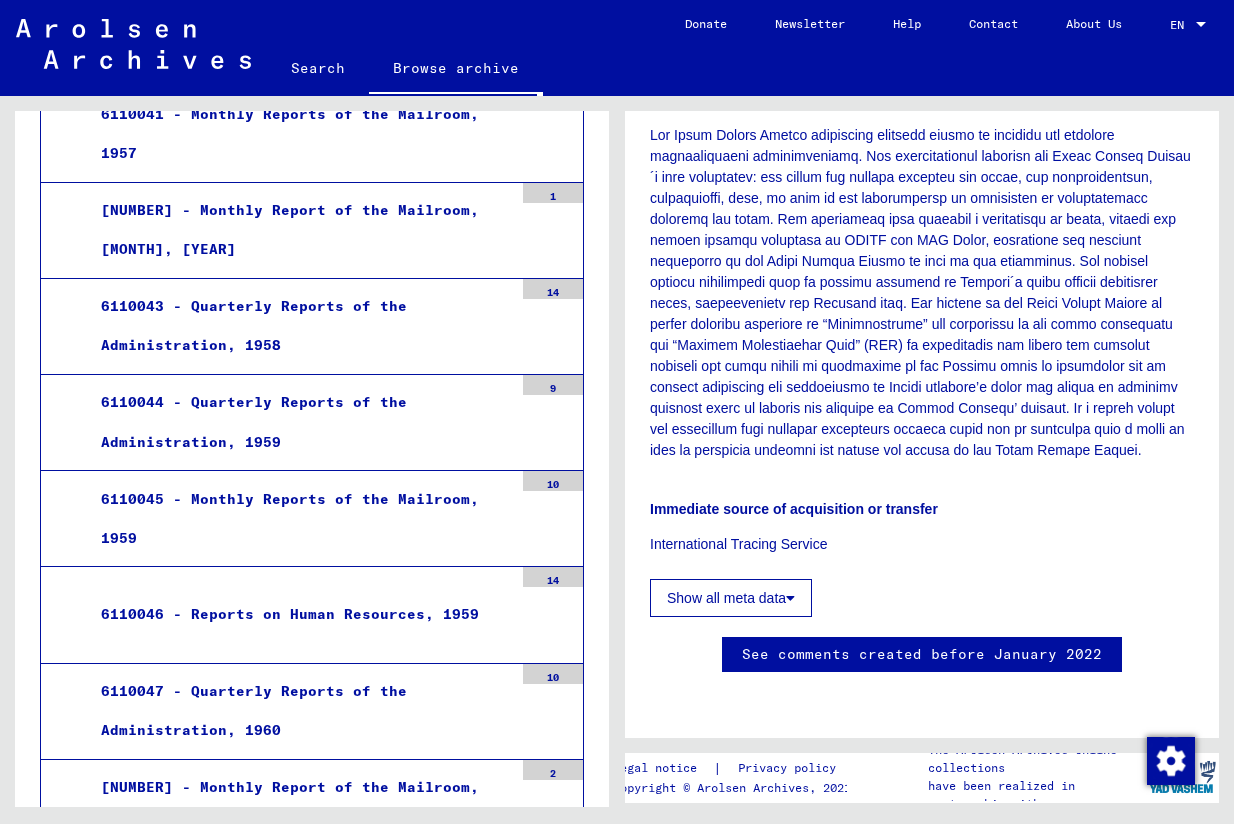 click at bounding box center [553, 993] 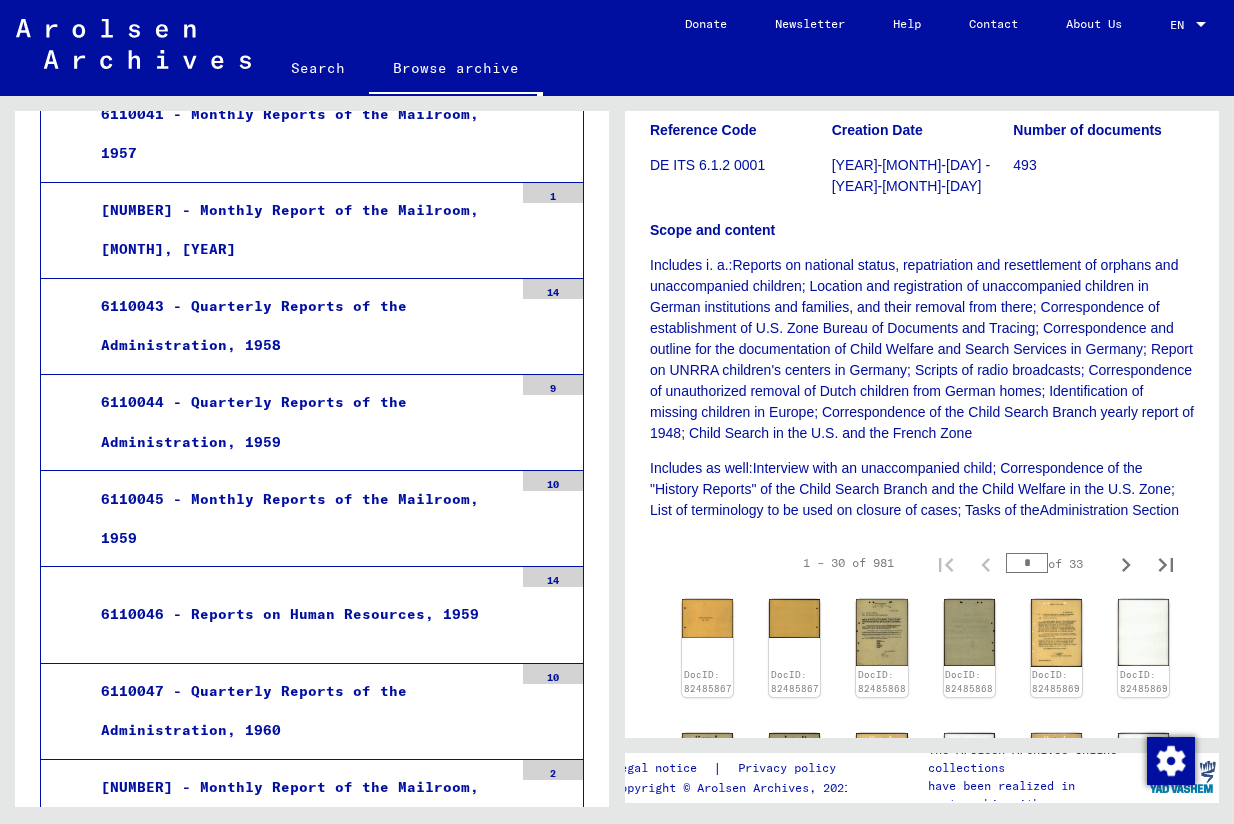 scroll, scrollTop: 257, scrollLeft: 0, axis: vertical 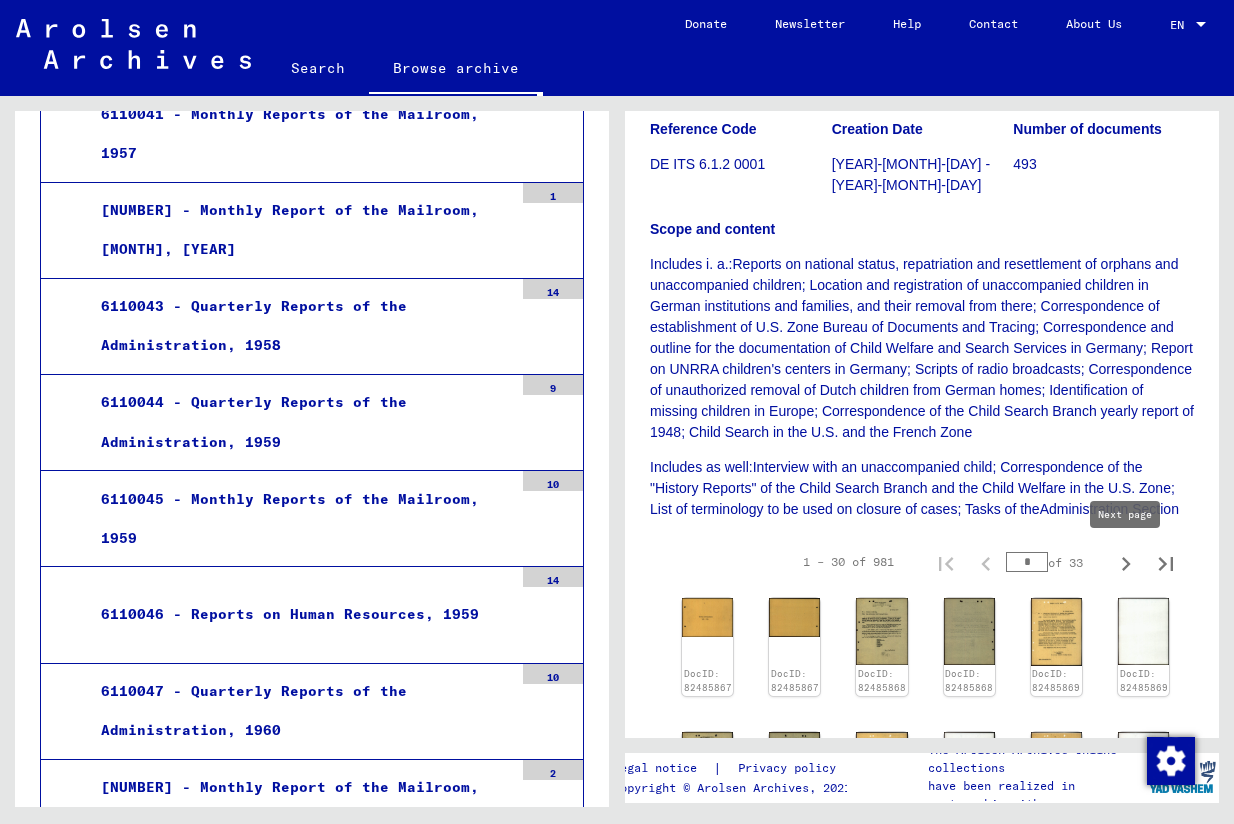 click 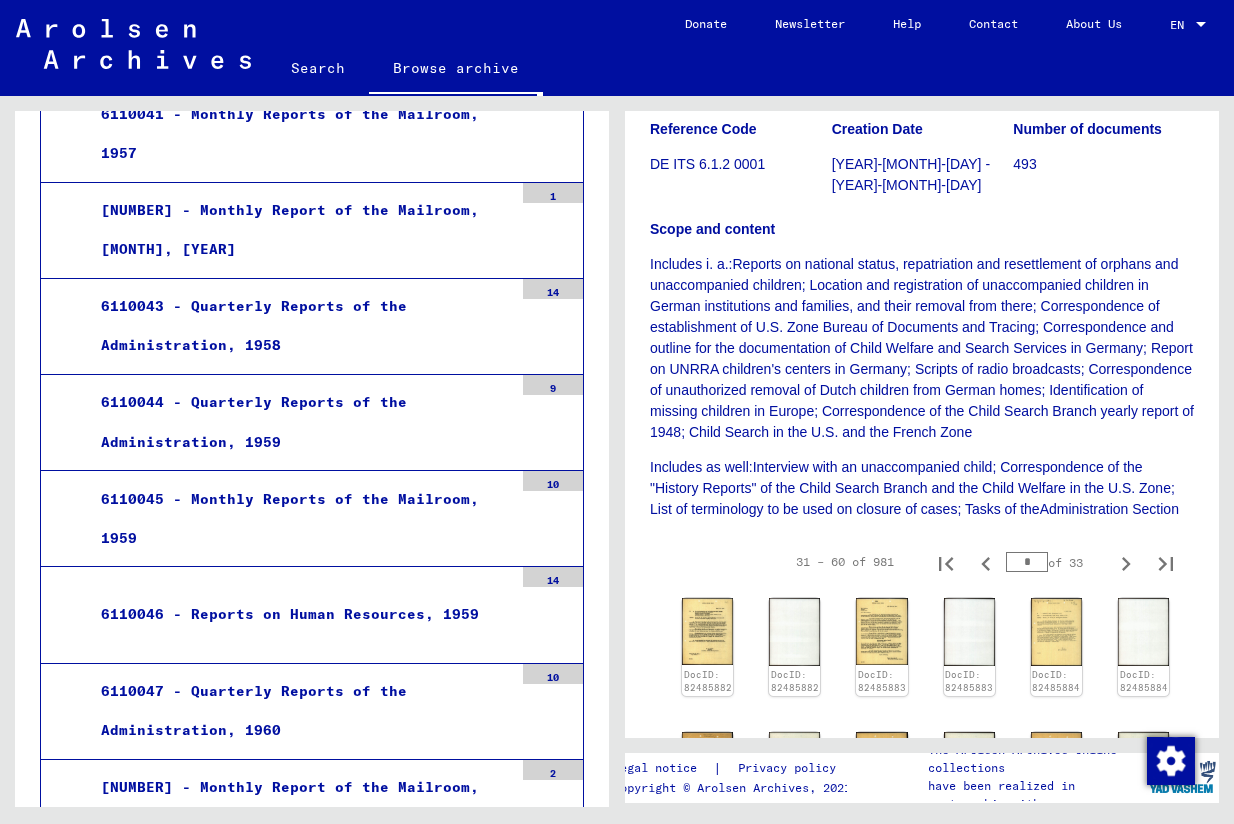 click 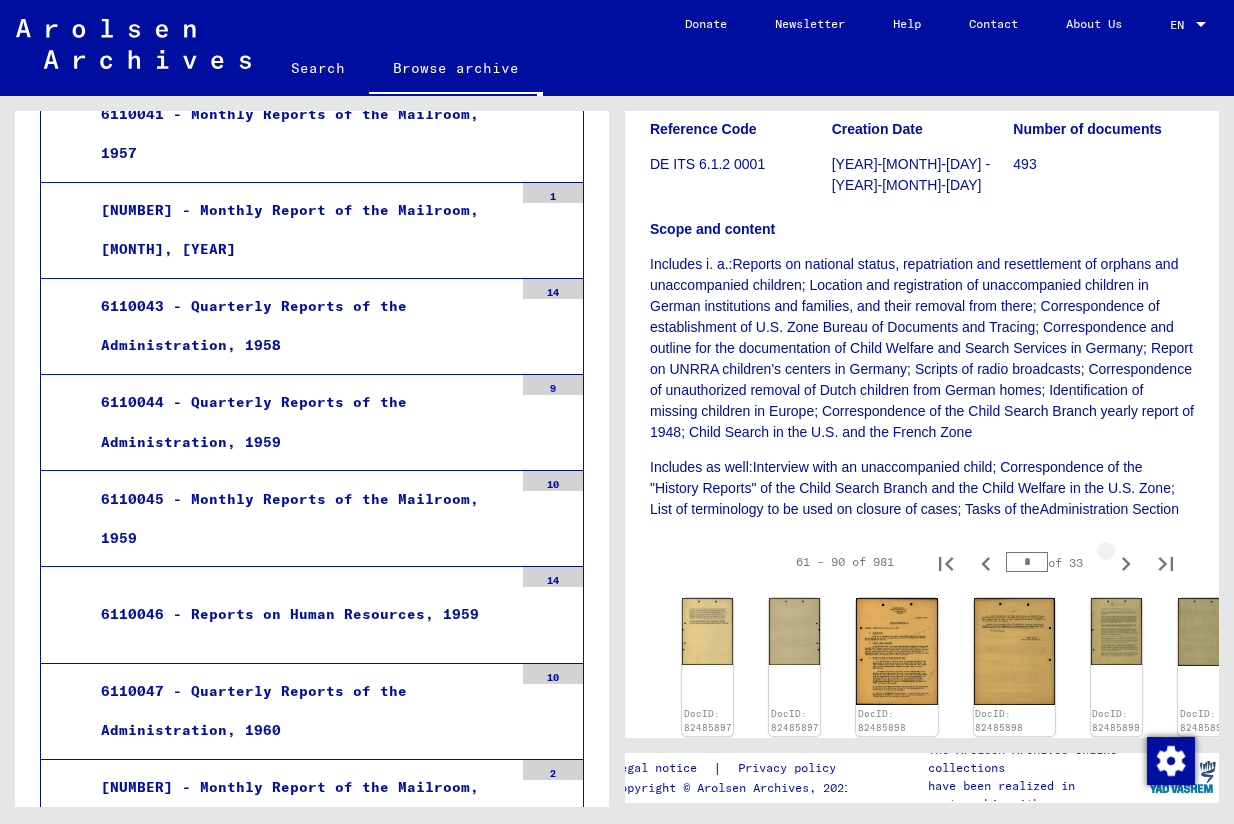 click 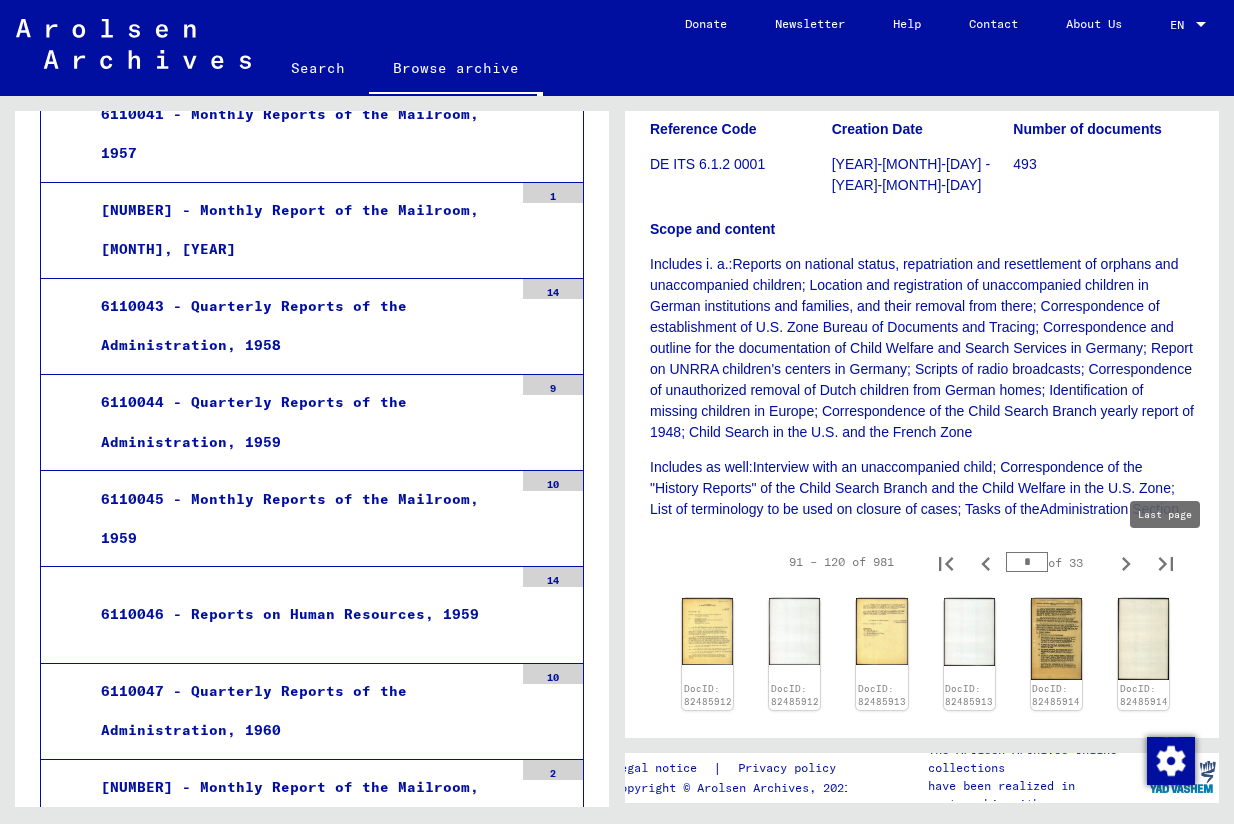 click 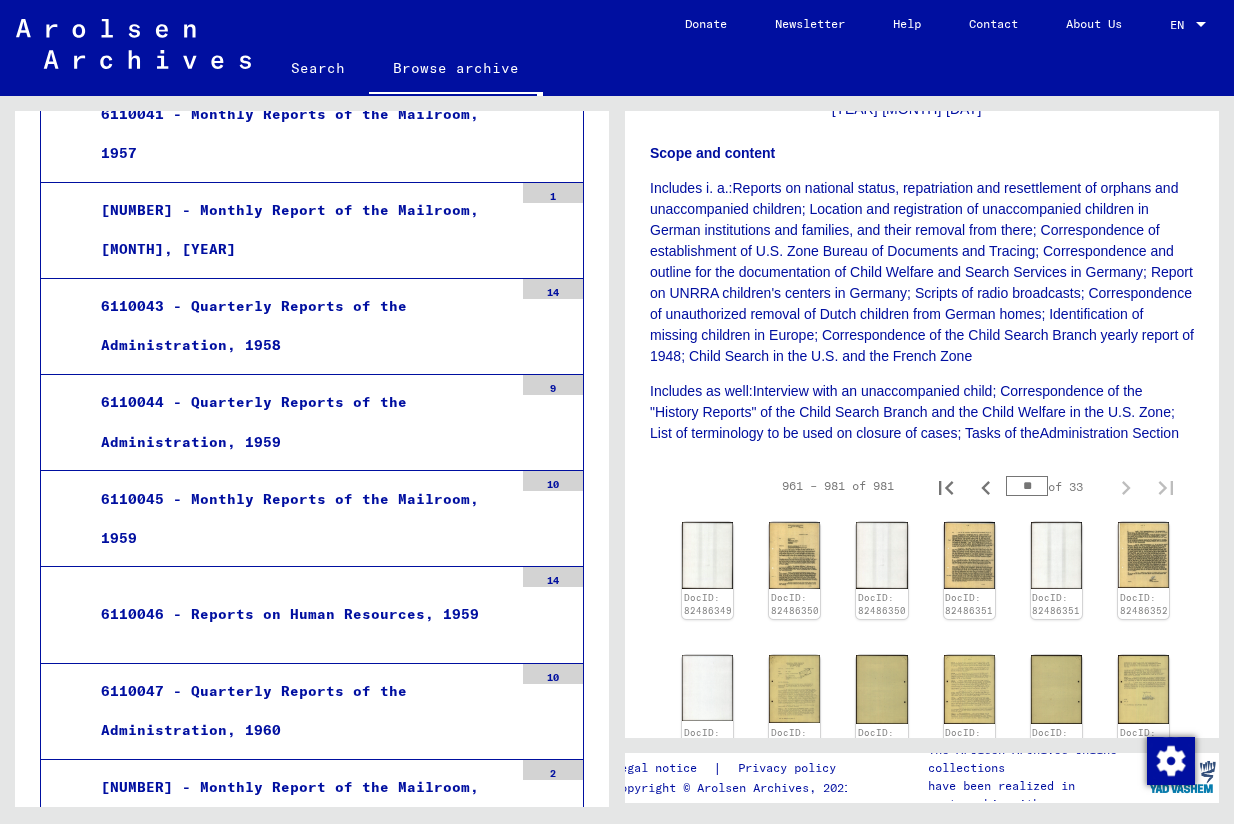 scroll, scrollTop: 346, scrollLeft: 0, axis: vertical 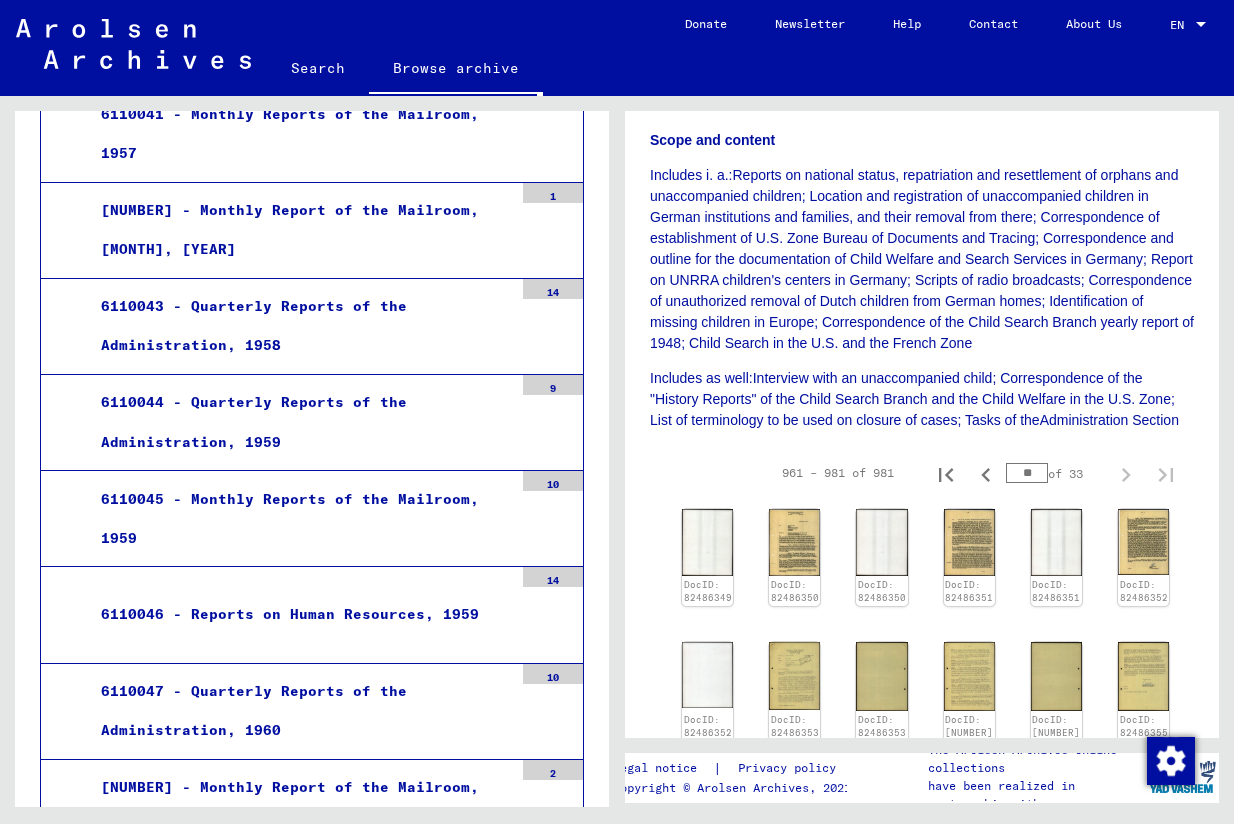 click on "6.1.2 0002 - Status of the child tracing and child search program" at bounding box center (299, 1080) 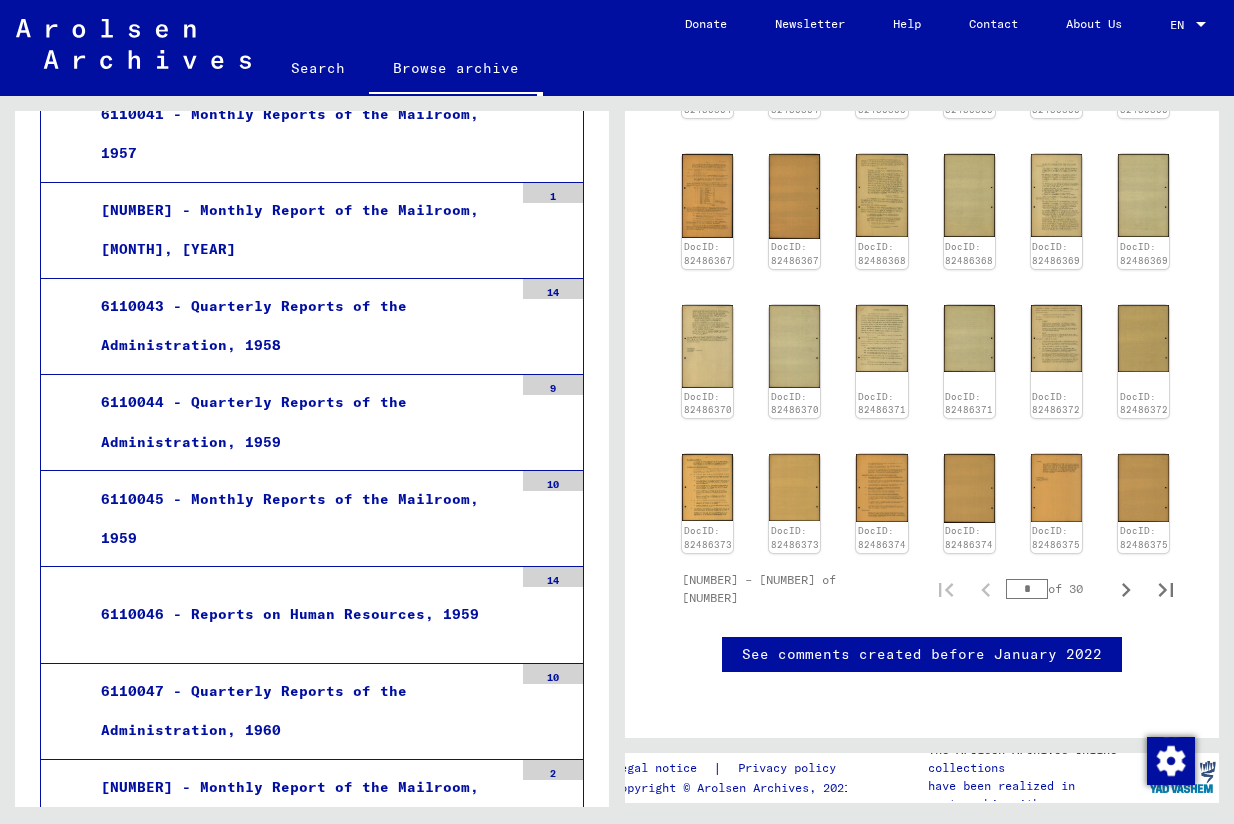 scroll, scrollTop: 2793, scrollLeft: 0, axis: vertical 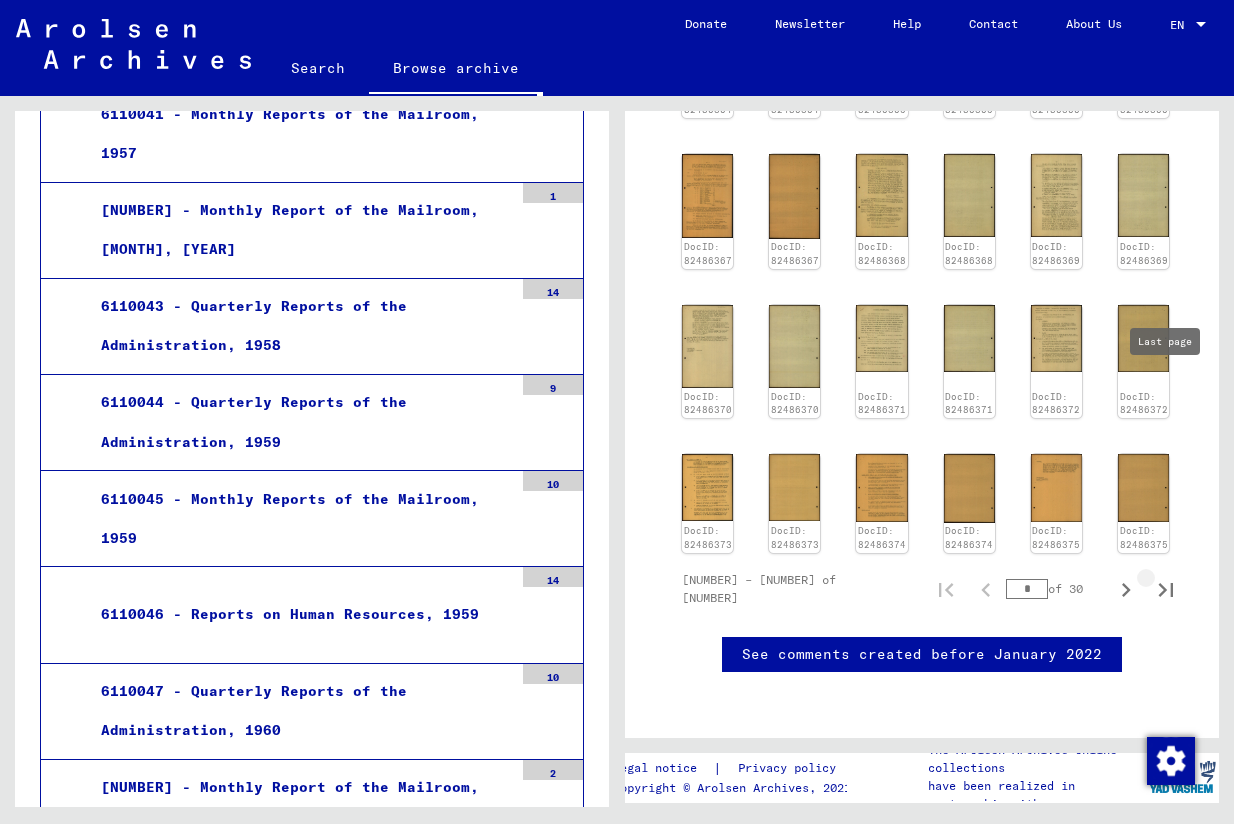 click 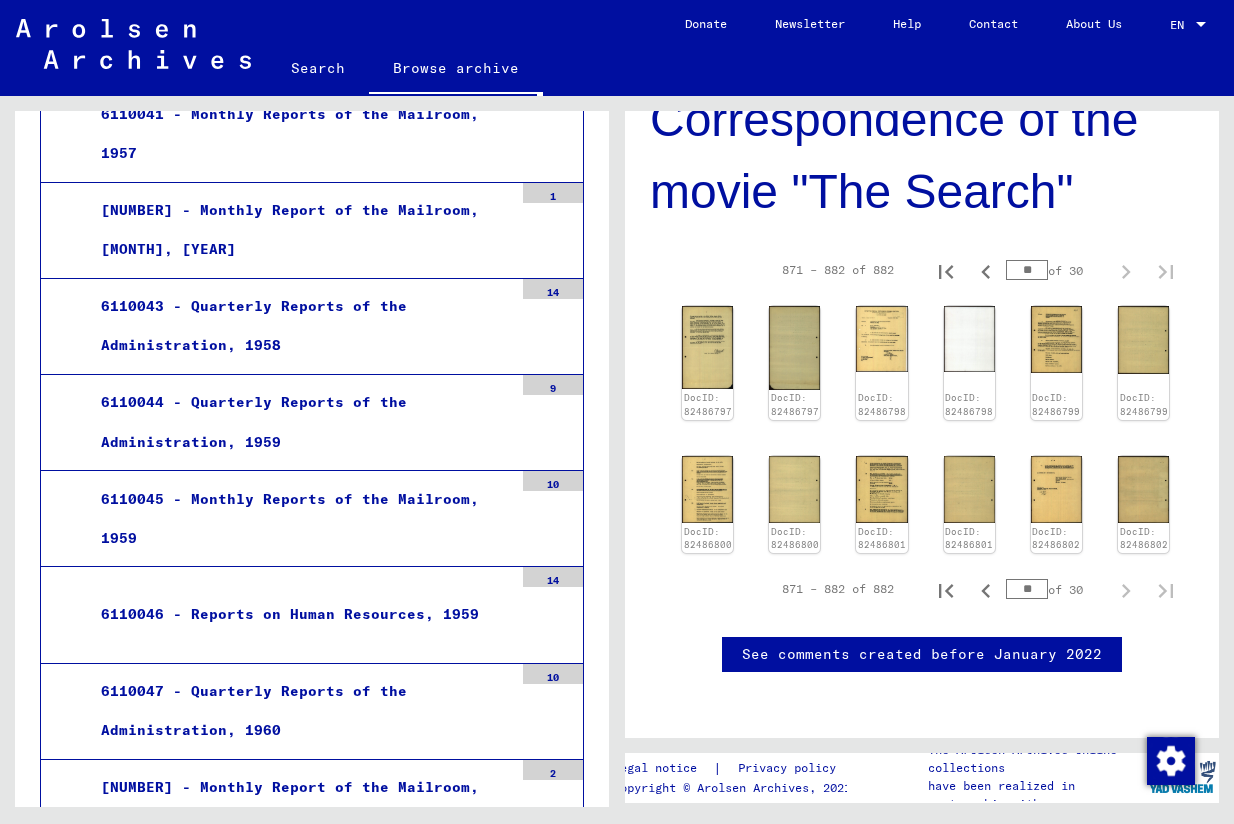 scroll, scrollTop: 2056, scrollLeft: 0, axis: vertical 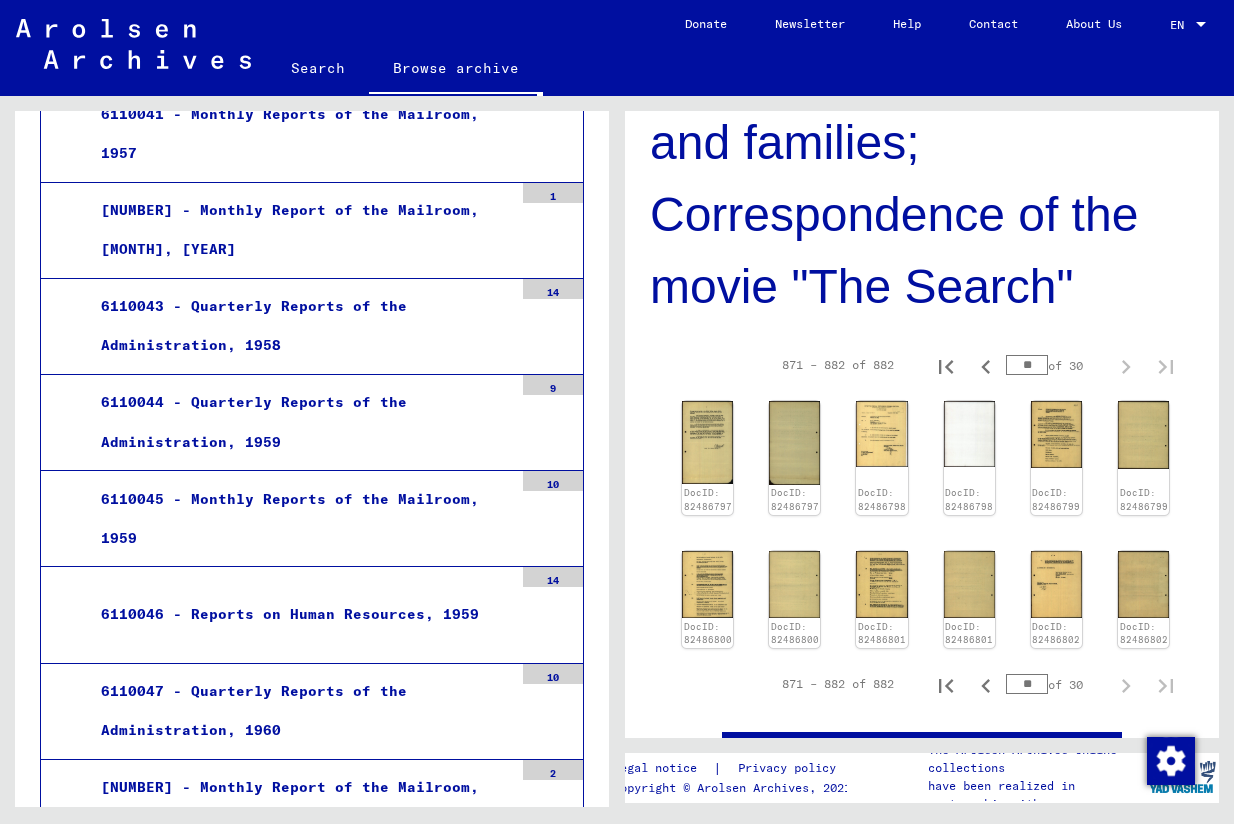 click on "6.1.2 0003 - Children's Archive activities" at bounding box center (299, 1176) 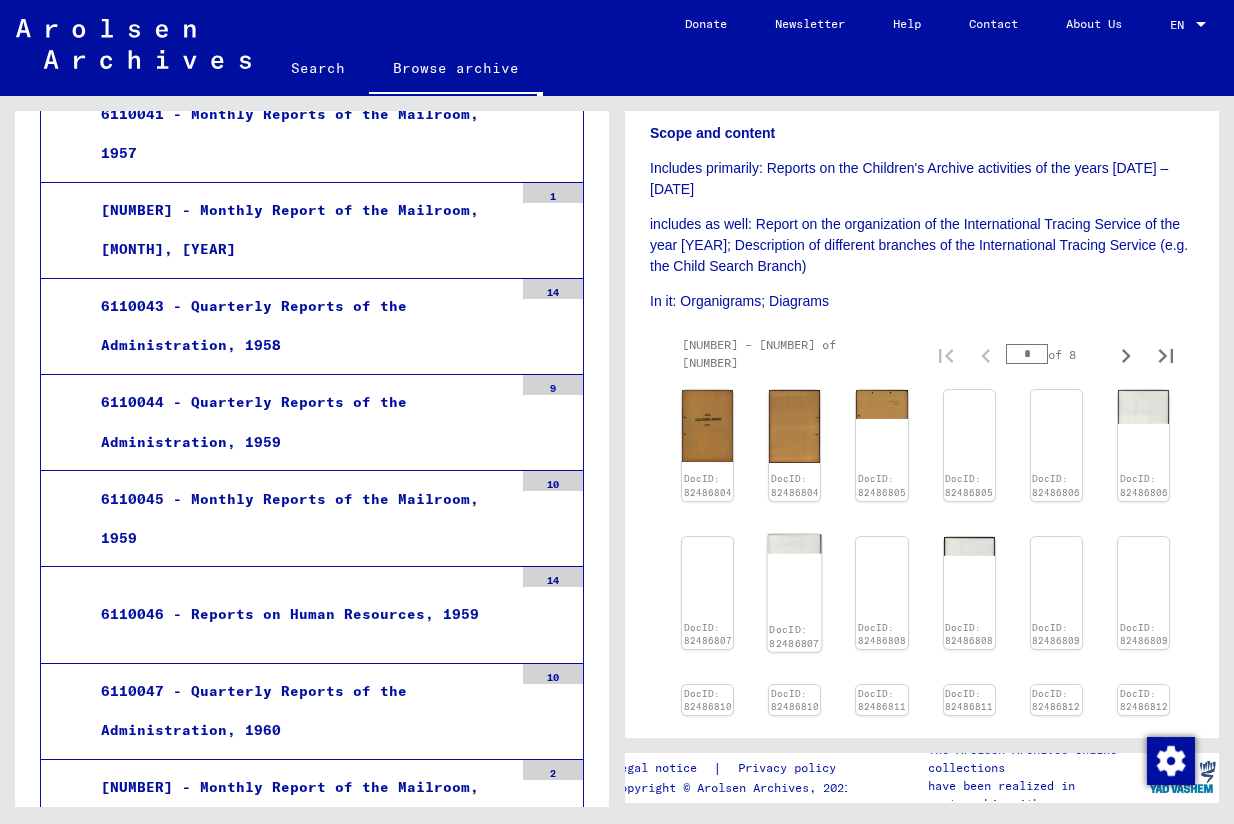 scroll, scrollTop: 321, scrollLeft: 0, axis: vertical 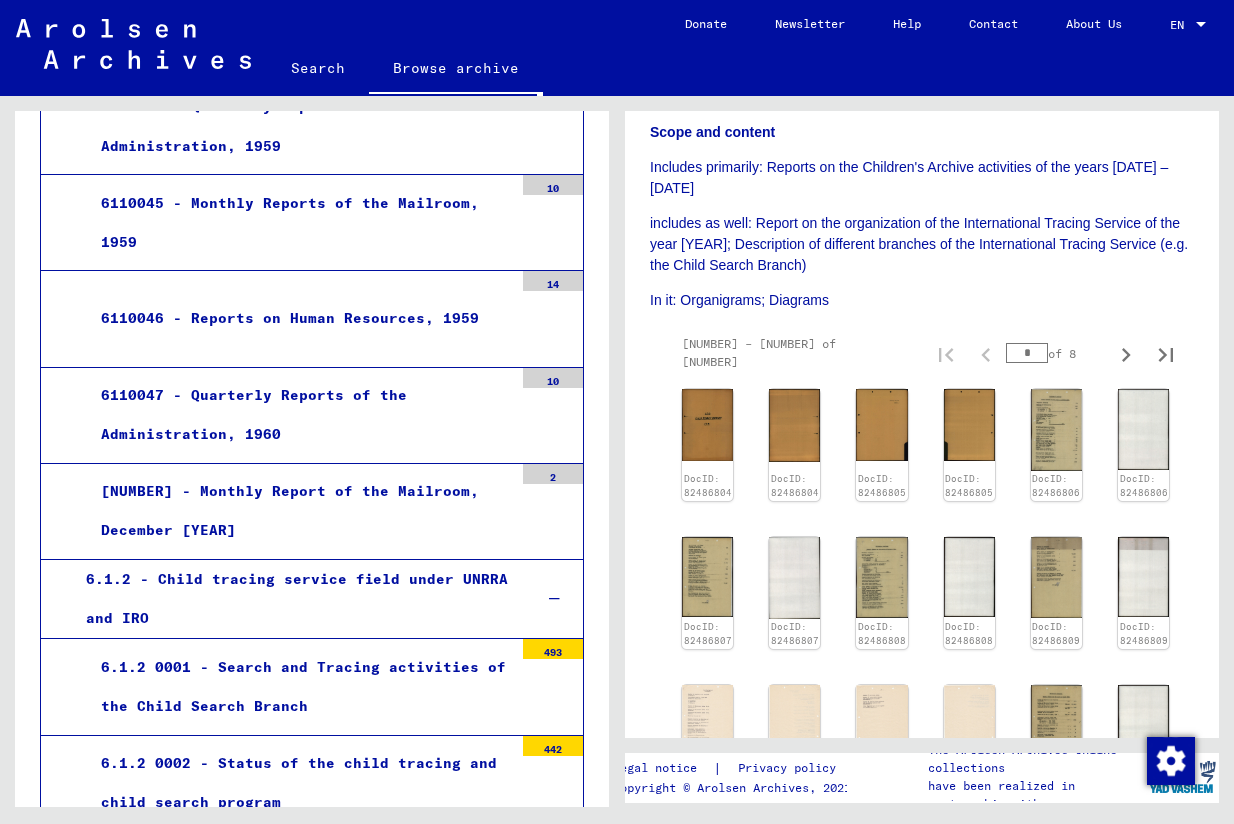 click on "6.1.2 0004a - Unaccompanied children in the U.S. Zone" at bounding box center (299, 1073) 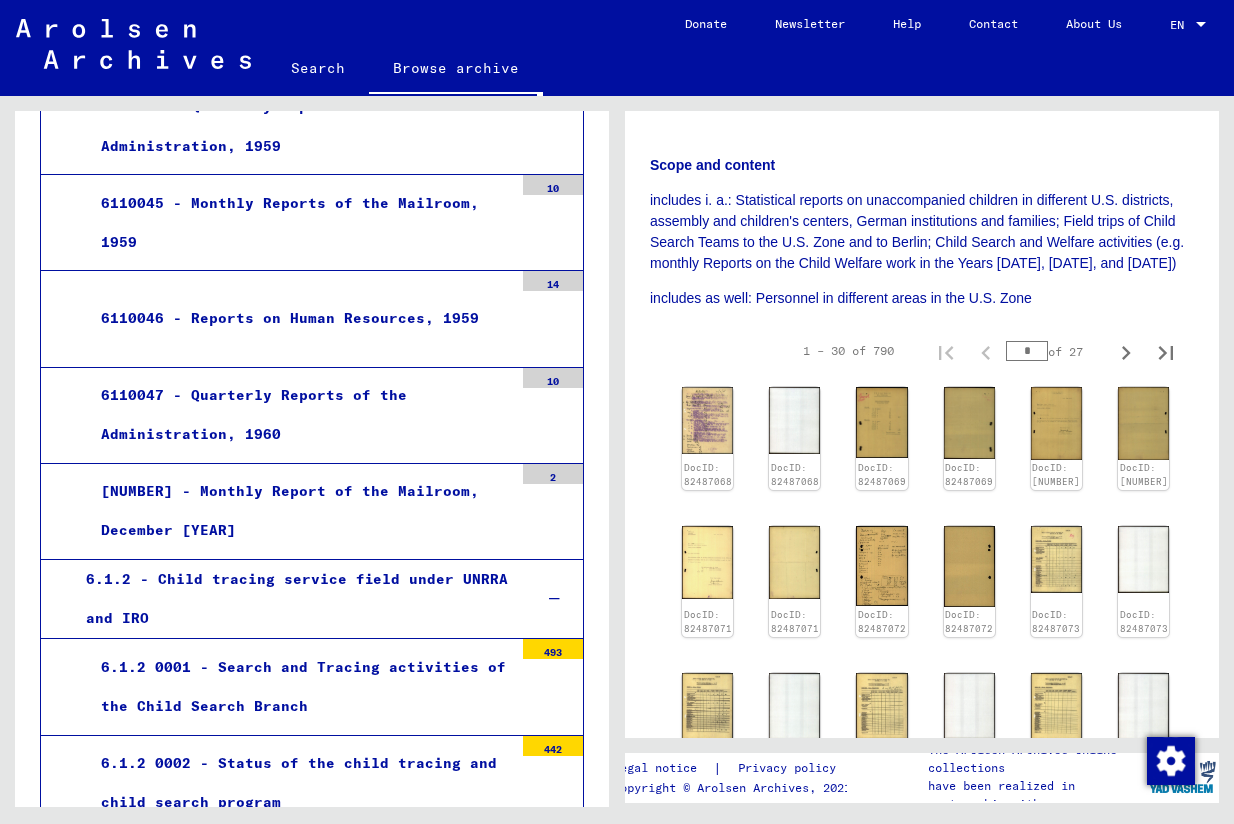 scroll, scrollTop: 0, scrollLeft: 0, axis: both 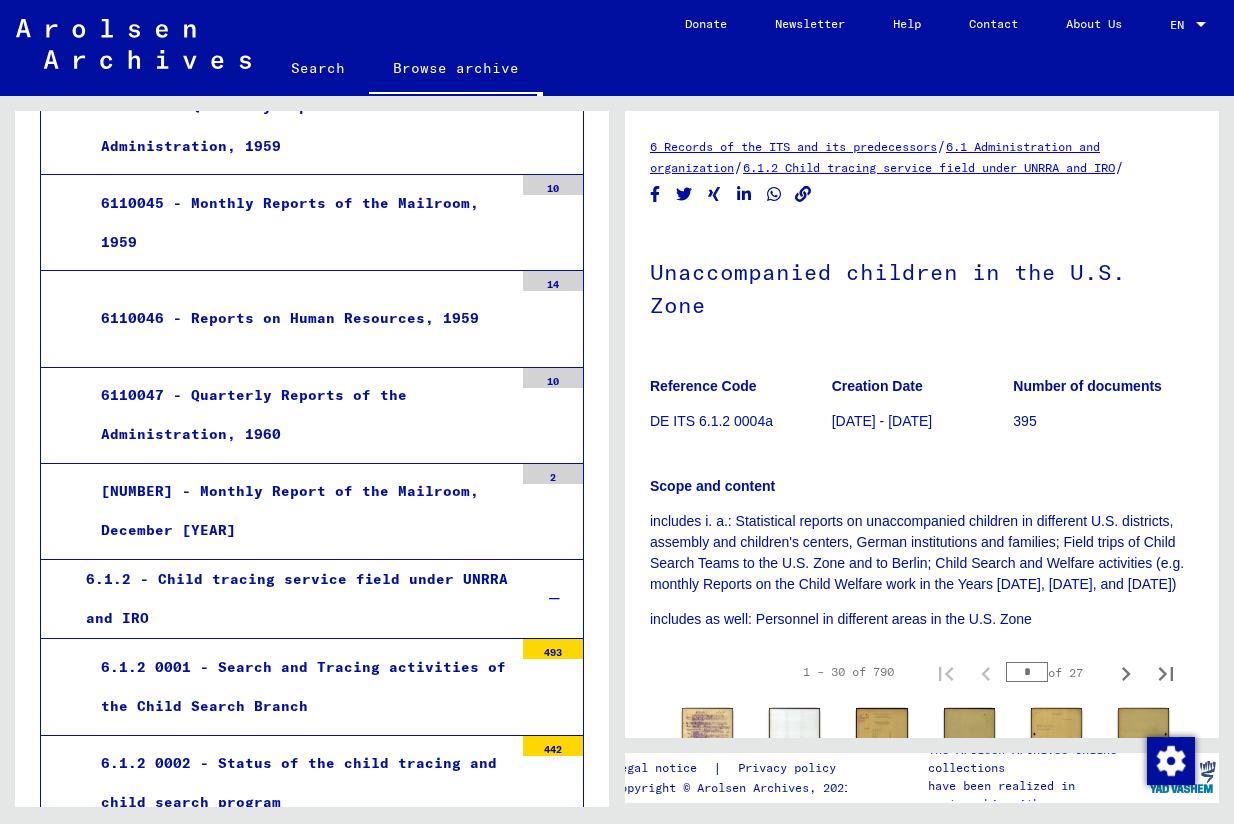 click on "6.1.2 0004a - Unaccompanied children in the U.S. Zone" at bounding box center (299, 1073) 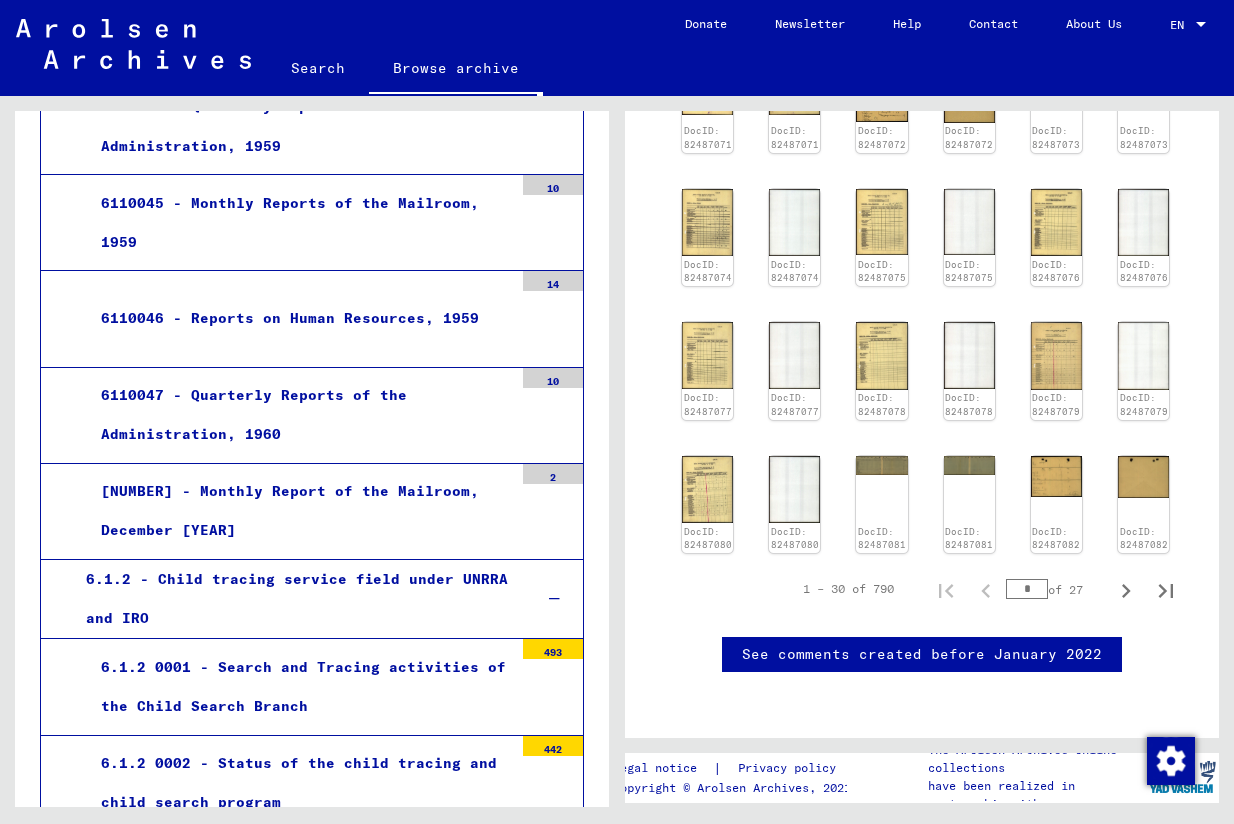 scroll, scrollTop: 831, scrollLeft: 0, axis: vertical 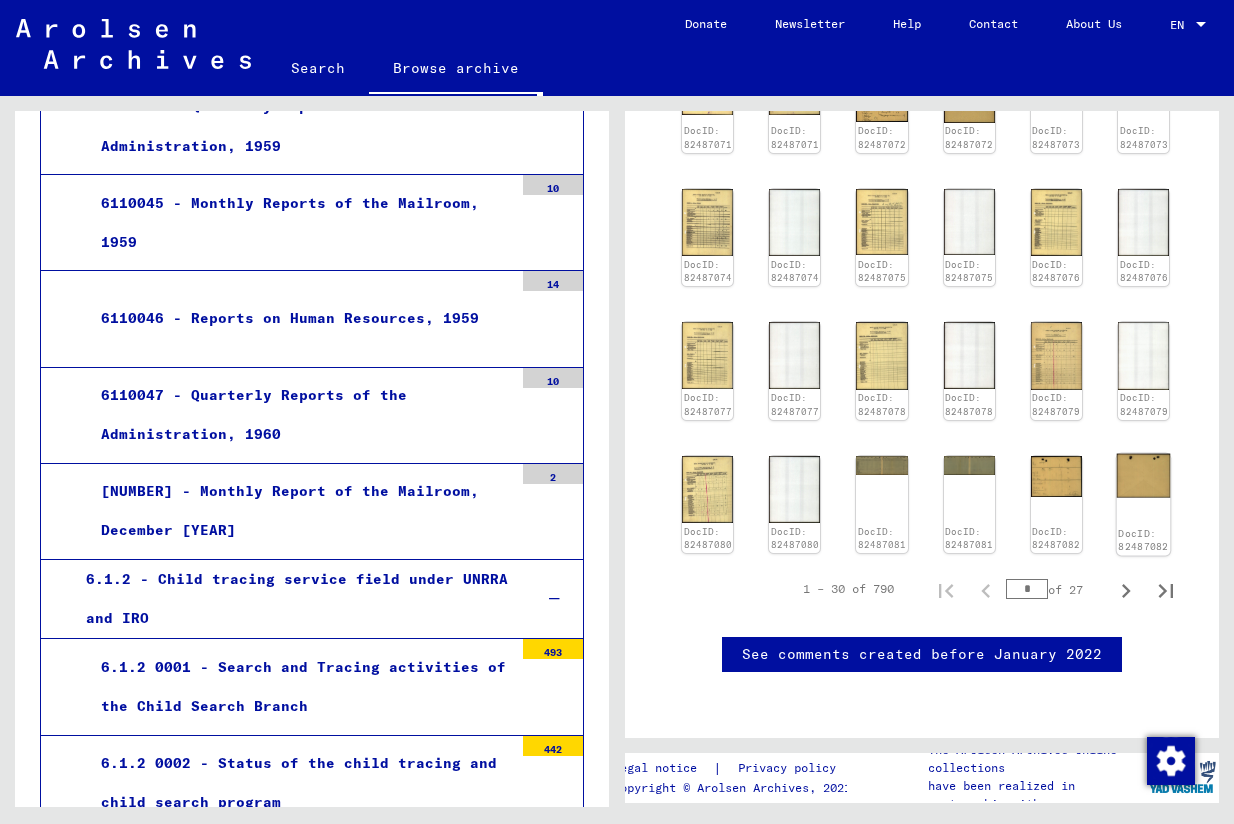 click 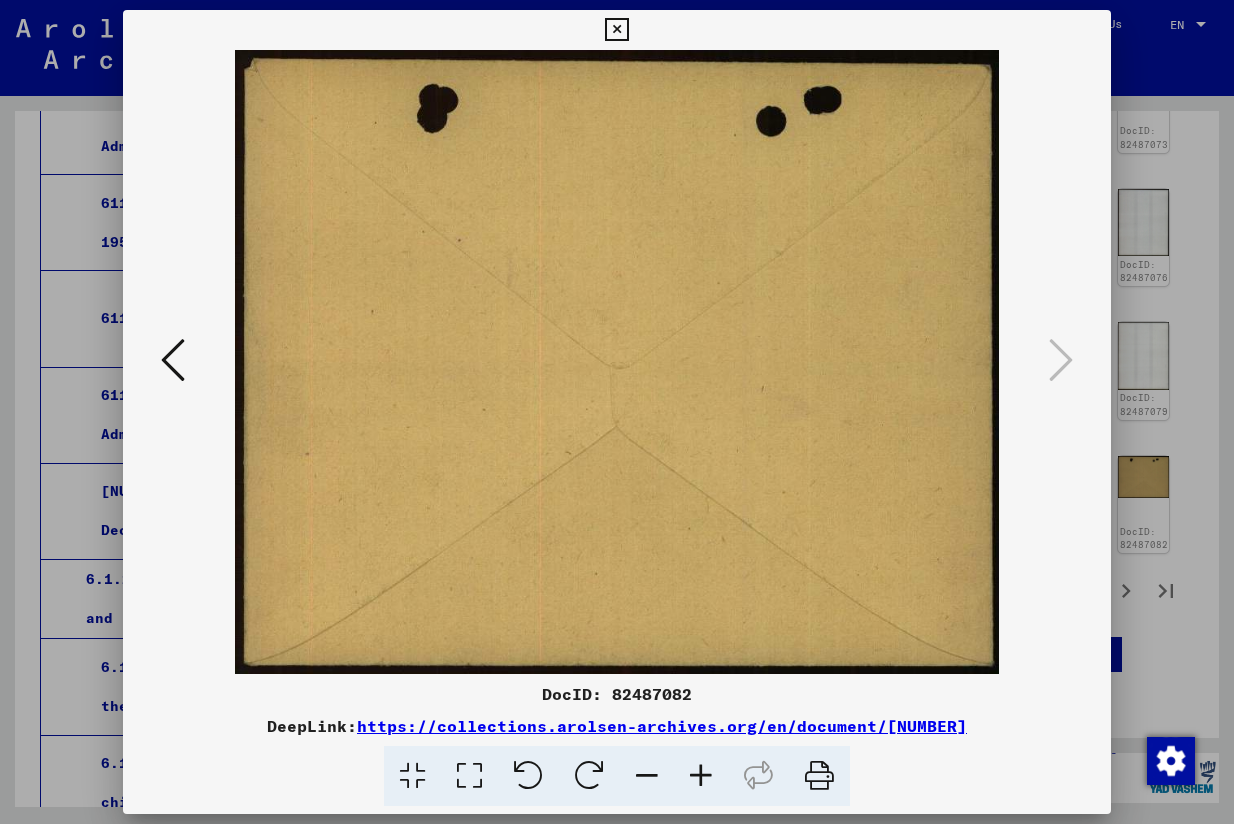 click at bounding box center (616, 30) 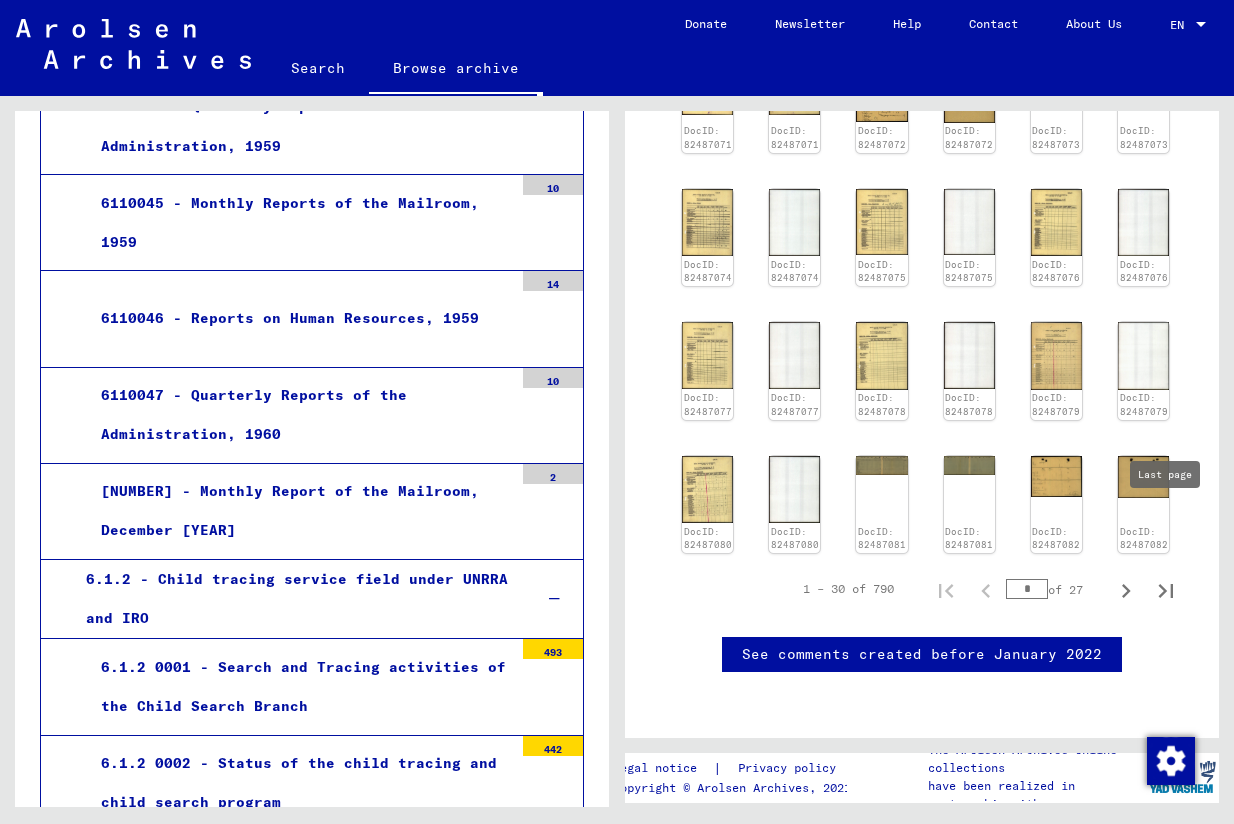 click 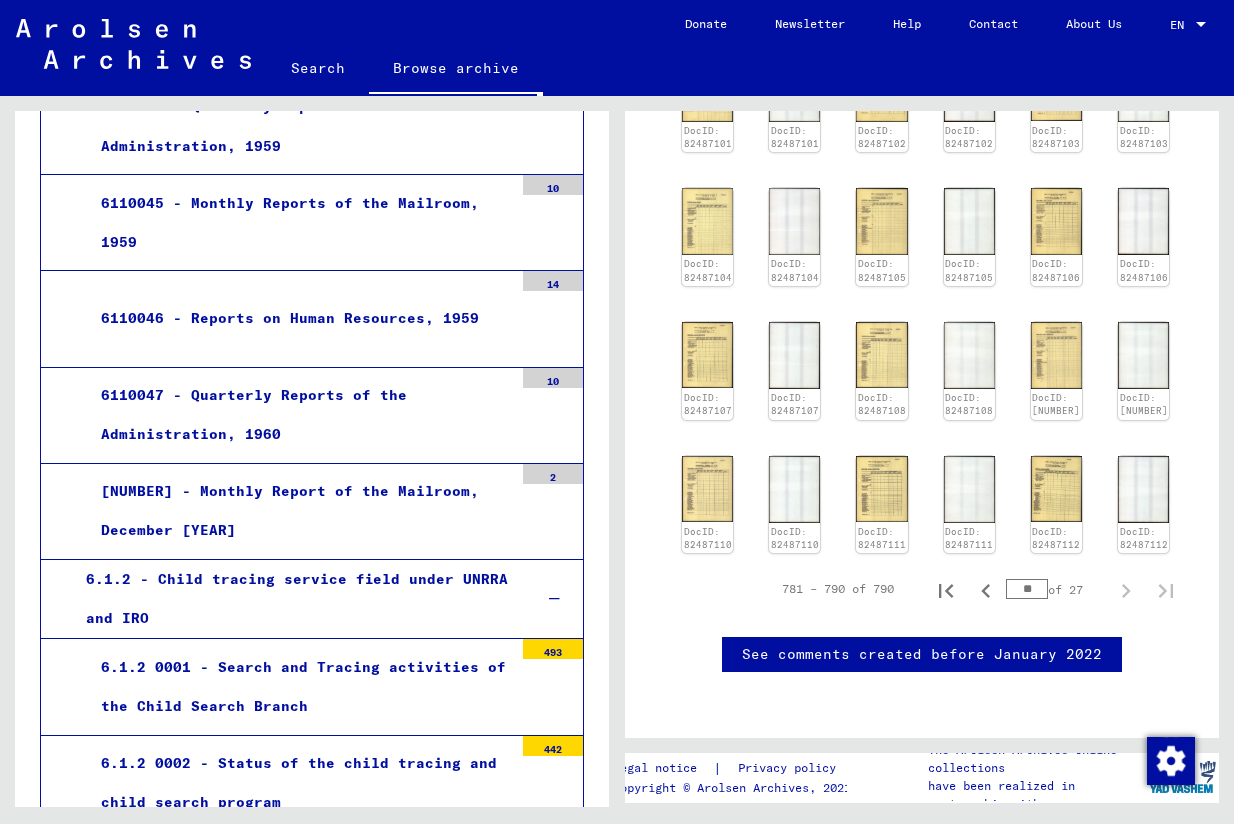 click on "6.1.2 0005 - Child Search and Welfare activities" at bounding box center [299, 1169] 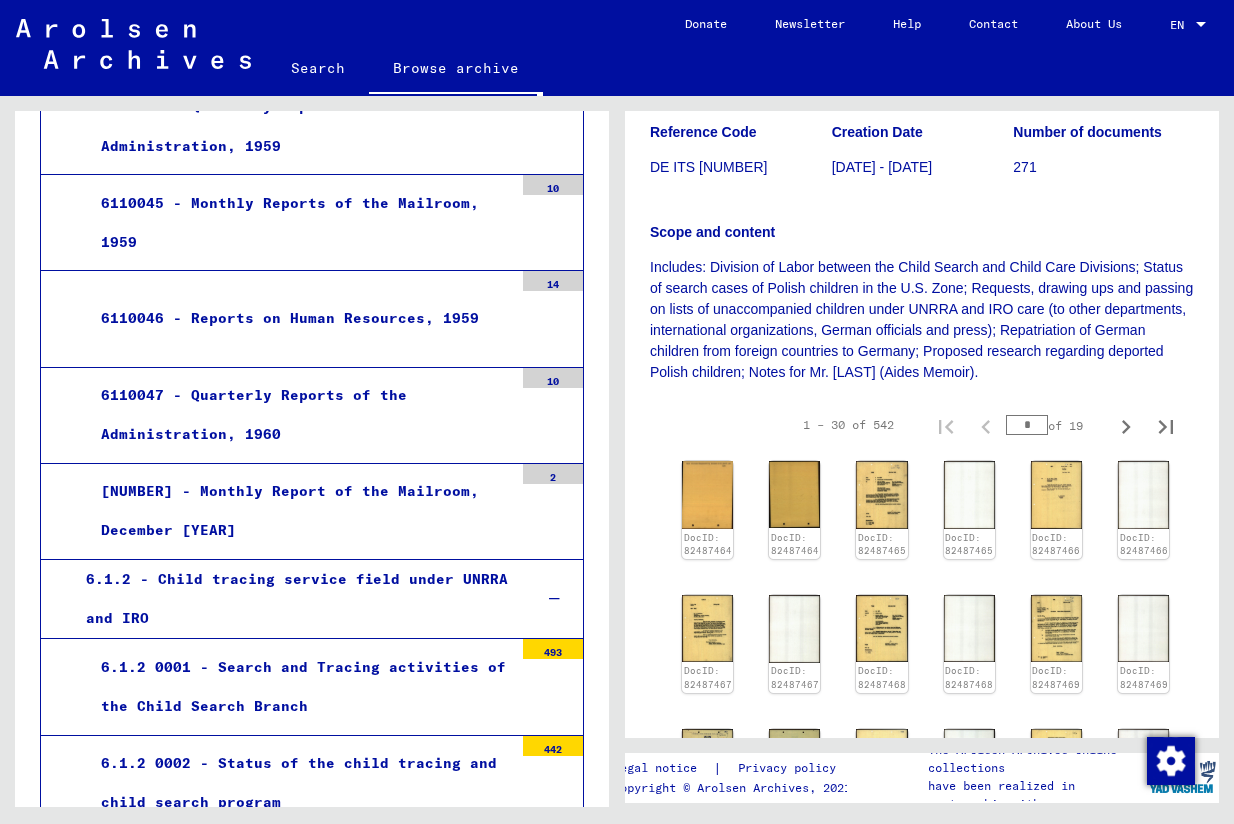scroll, scrollTop: 223, scrollLeft: 0, axis: vertical 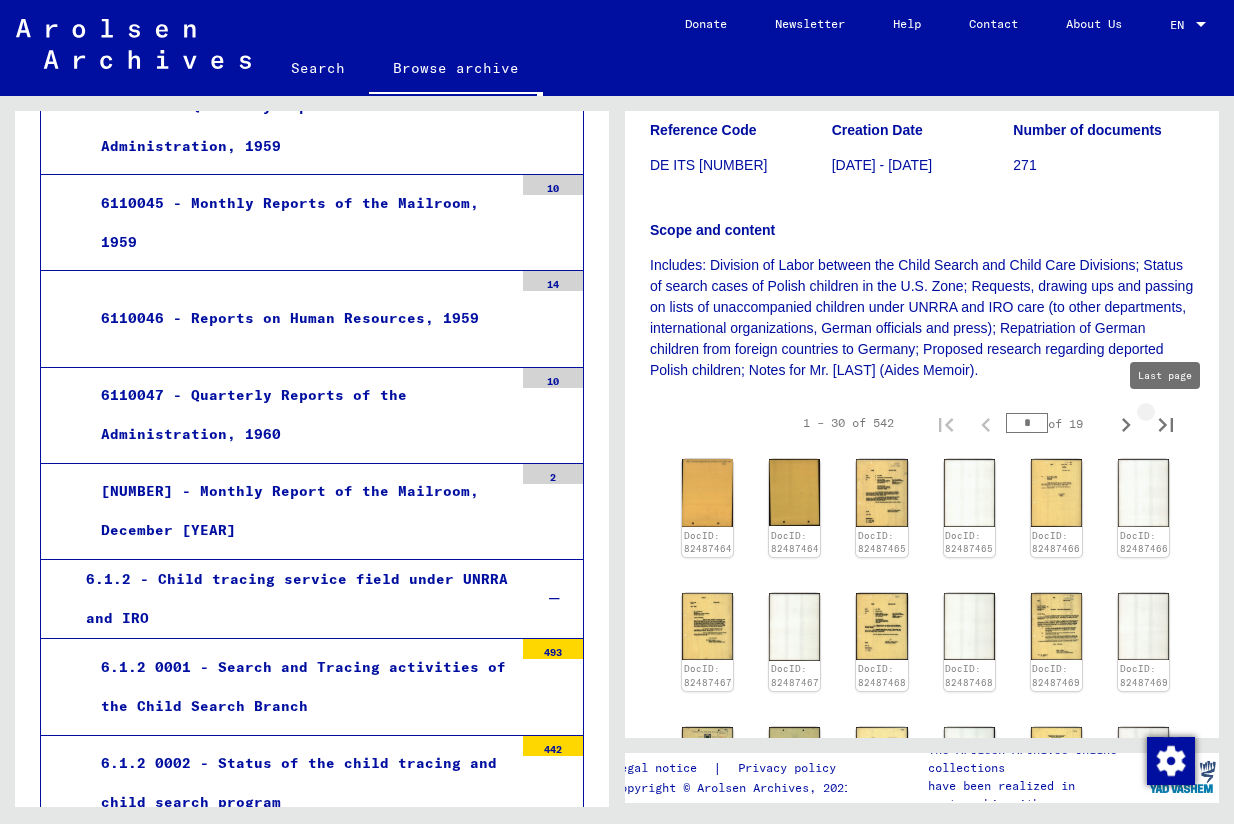 click 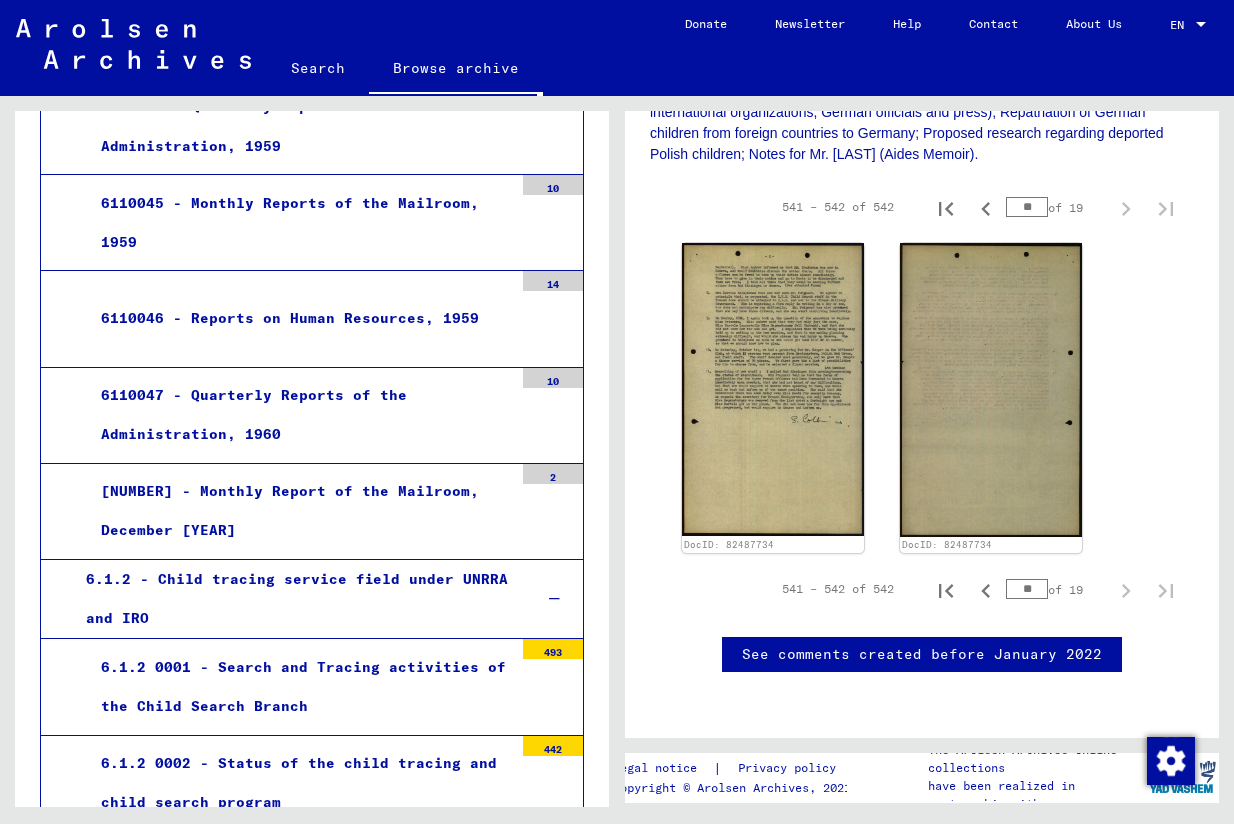 scroll, scrollTop: 621, scrollLeft: 0, axis: vertical 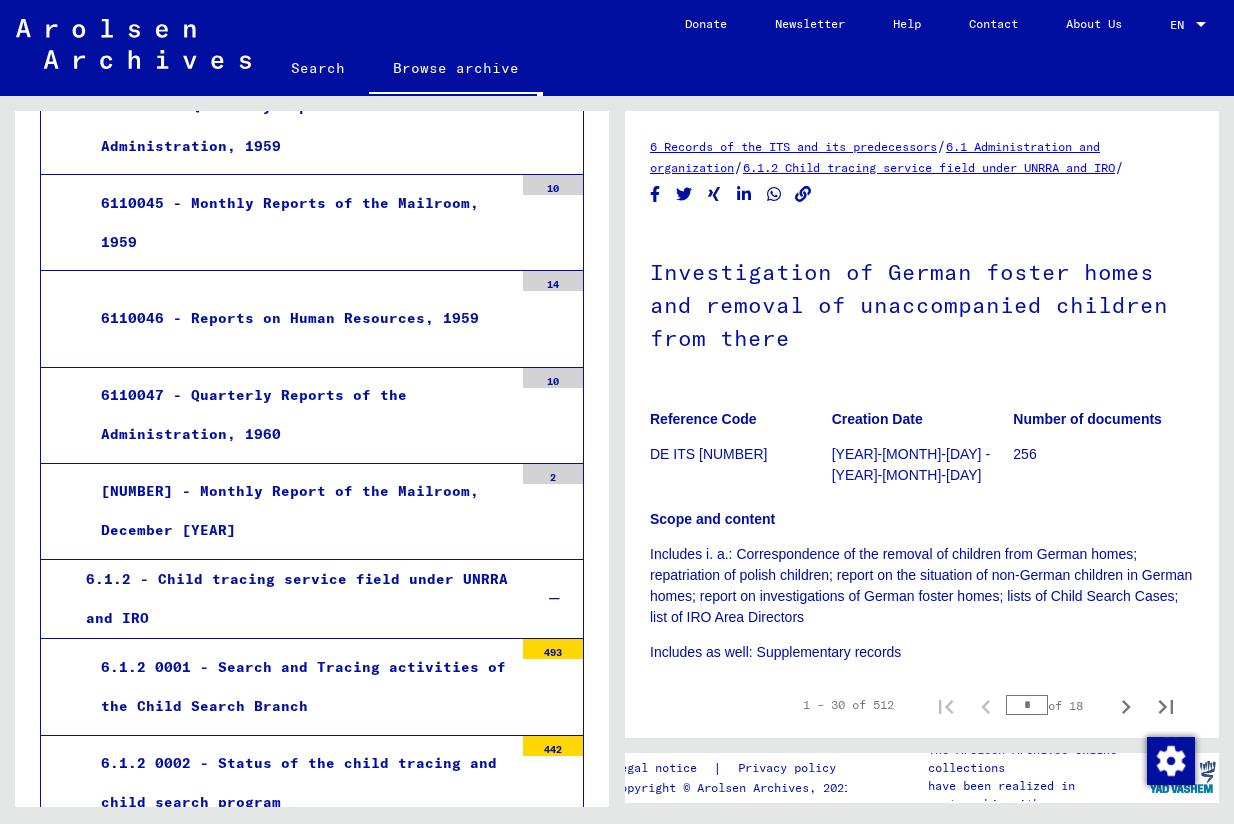 click on "6.1.2 0006 - Investigation of German foster homes and removal of unaccompanied children      from there" at bounding box center (299, 1277) 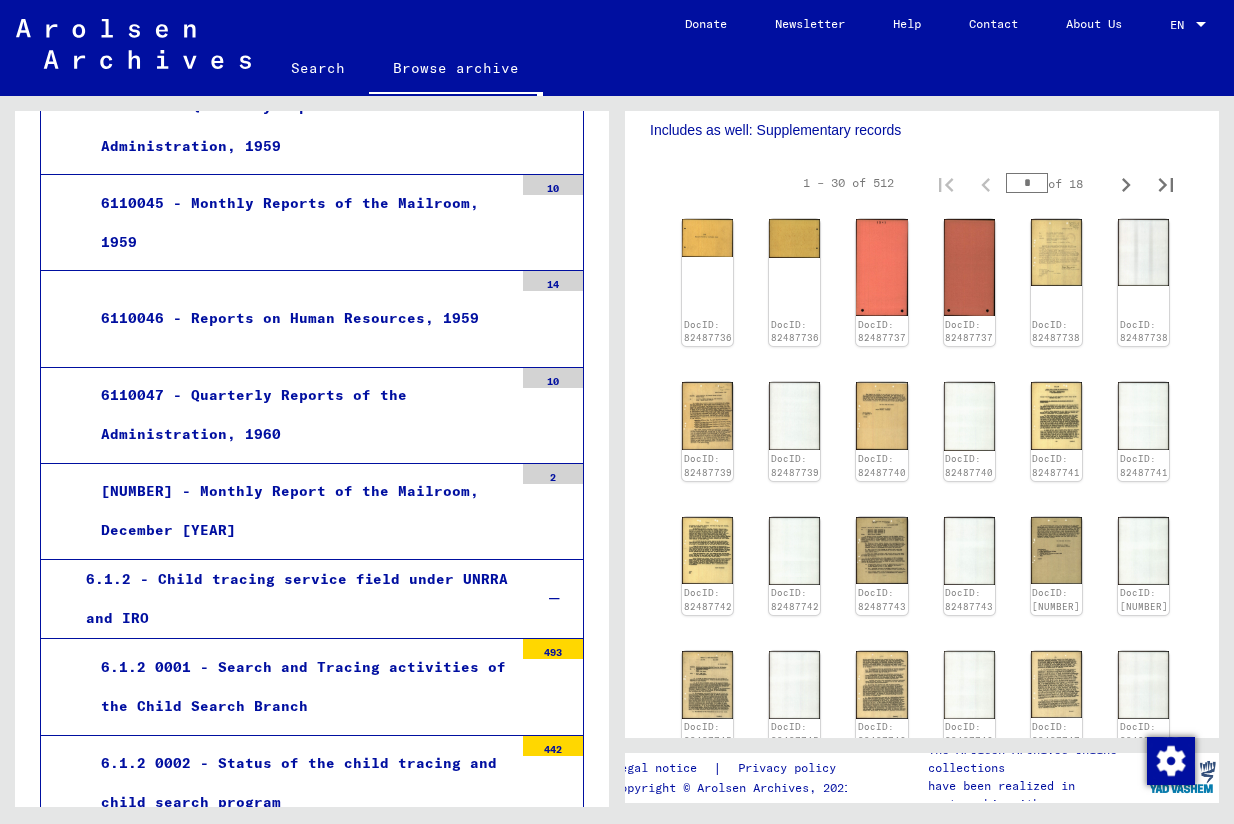 scroll, scrollTop: 537, scrollLeft: 0, axis: vertical 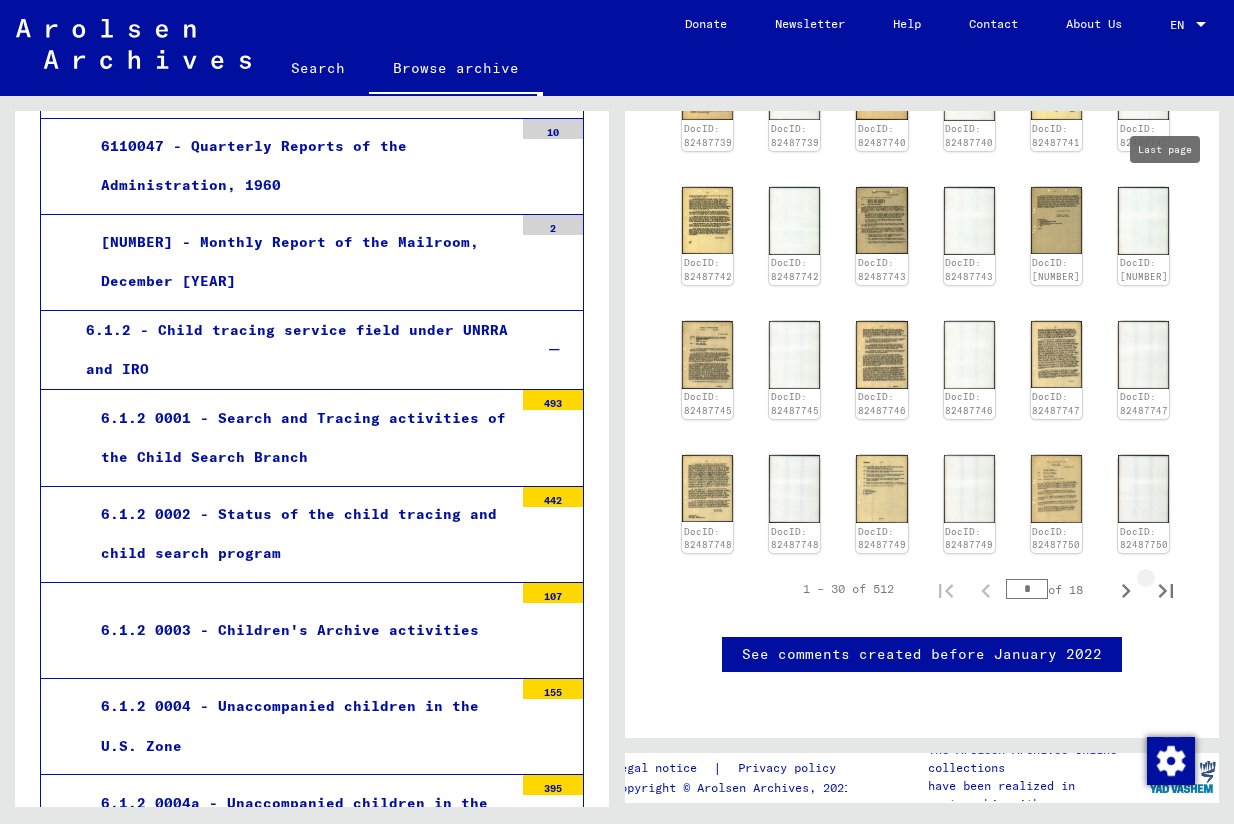 click 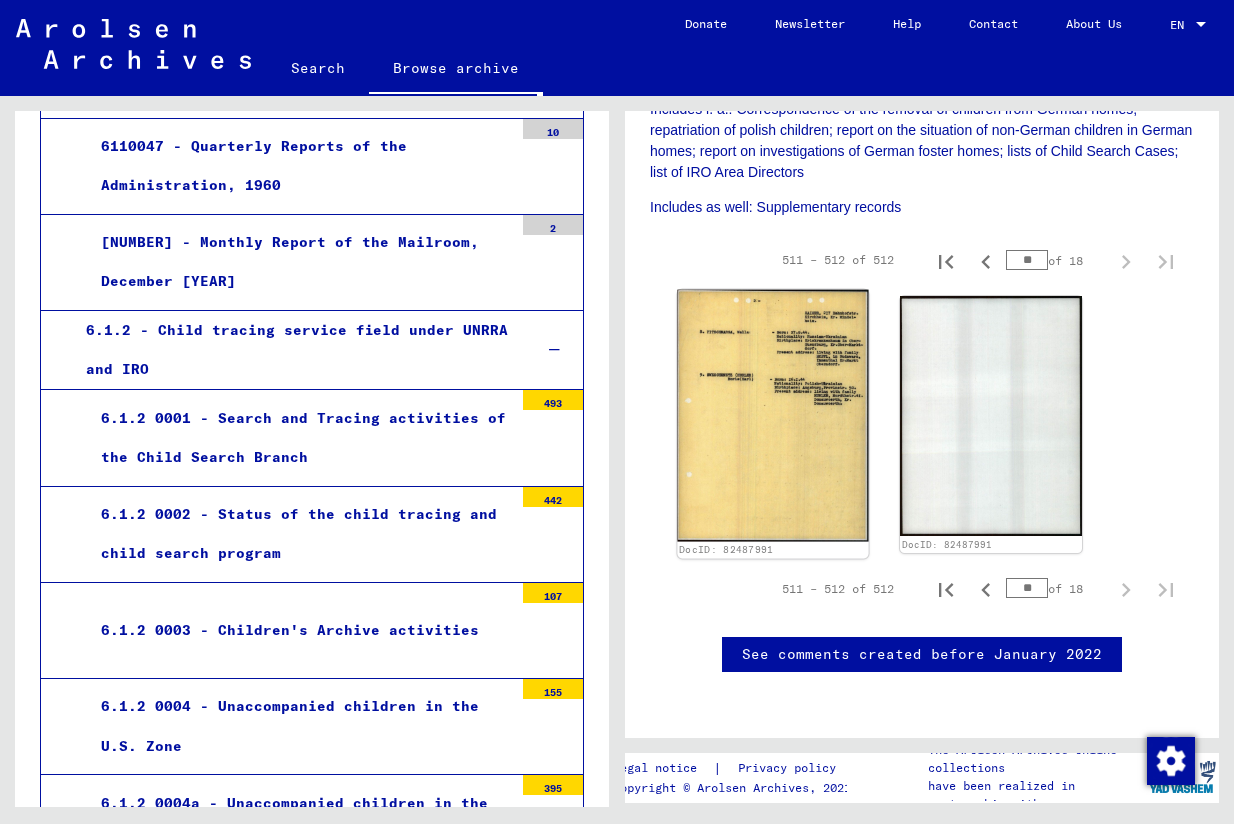 scroll, scrollTop: 540, scrollLeft: 0, axis: vertical 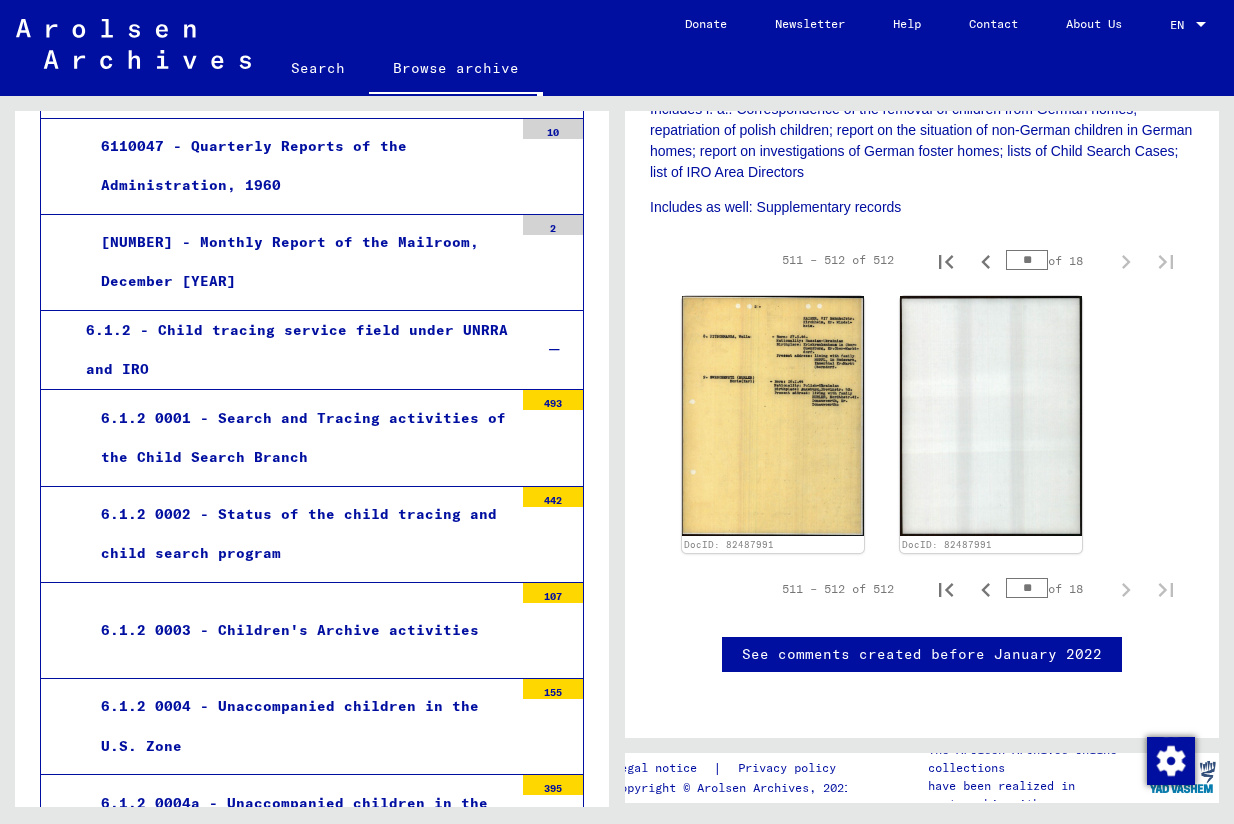 click on "6.1.2 0006a - Individual cases of German foster home investigations" at bounding box center [299, 1134] 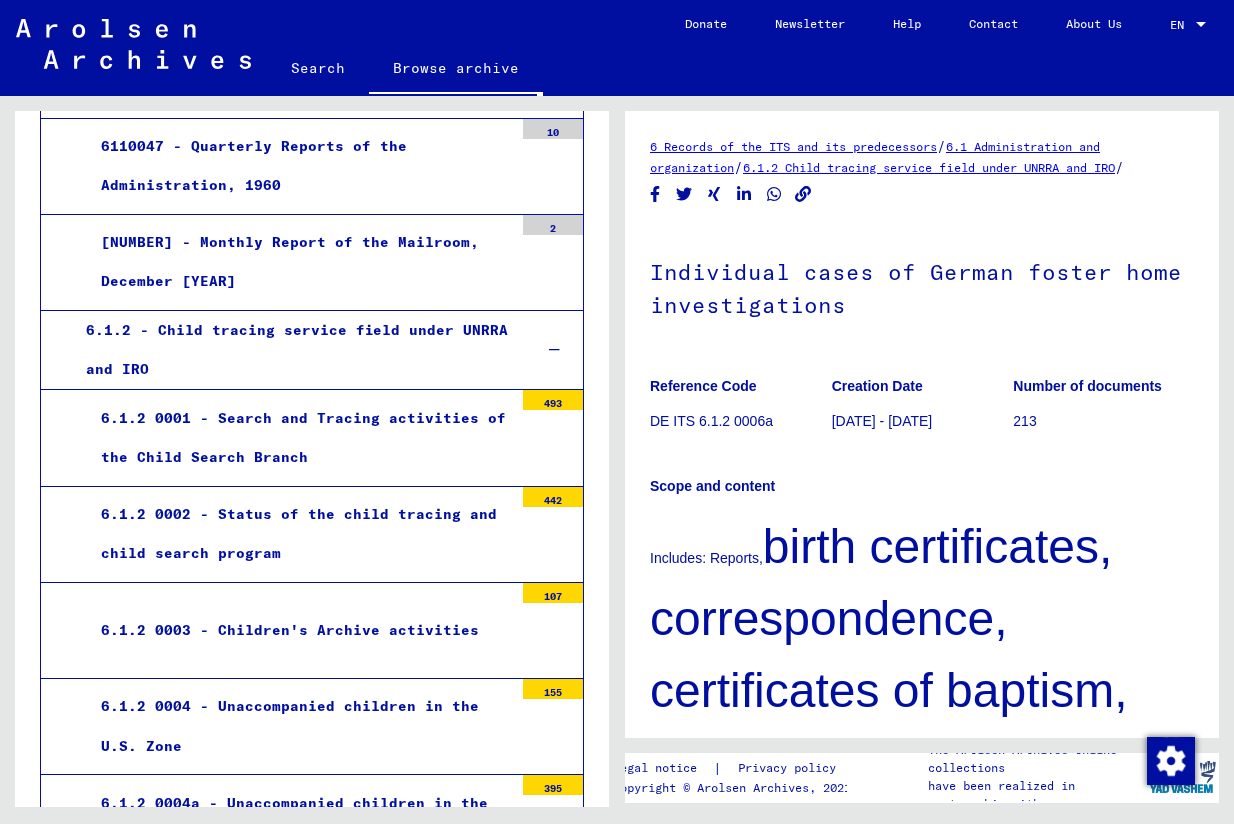 click on "6.1.2 0007 - Unaccompanied children in the U.S. Zone" at bounding box center (299, 1231) 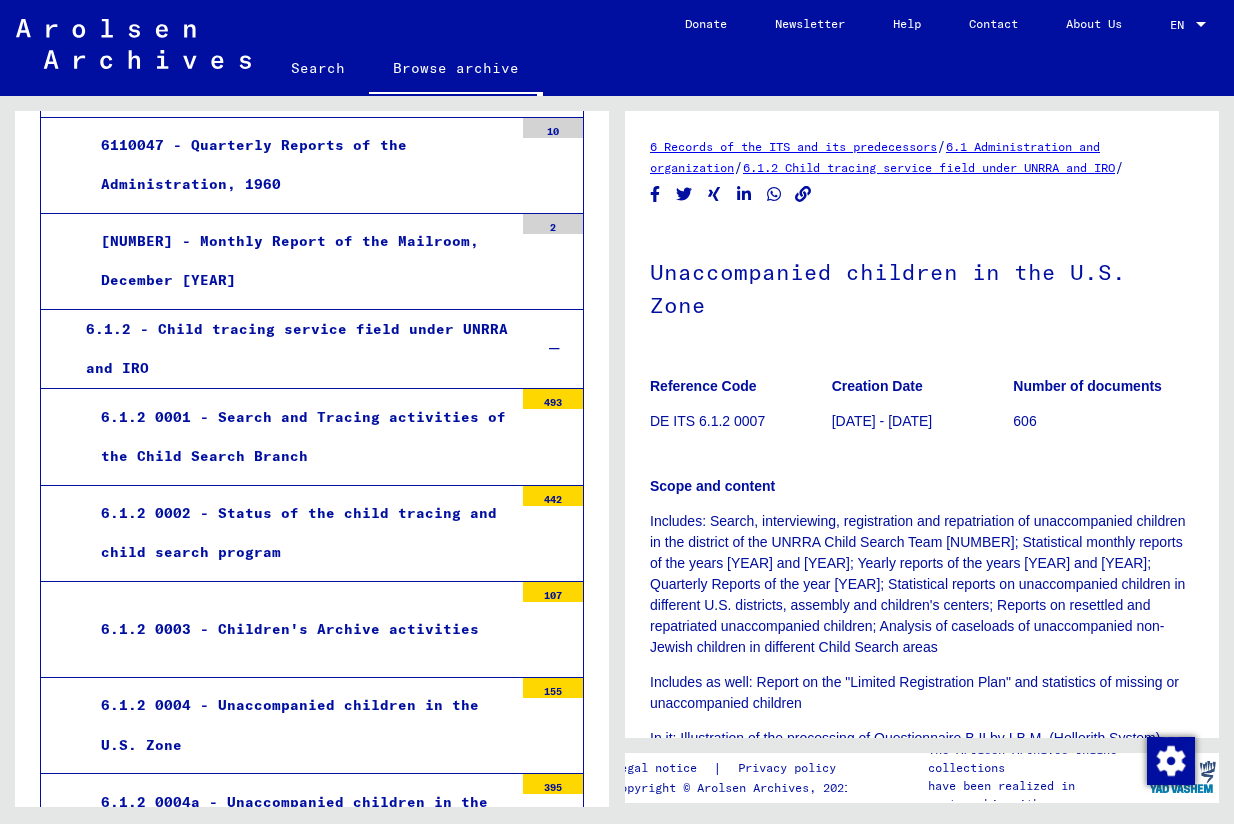 click on "6.1.2 0007 - Unaccompanied children in the U.S. Zone" at bounding box center [299, 1230] 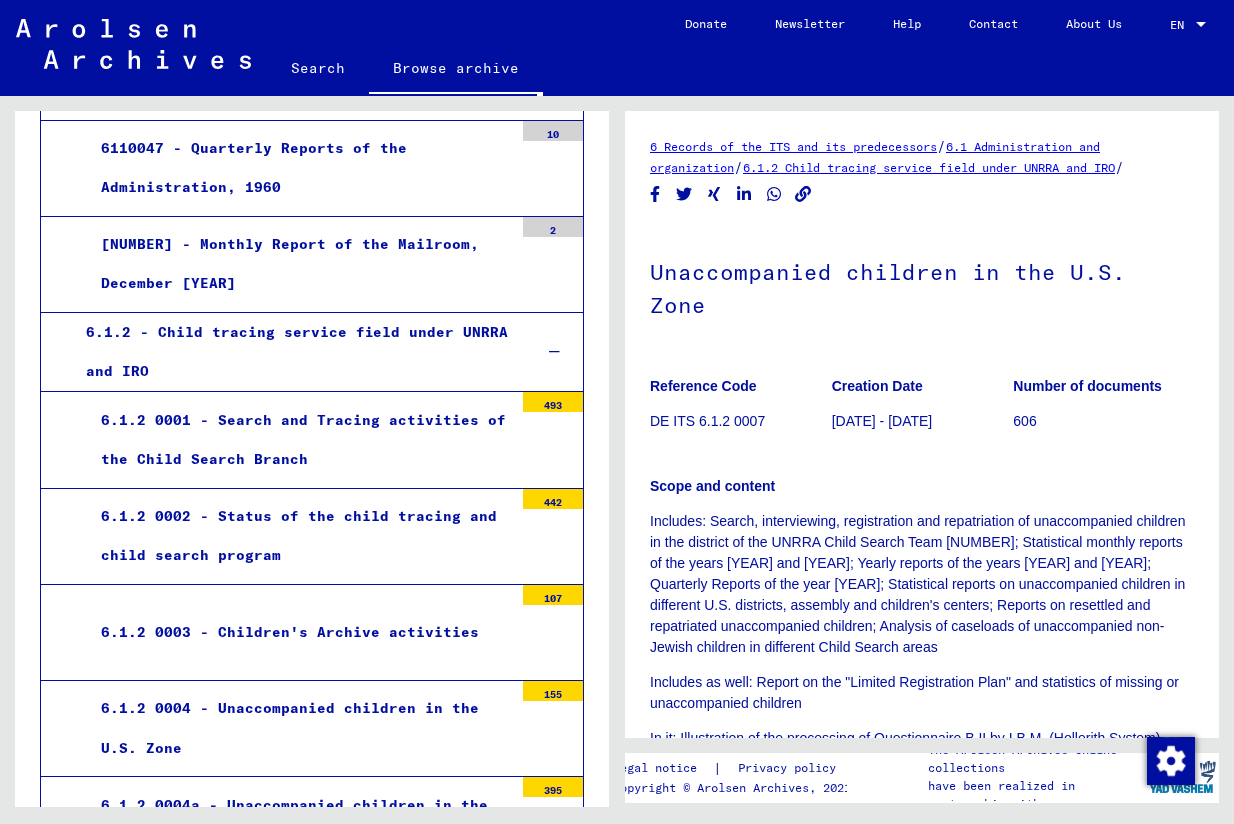 click on "6.1.2 0007 - Unaccompanied children in the U.S. Zone" at bounding box center [299, 1233] 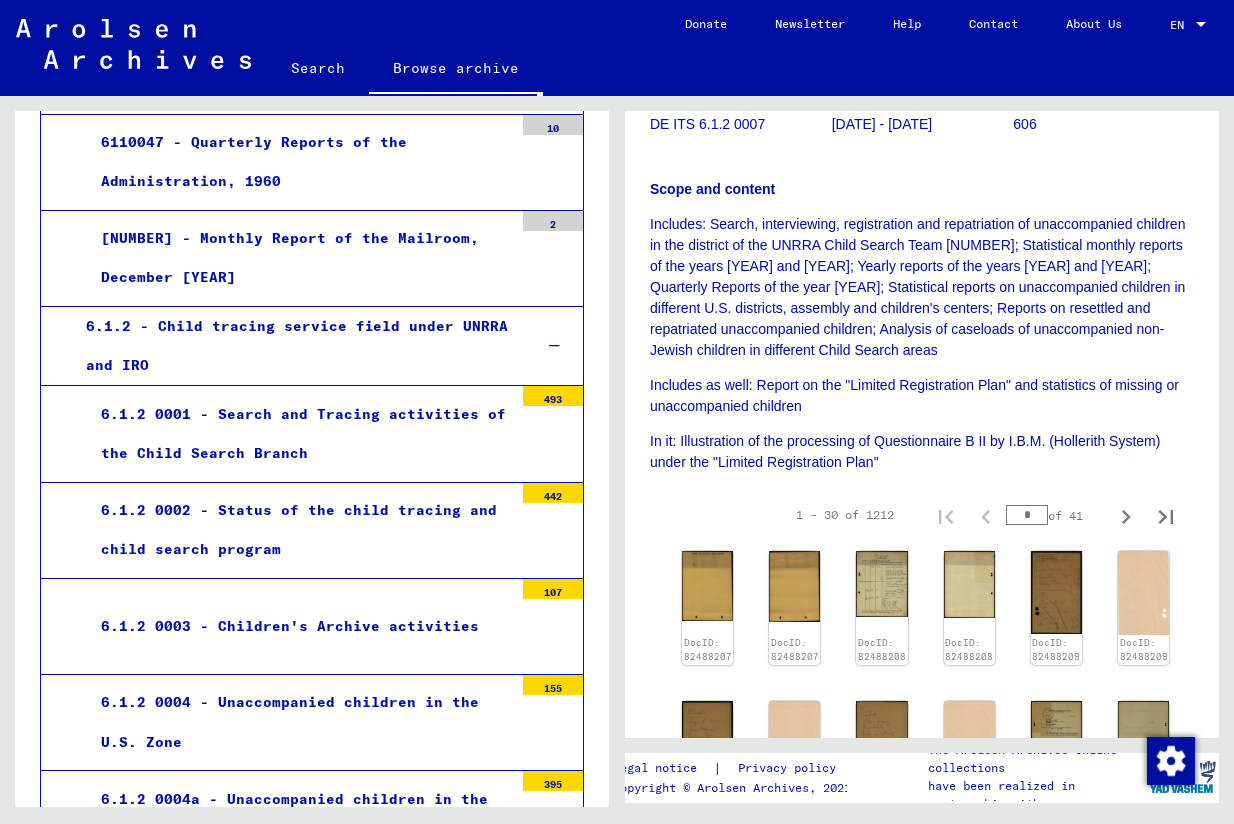 scroll, scrollTop: 304, scrollLeft: 0, axis: vertical 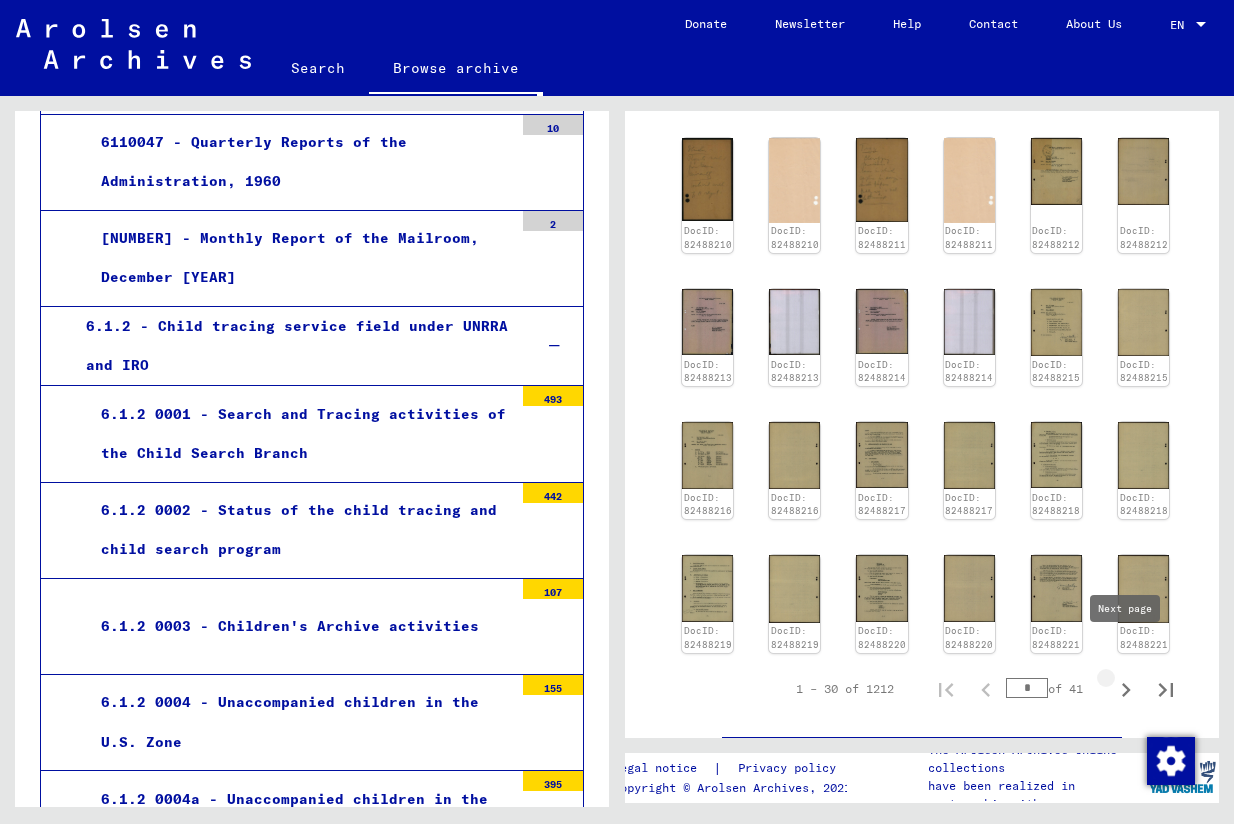 click 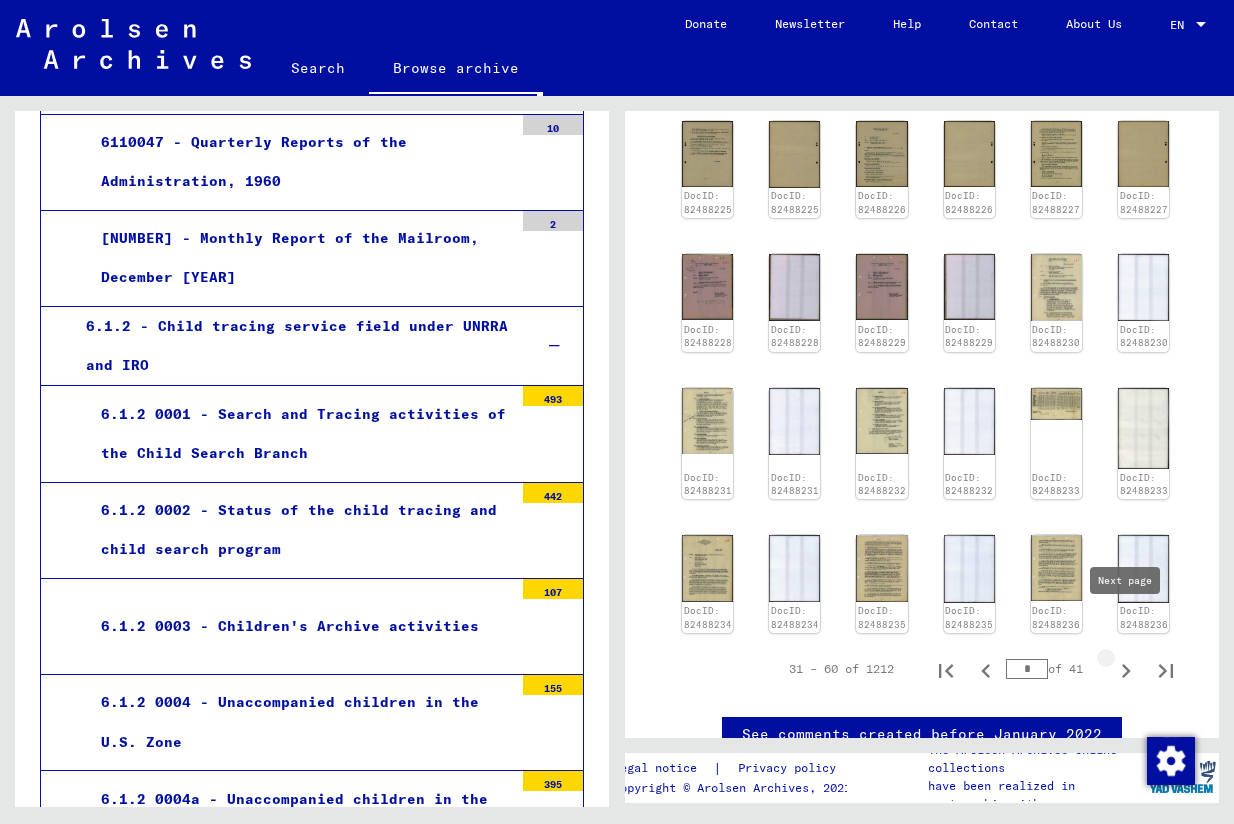 click 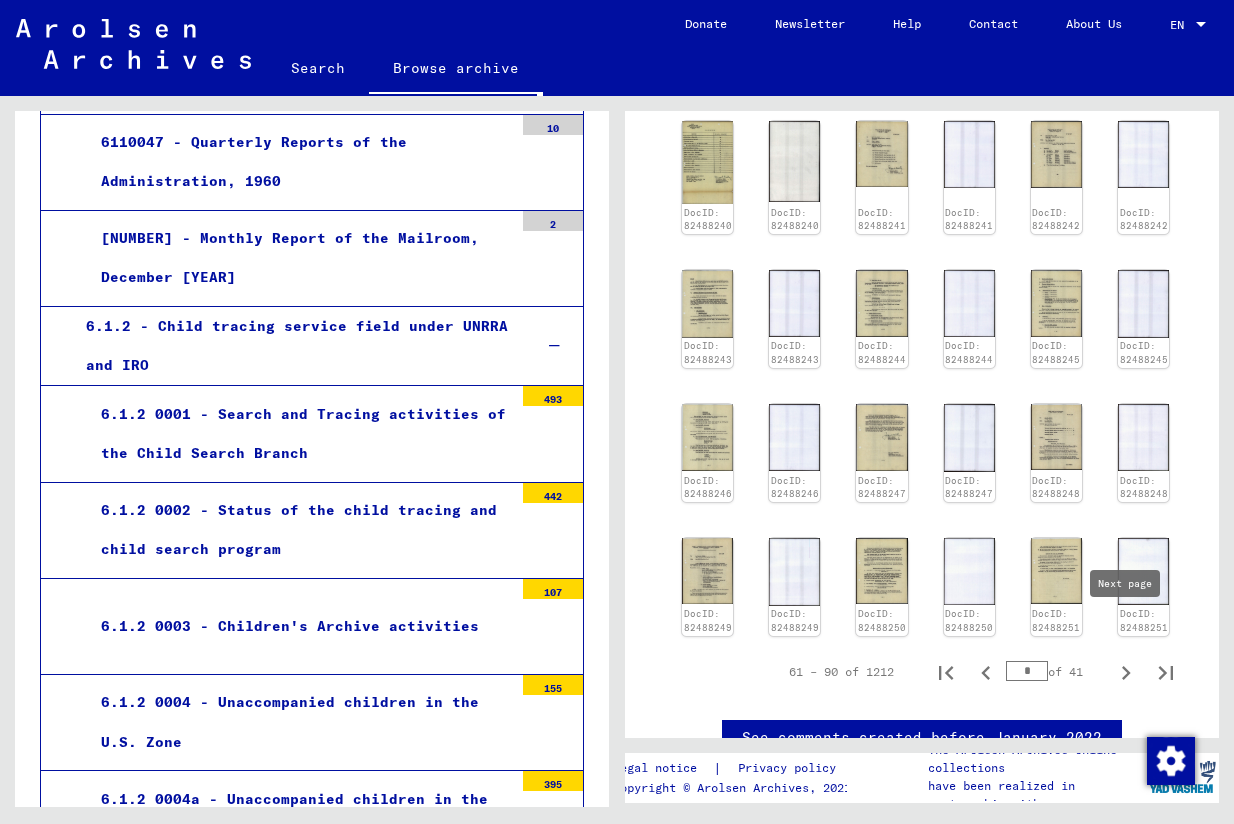 click 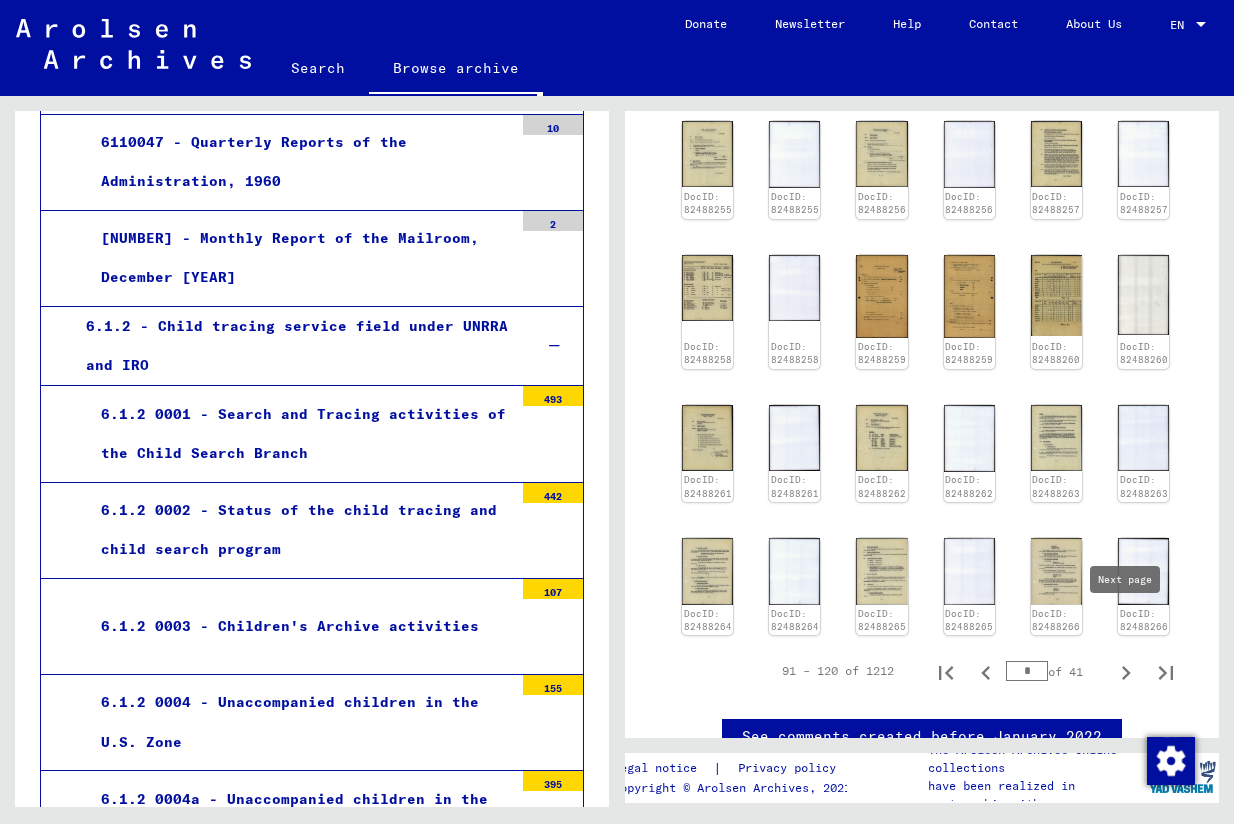 click 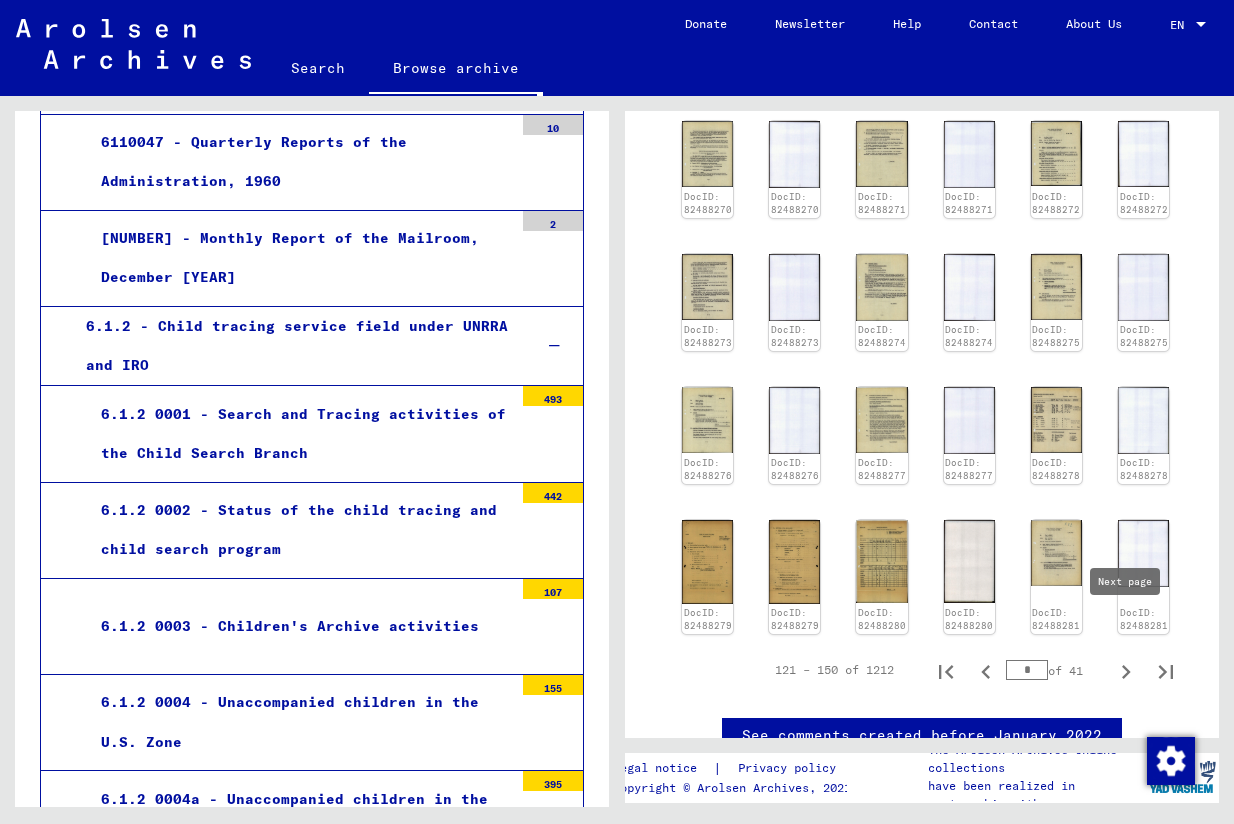 click 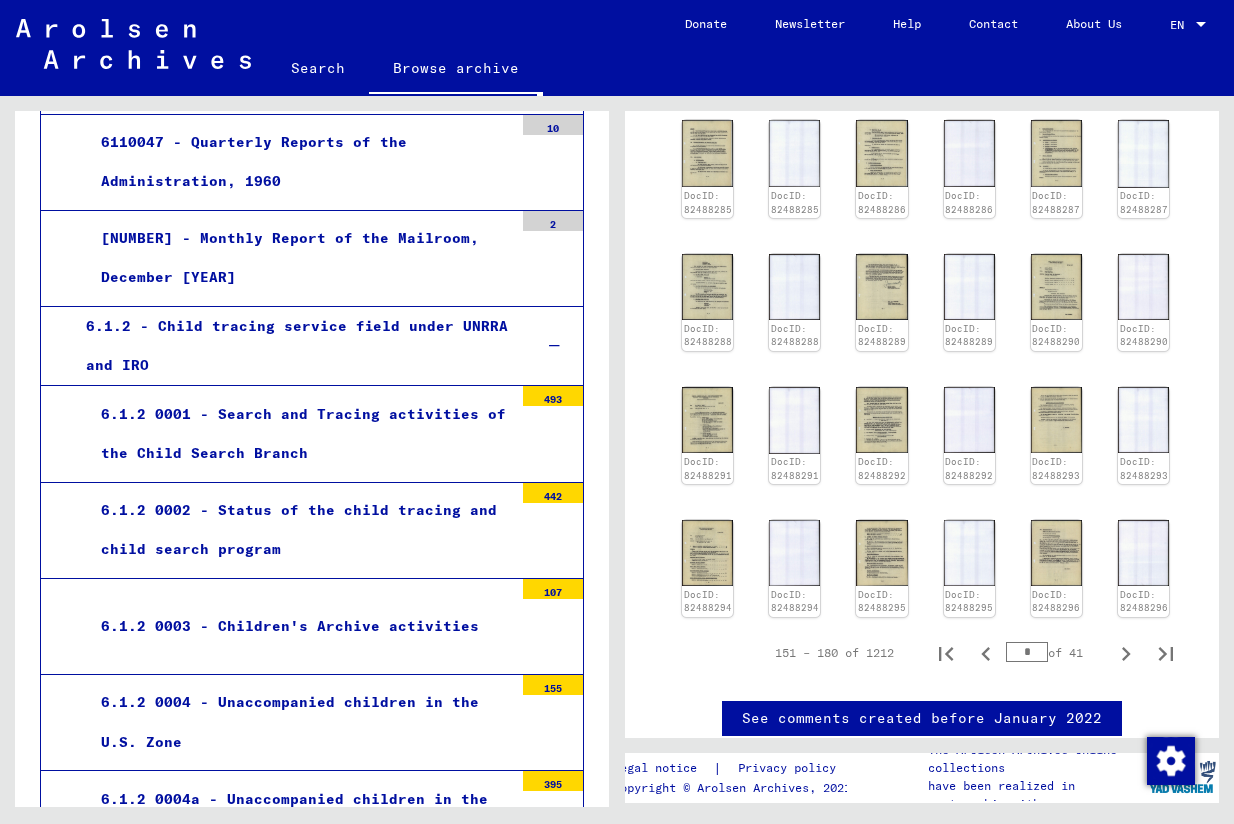 click on "151 – 180 of 1212  *  of 41" at bounding box center [922, 653] 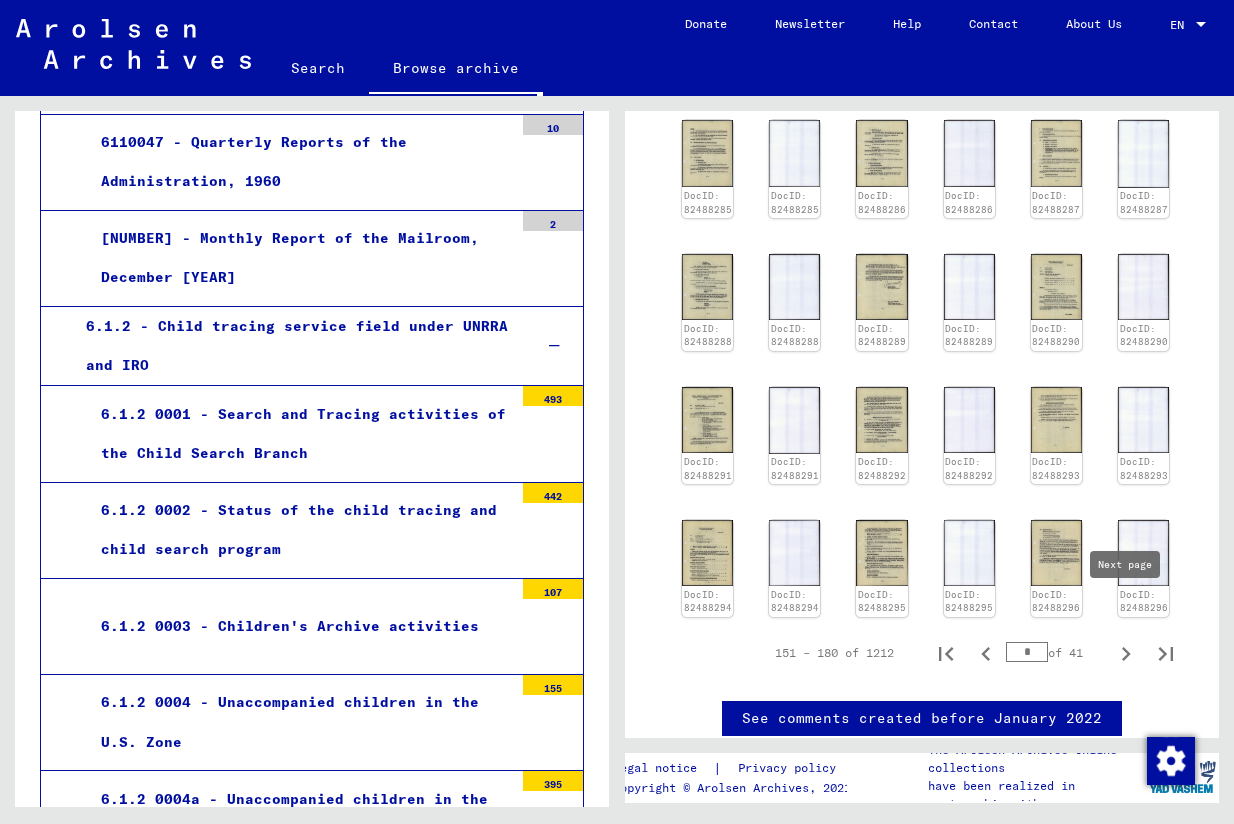 click 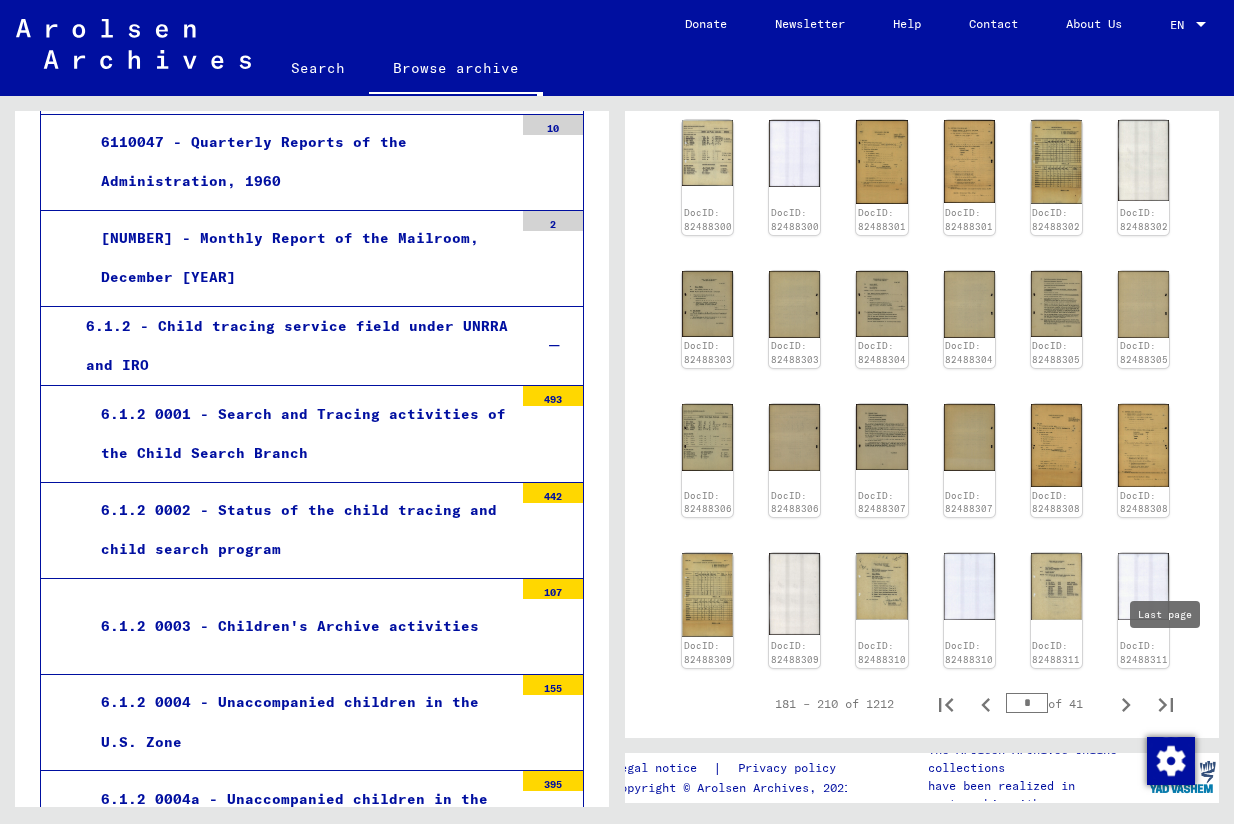 click 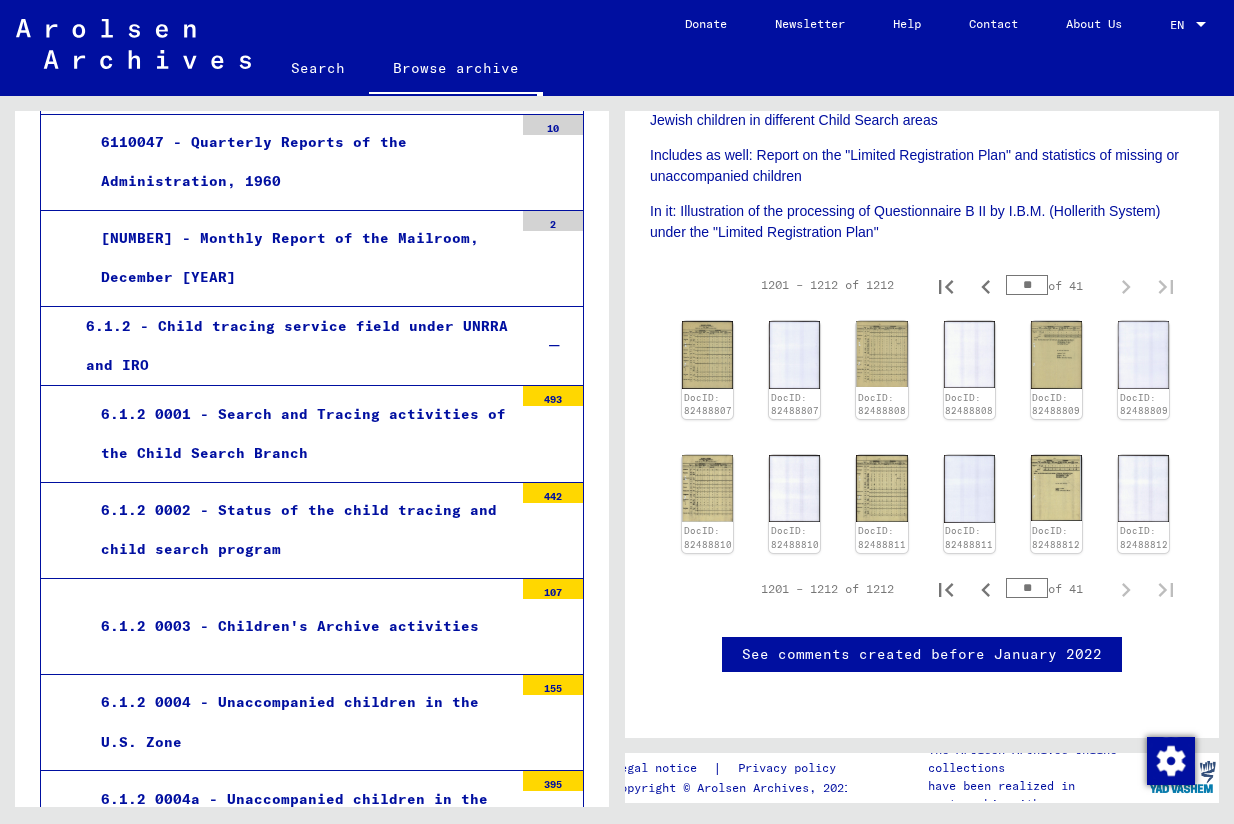 scroll, scrollTop: 555, scrollLeft: 0, axis: vertical 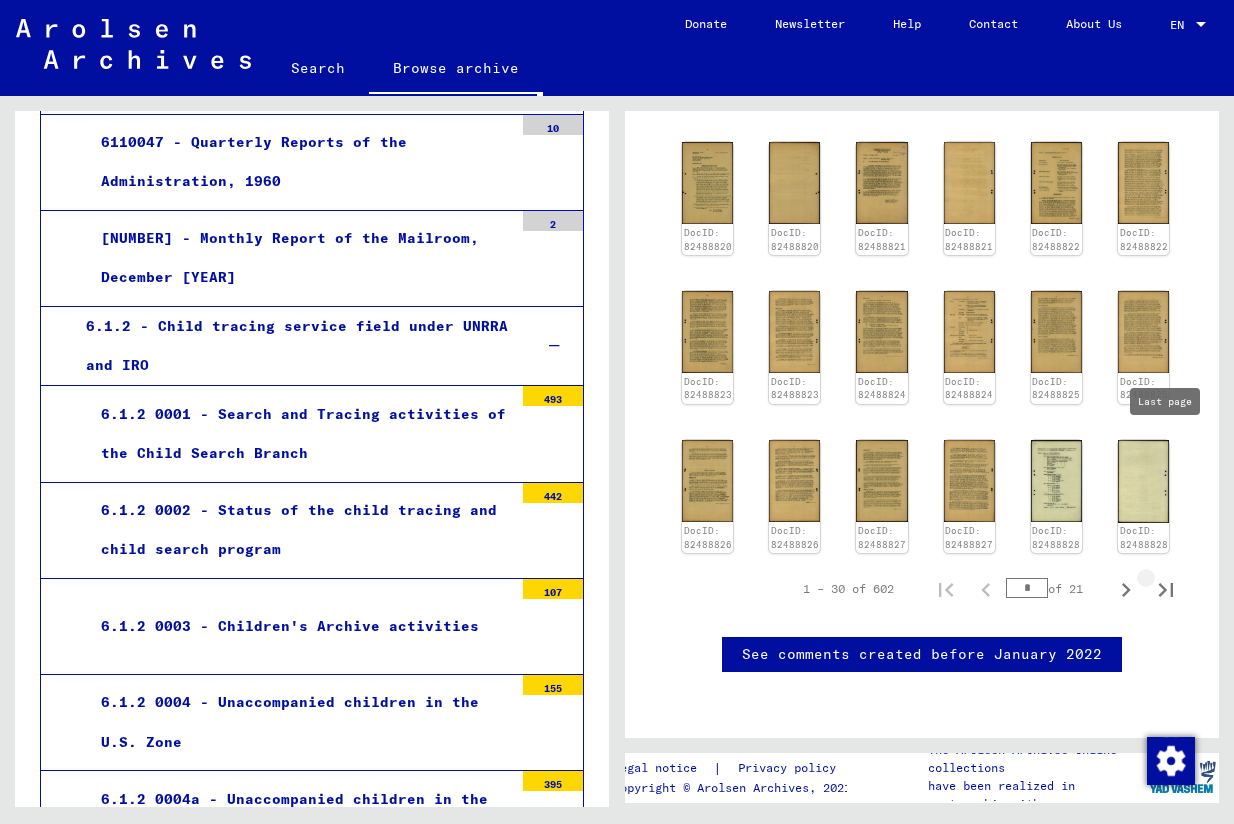 click 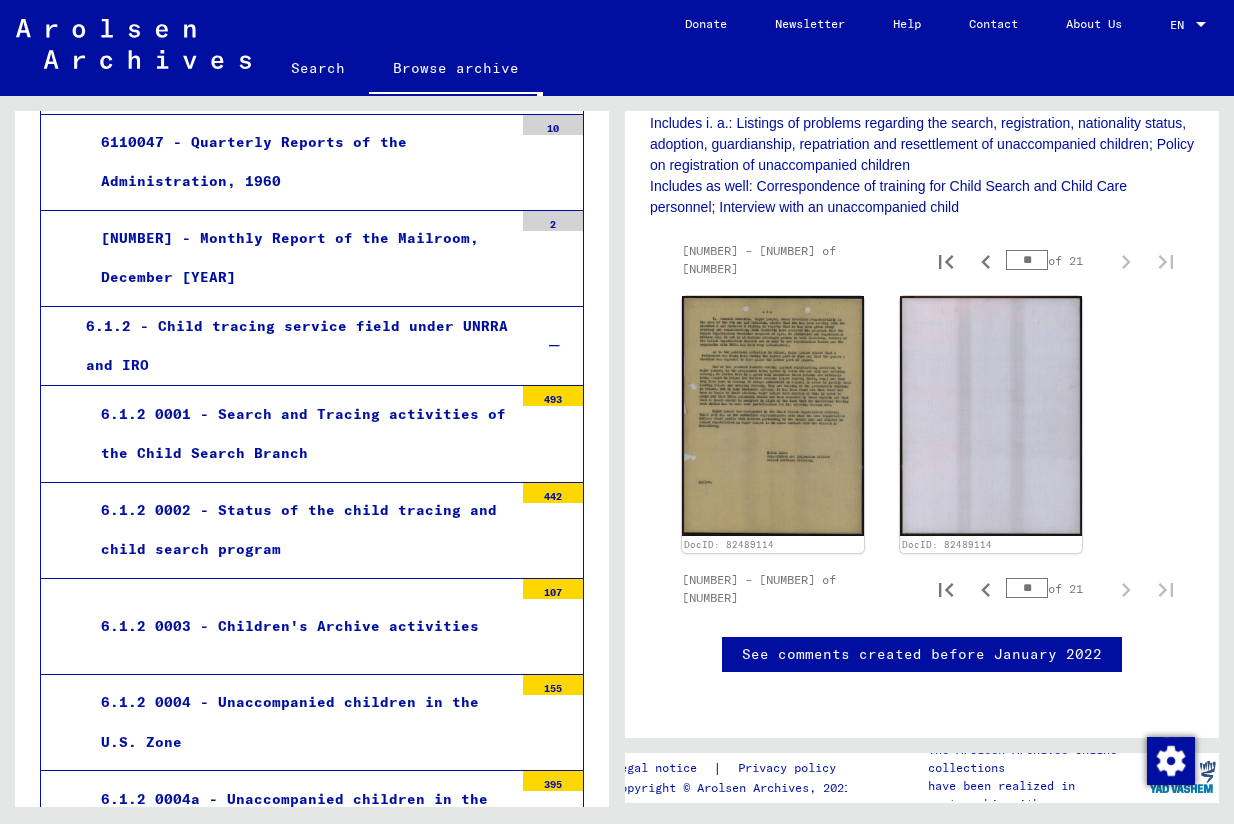 scroll, scrollTop: 358, scrollLeft: 0, axis: vertical 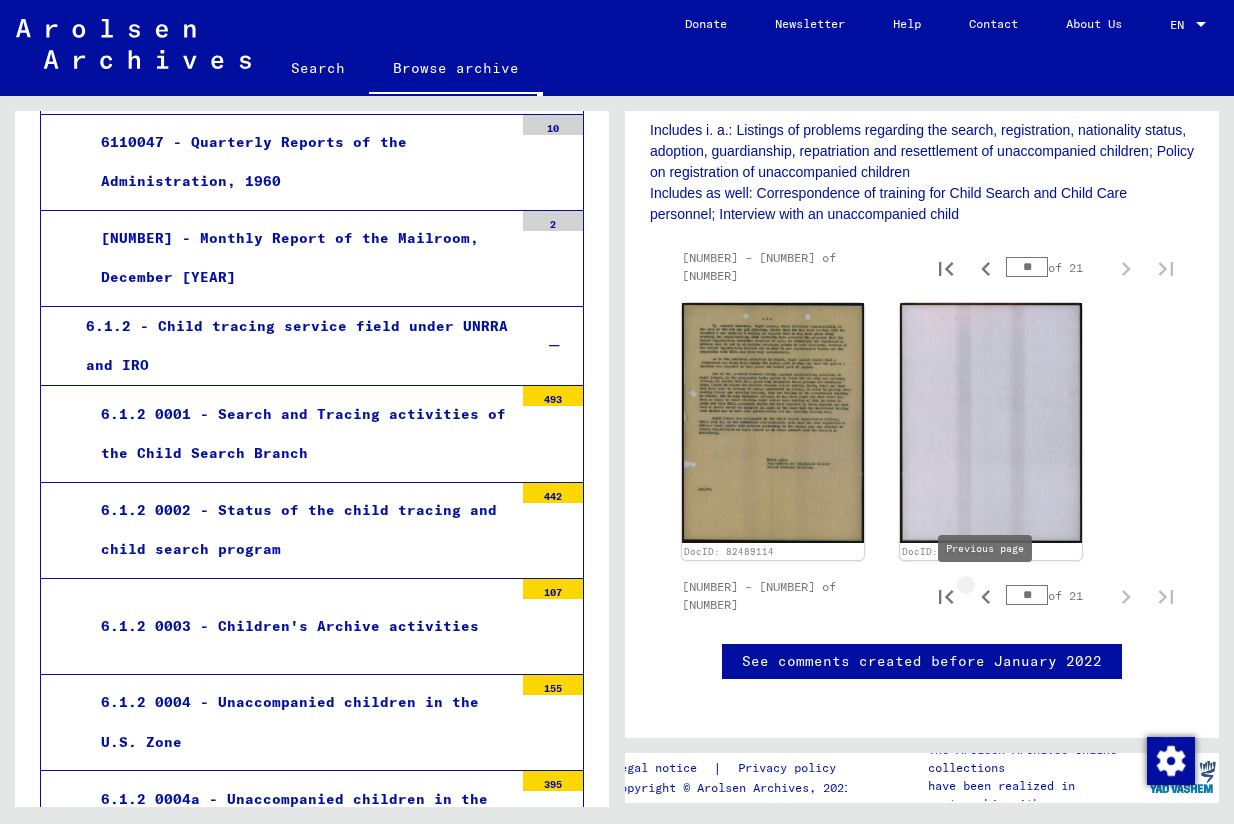 click 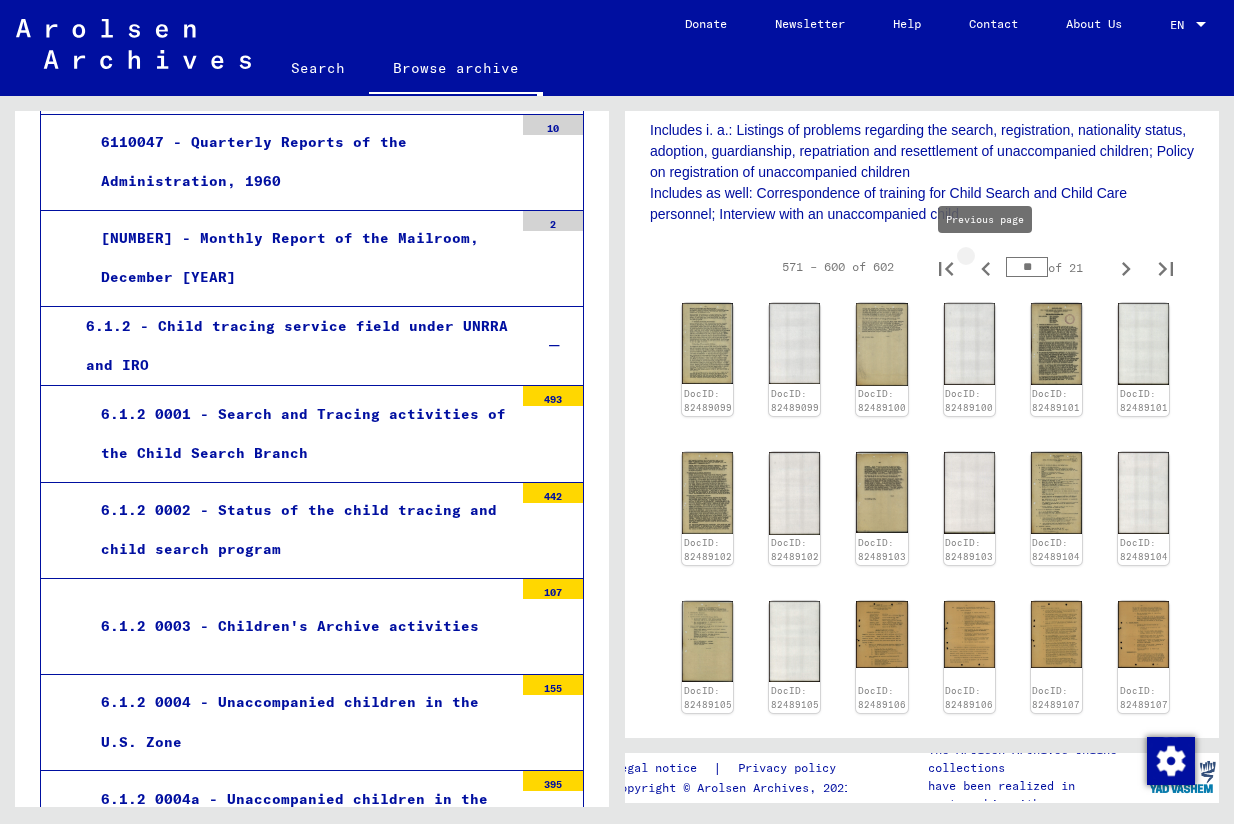 click 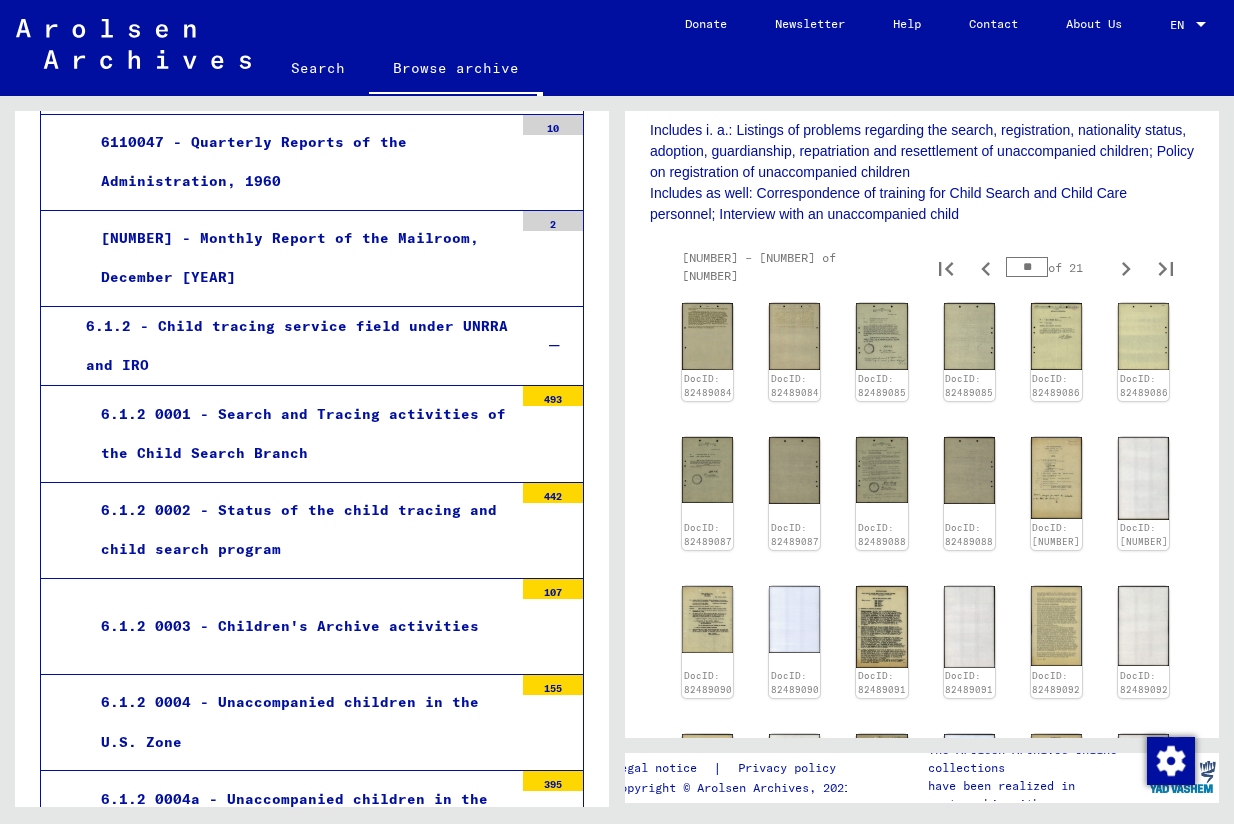 click 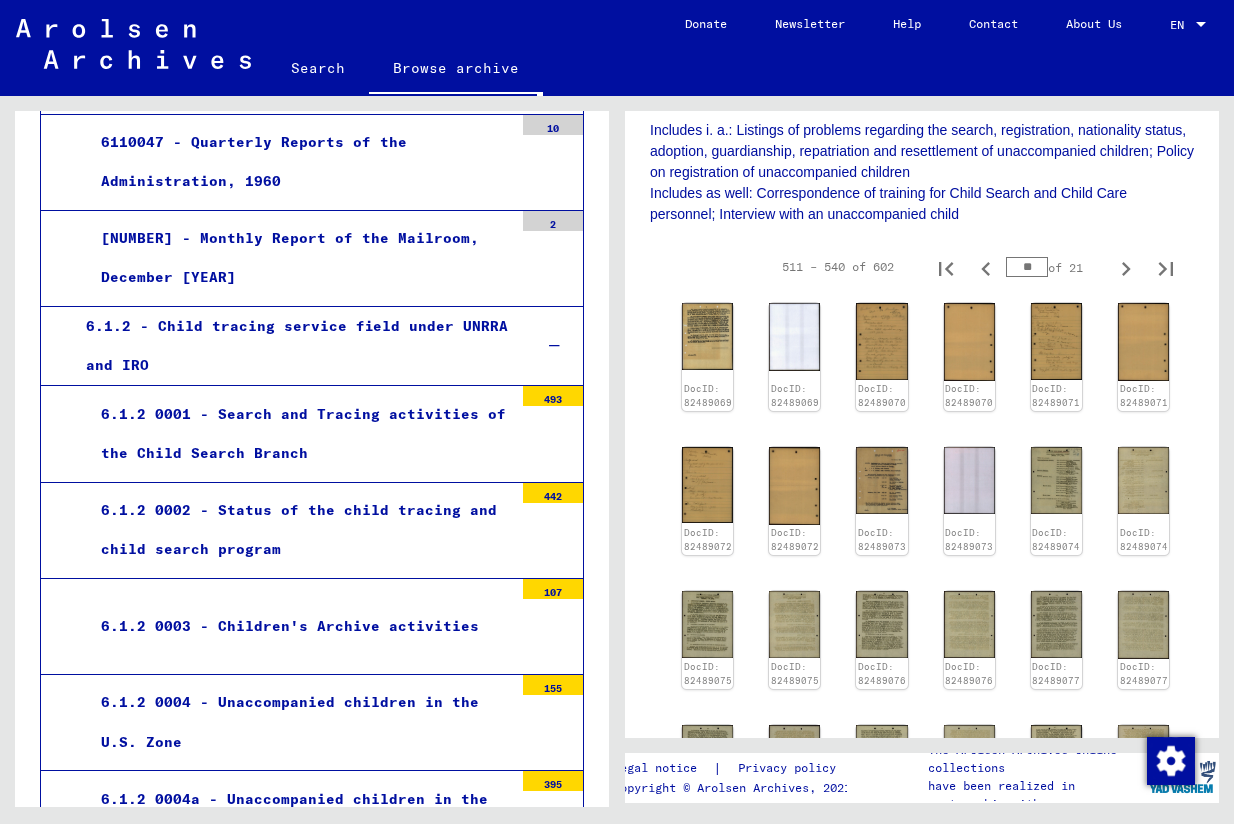 click 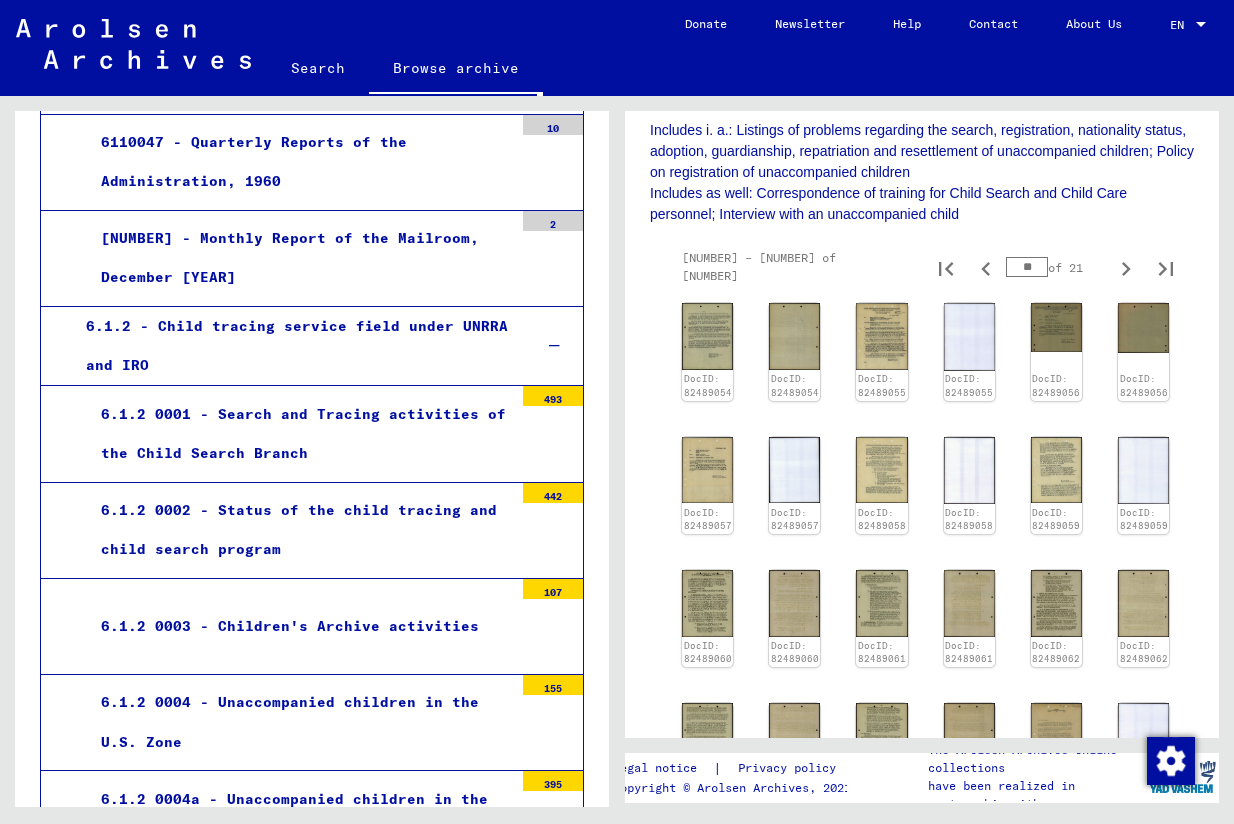 click 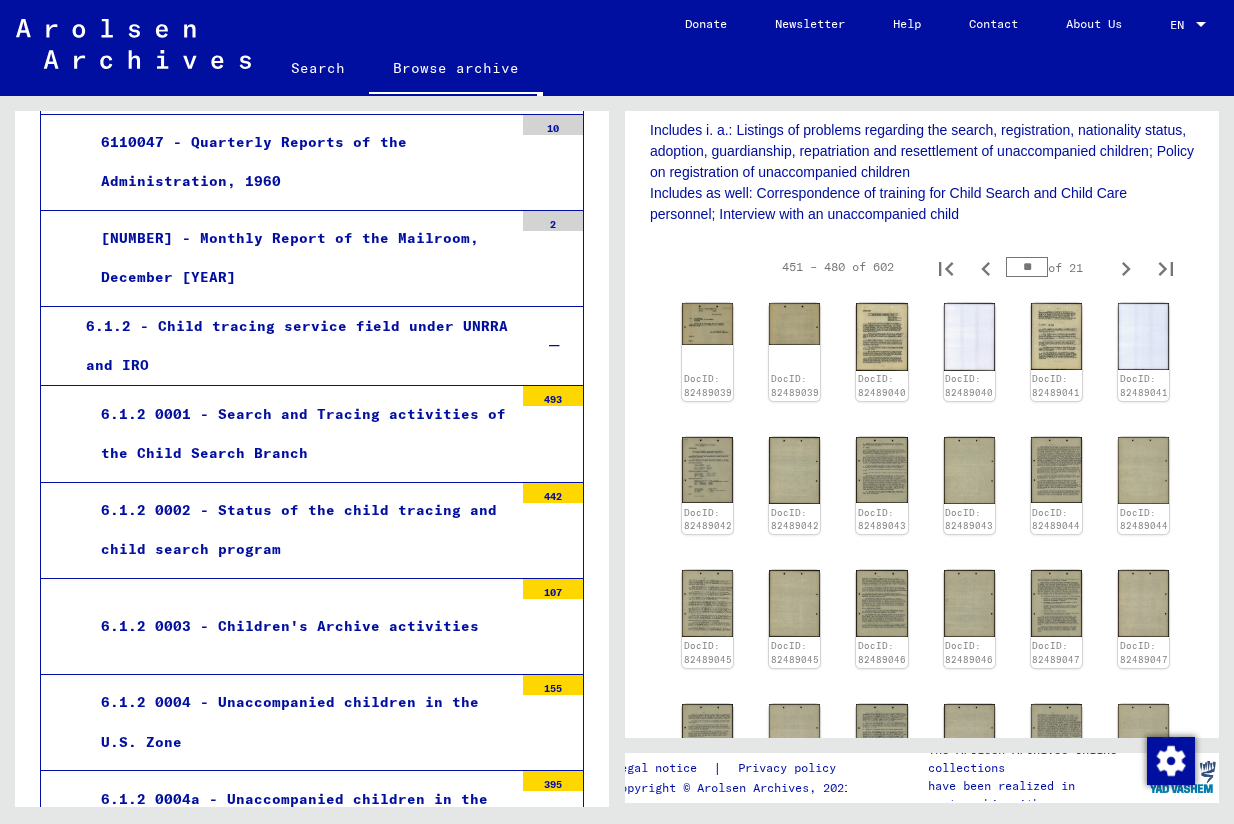 click 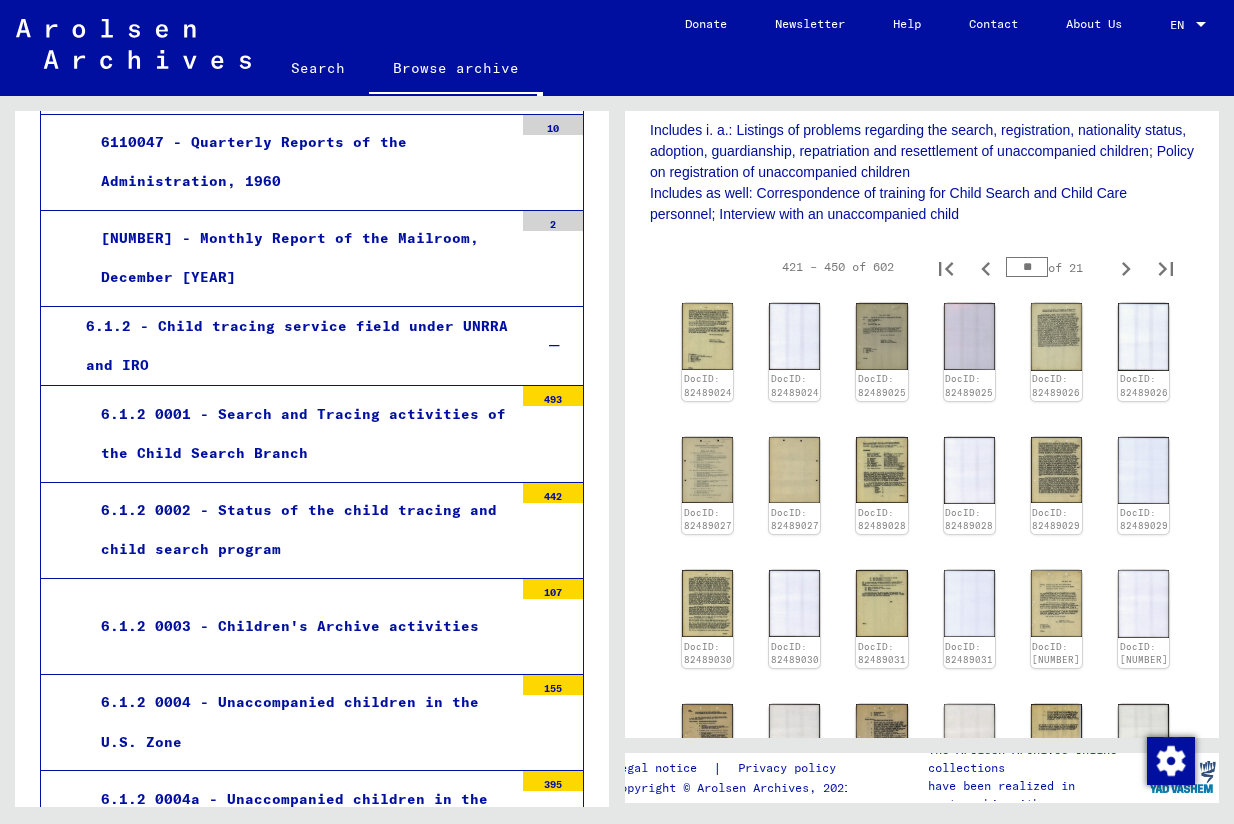 click 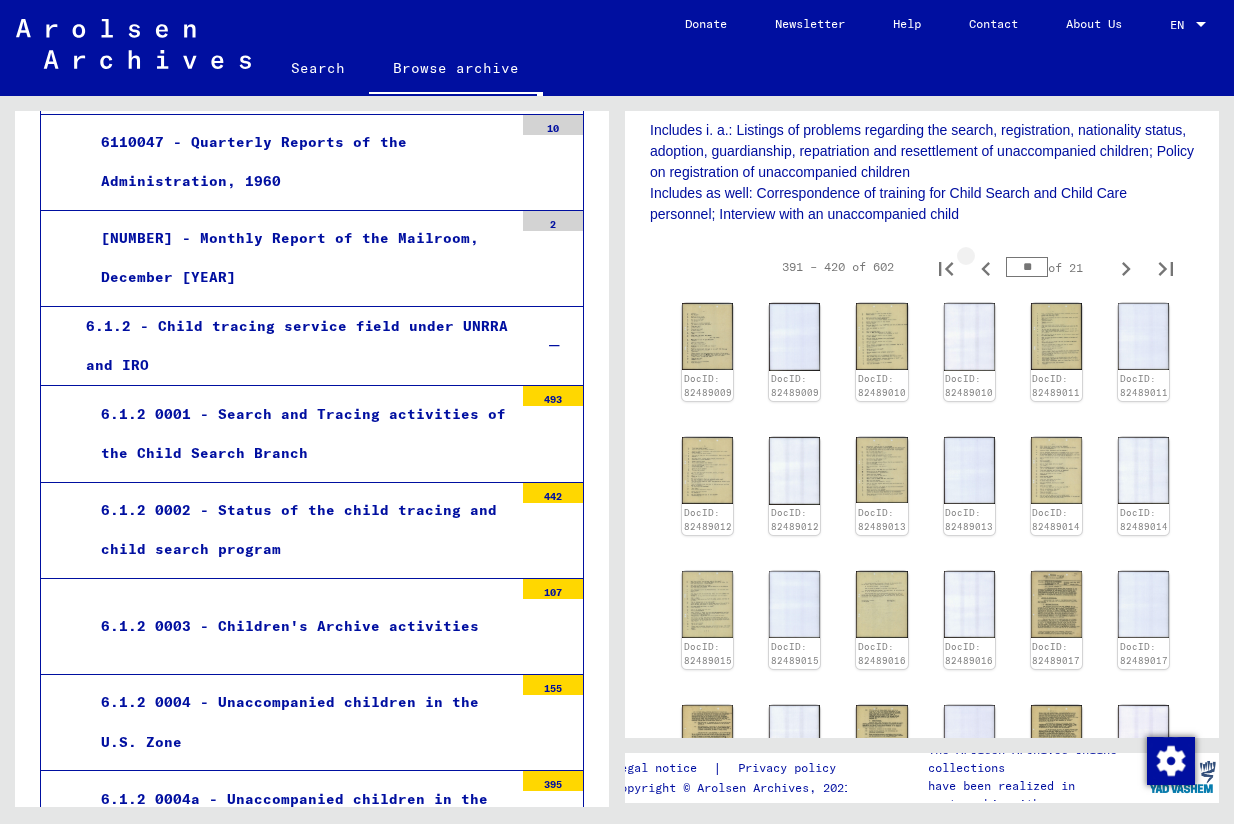 click 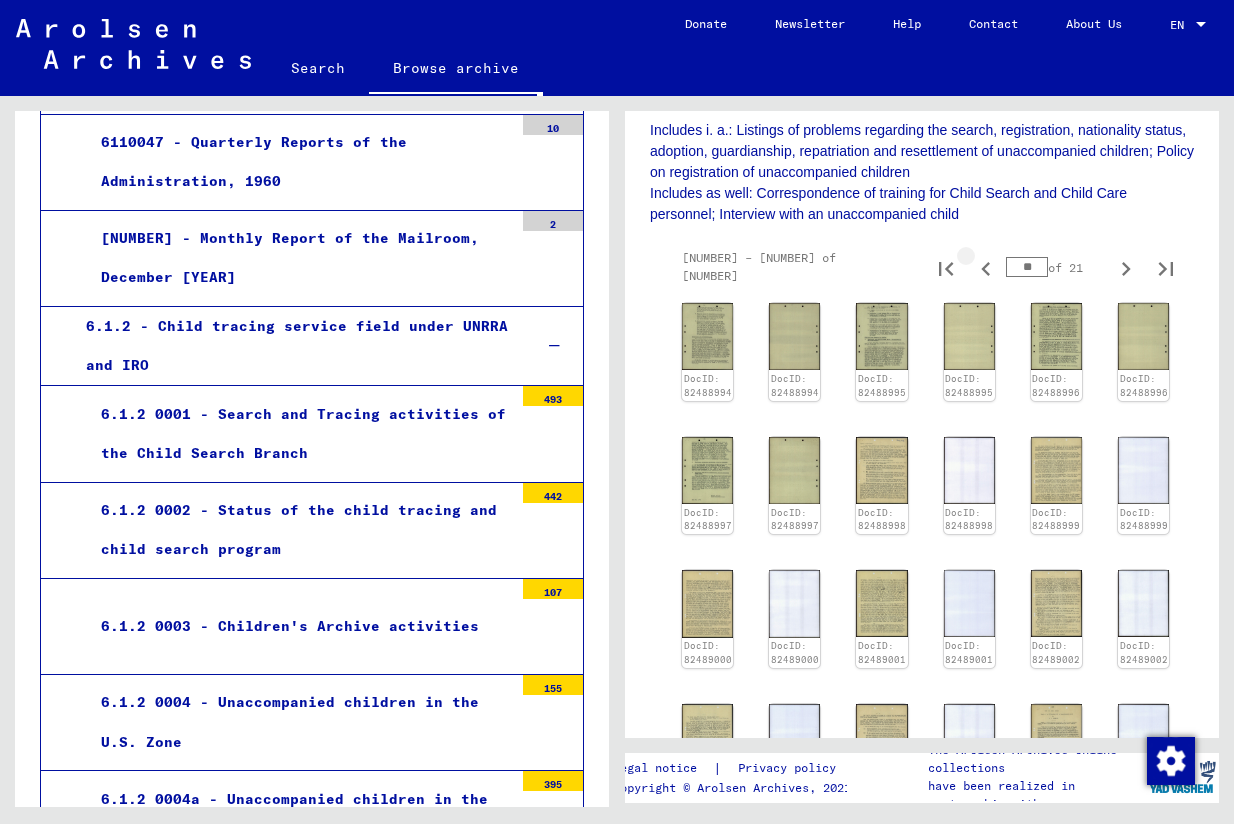 click 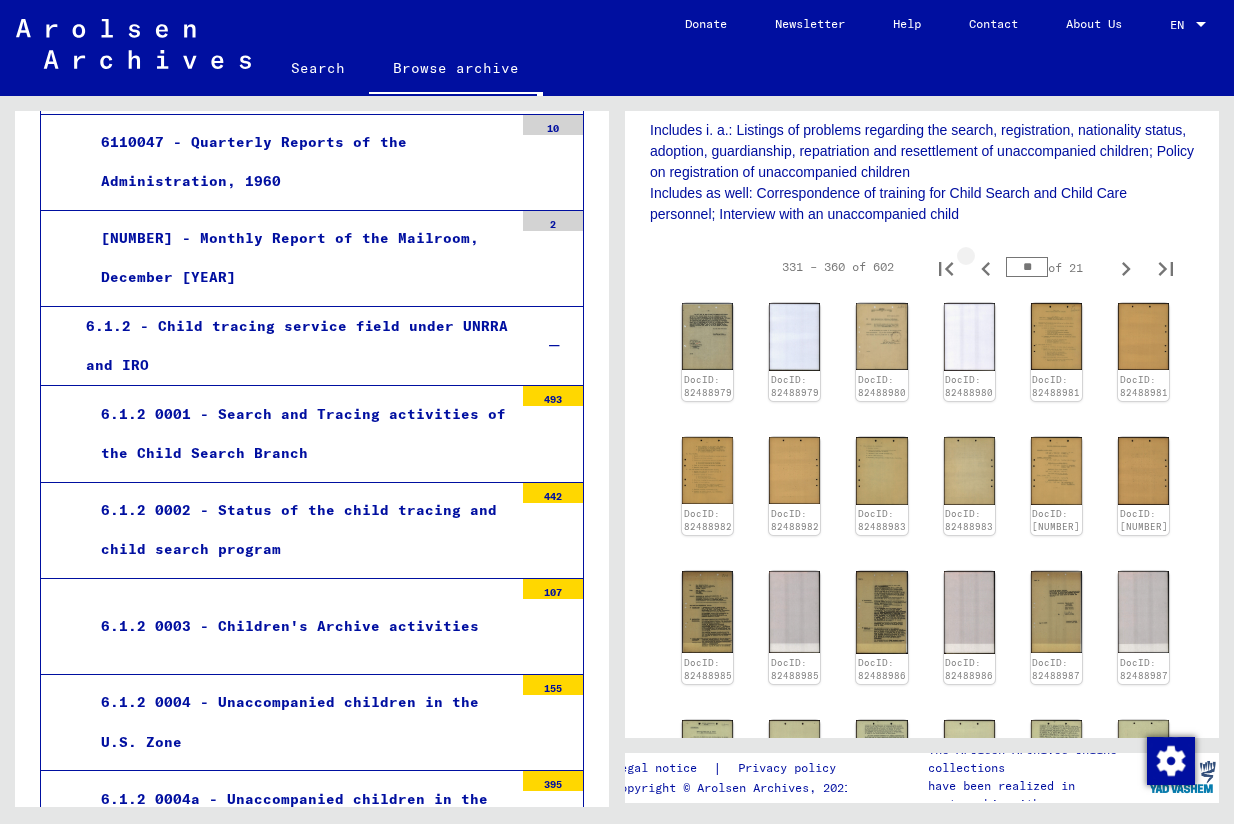click 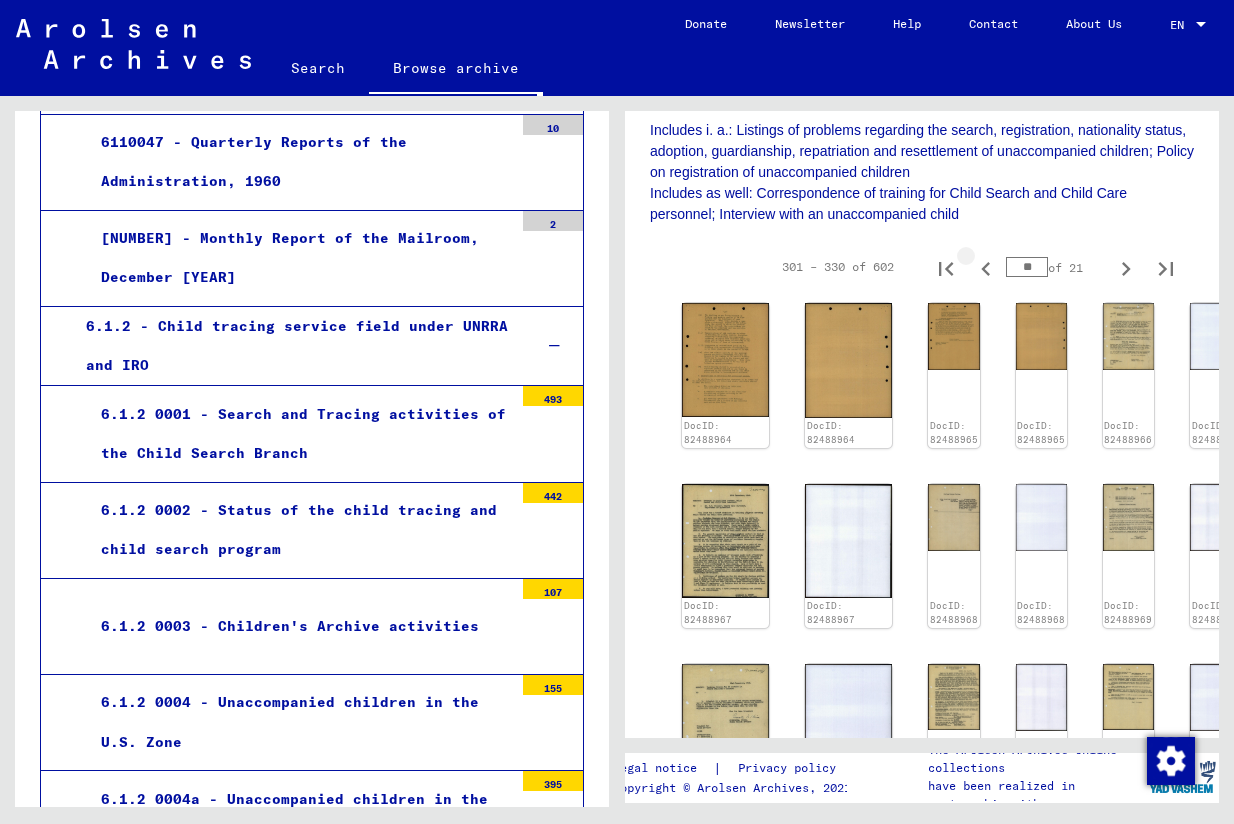 click 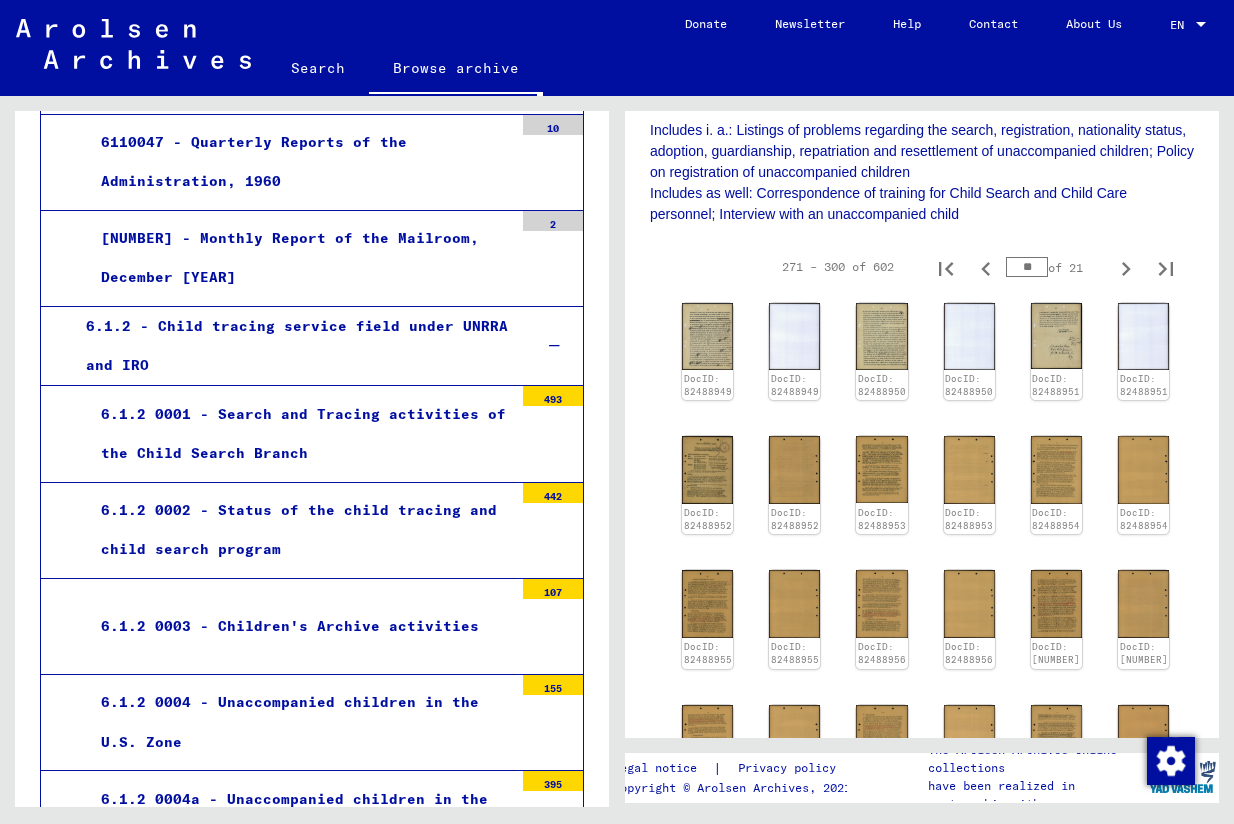 click 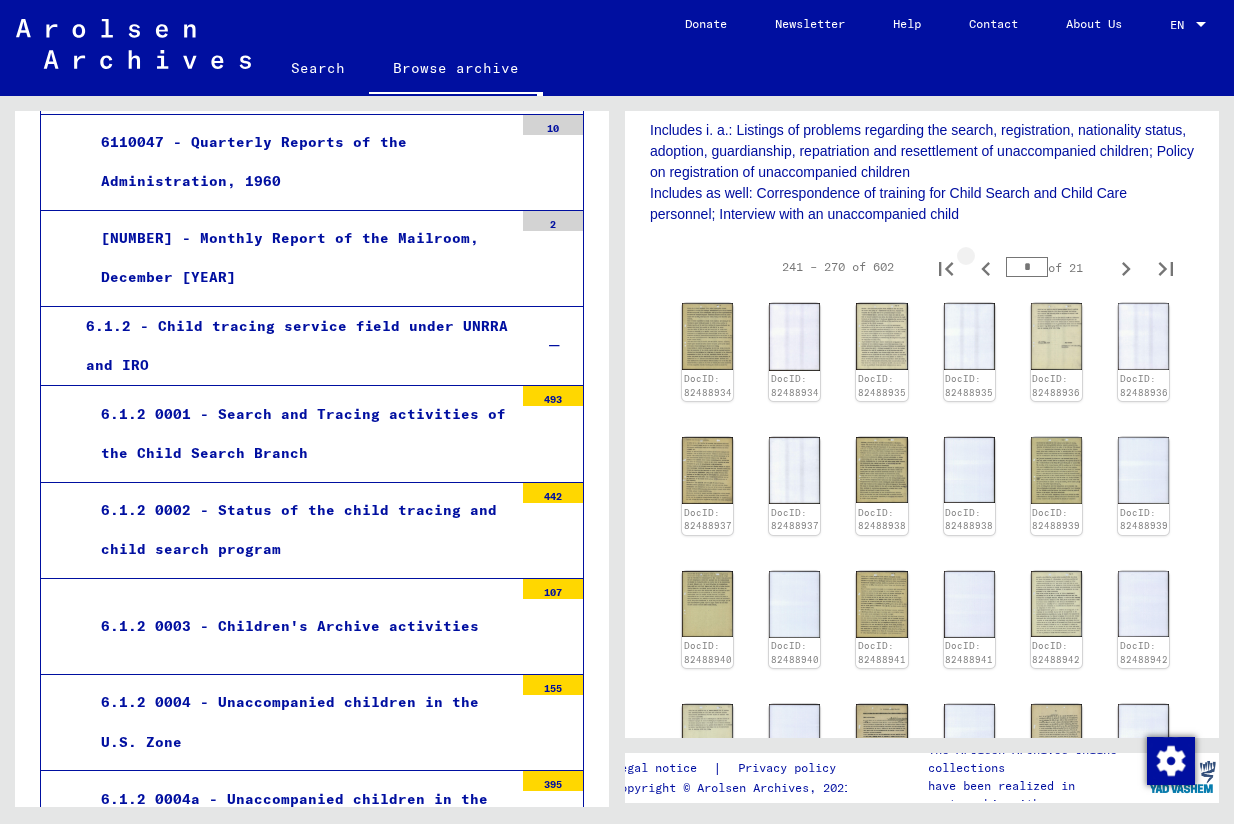 click 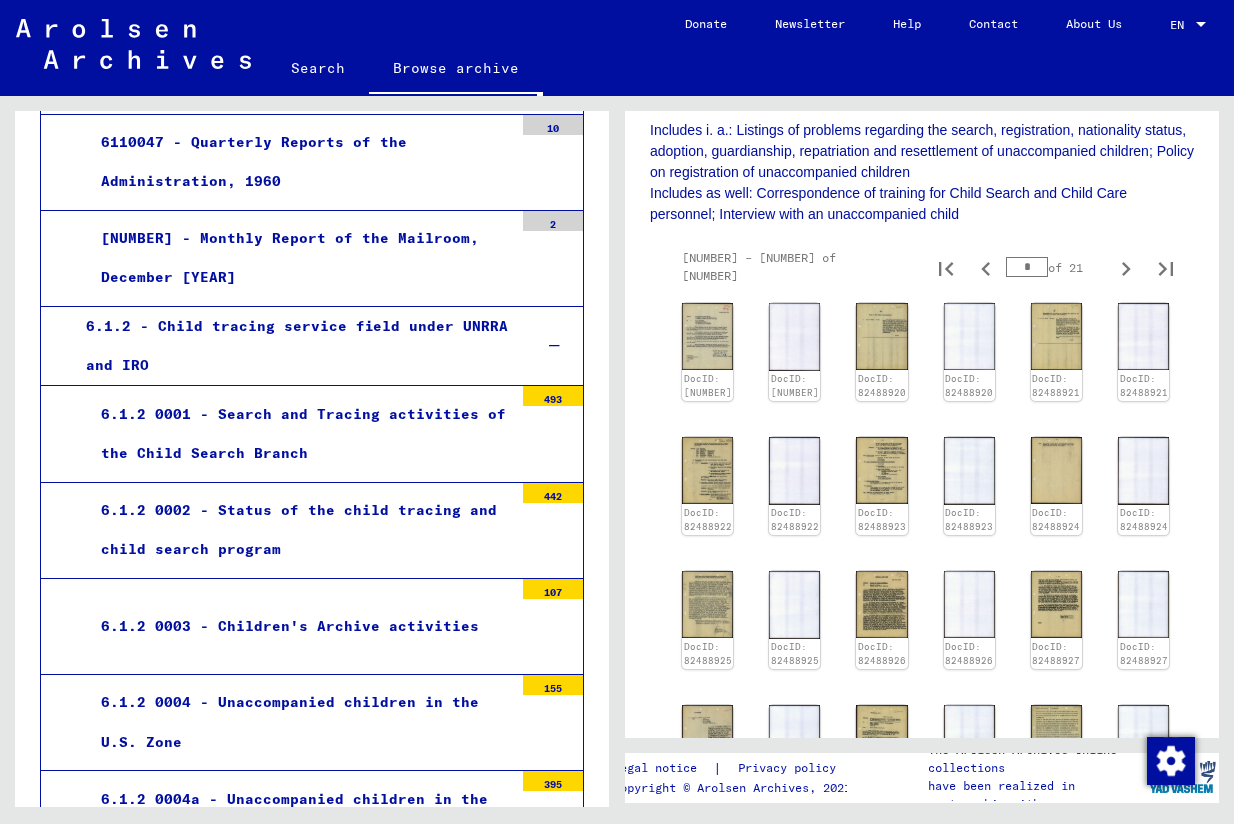 click 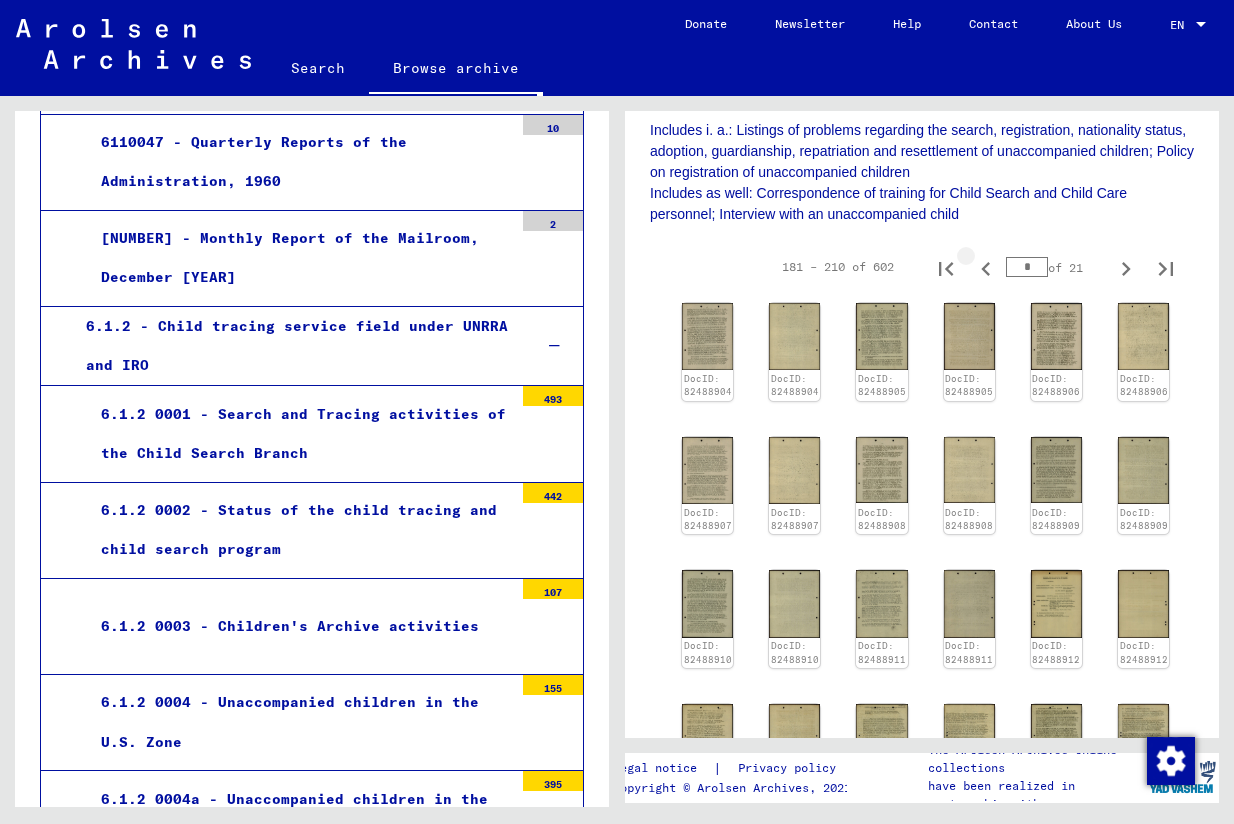 click 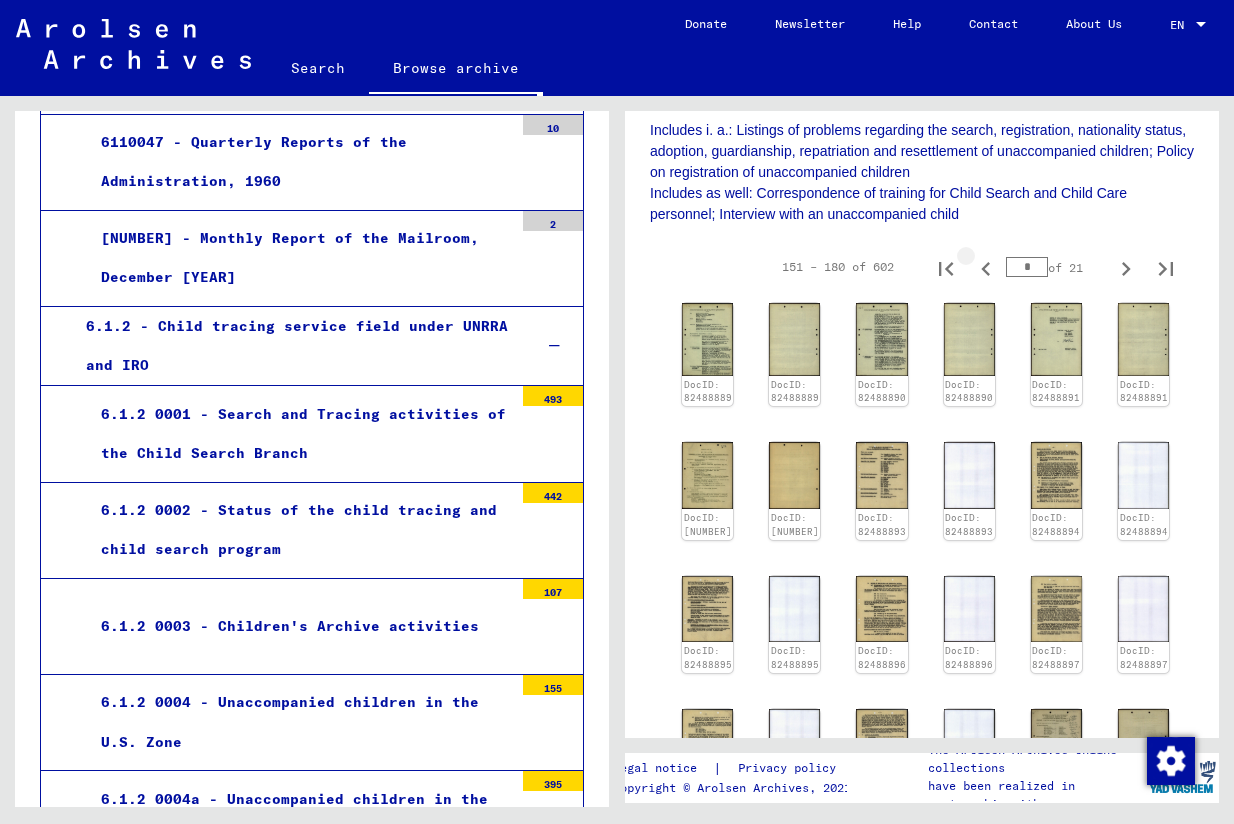 click 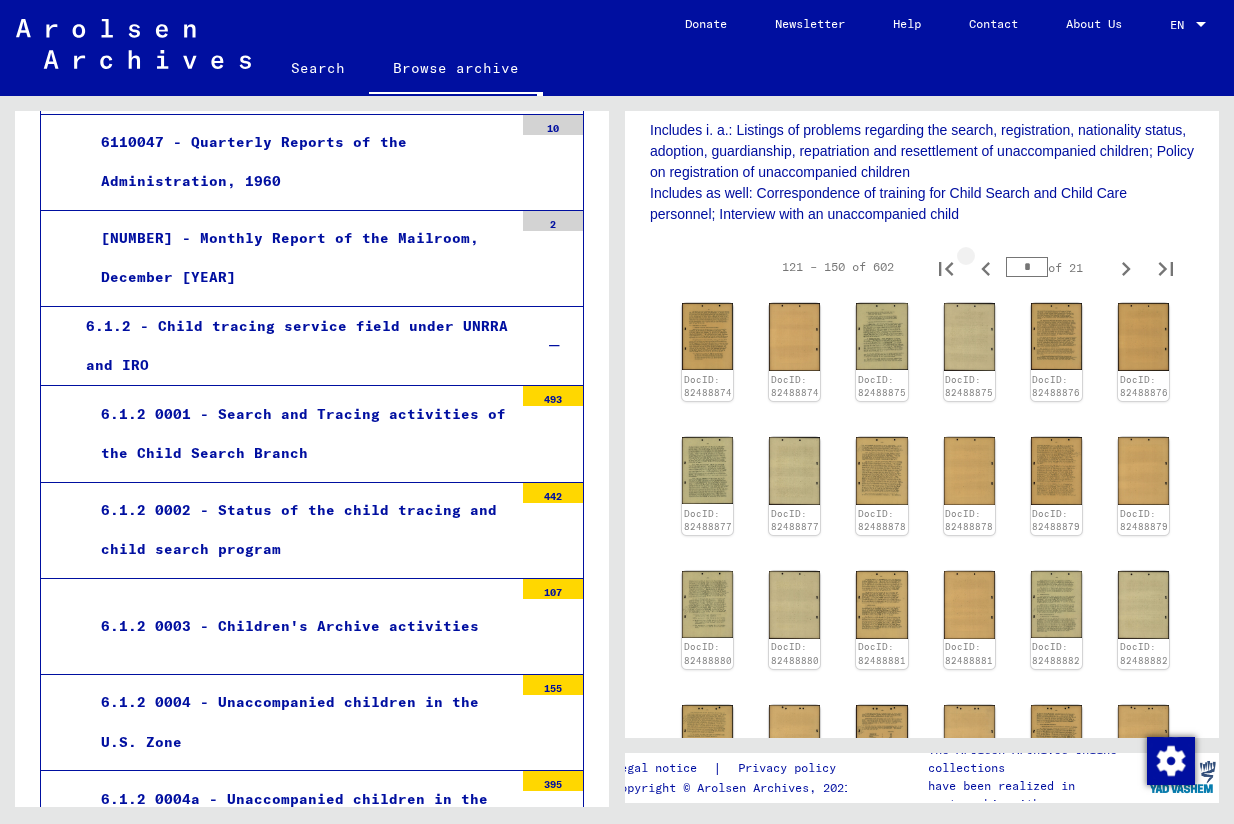 click 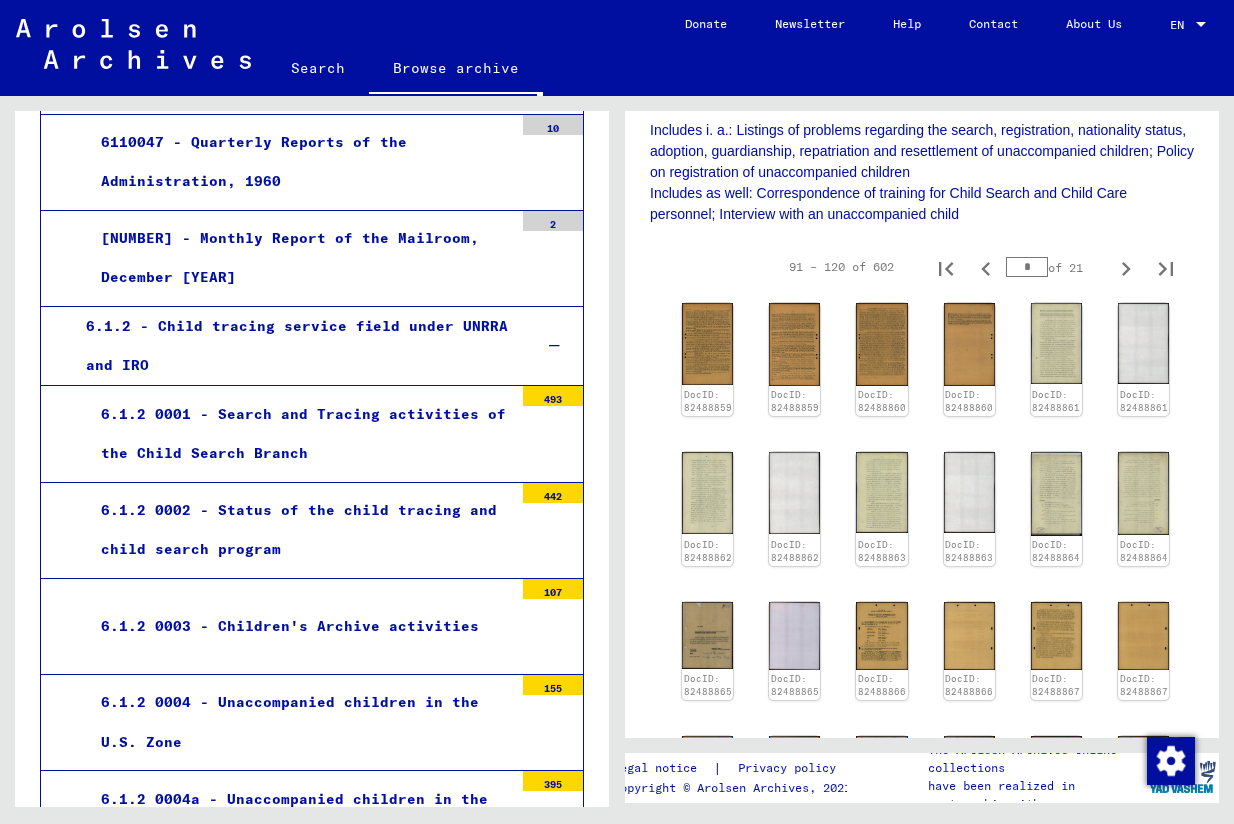 click 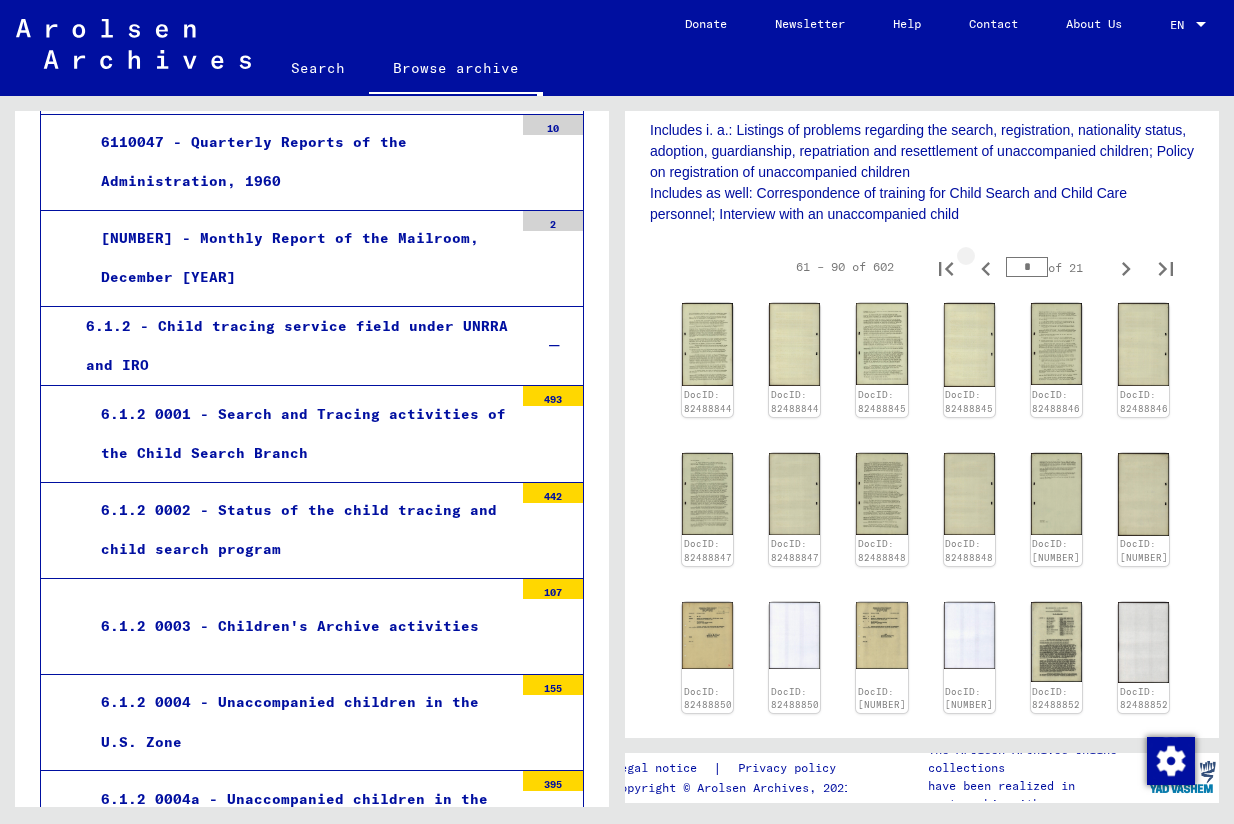 click 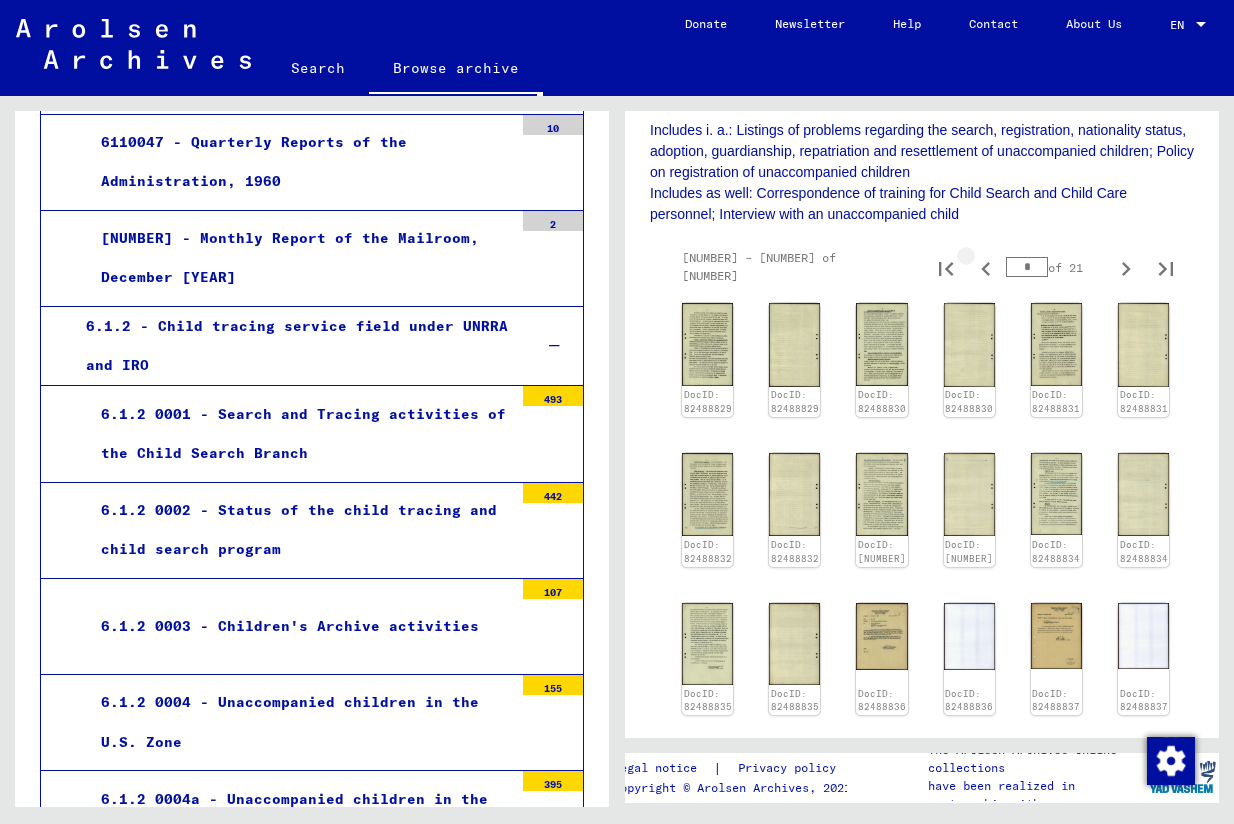 click 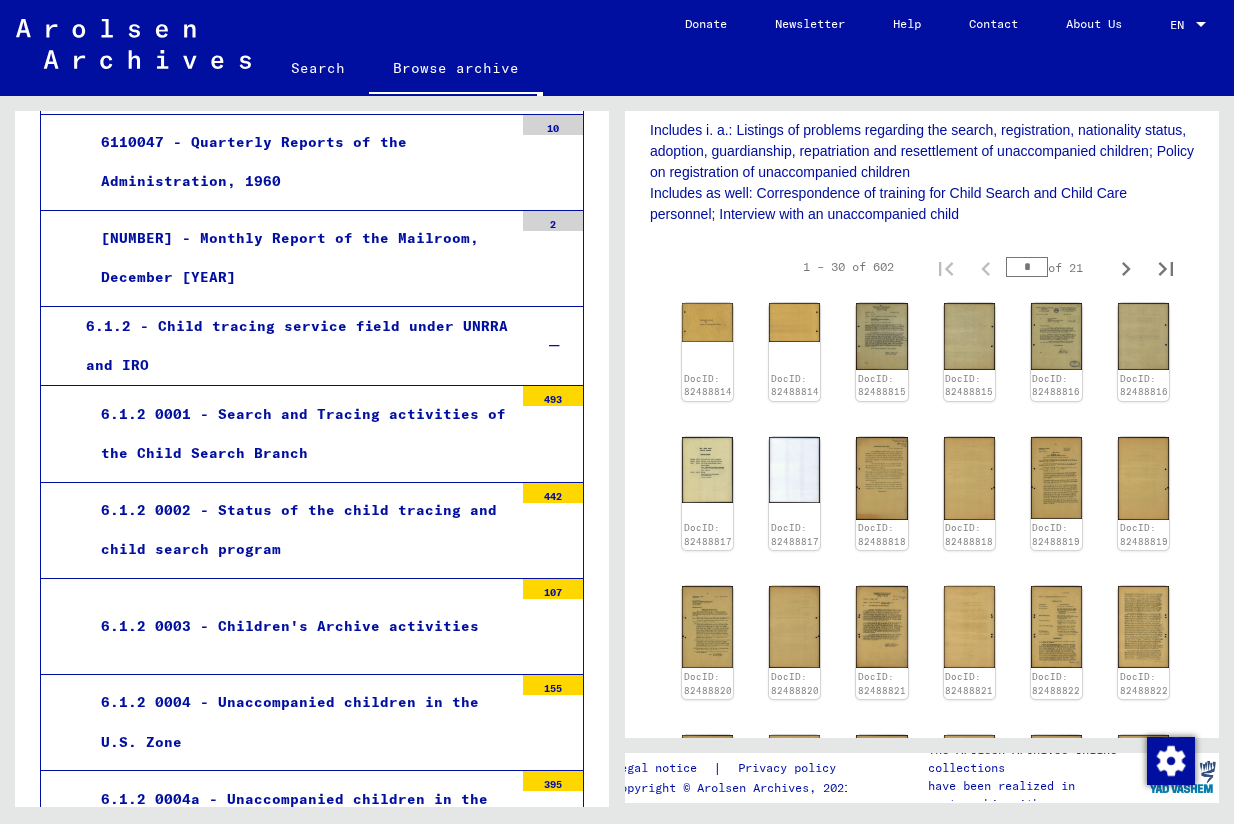 click on "[NUMBER] - Unaccompanied children in the U.S. Zone [NUMBER]" at bounding box center (312, 1226) 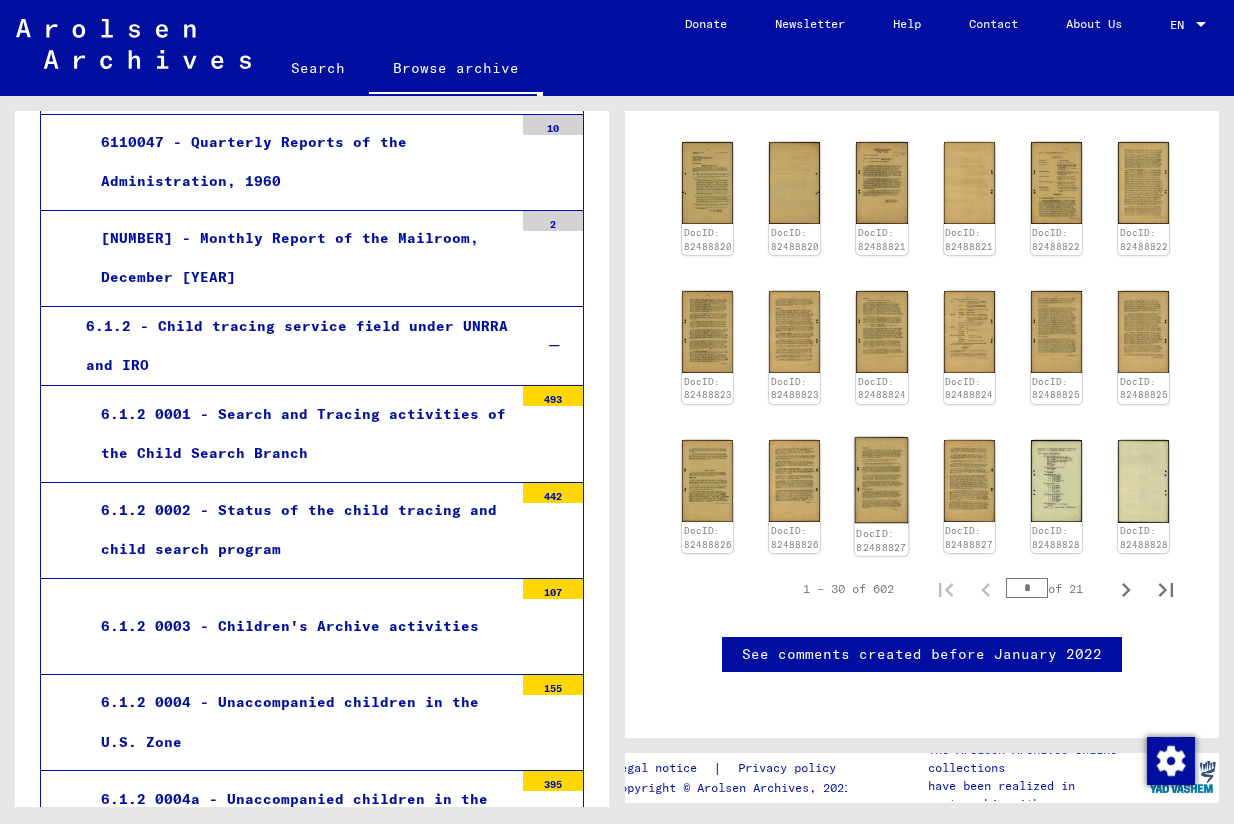 scroll, scrollTop: 830, scrollLeft: 0, axis: vertical 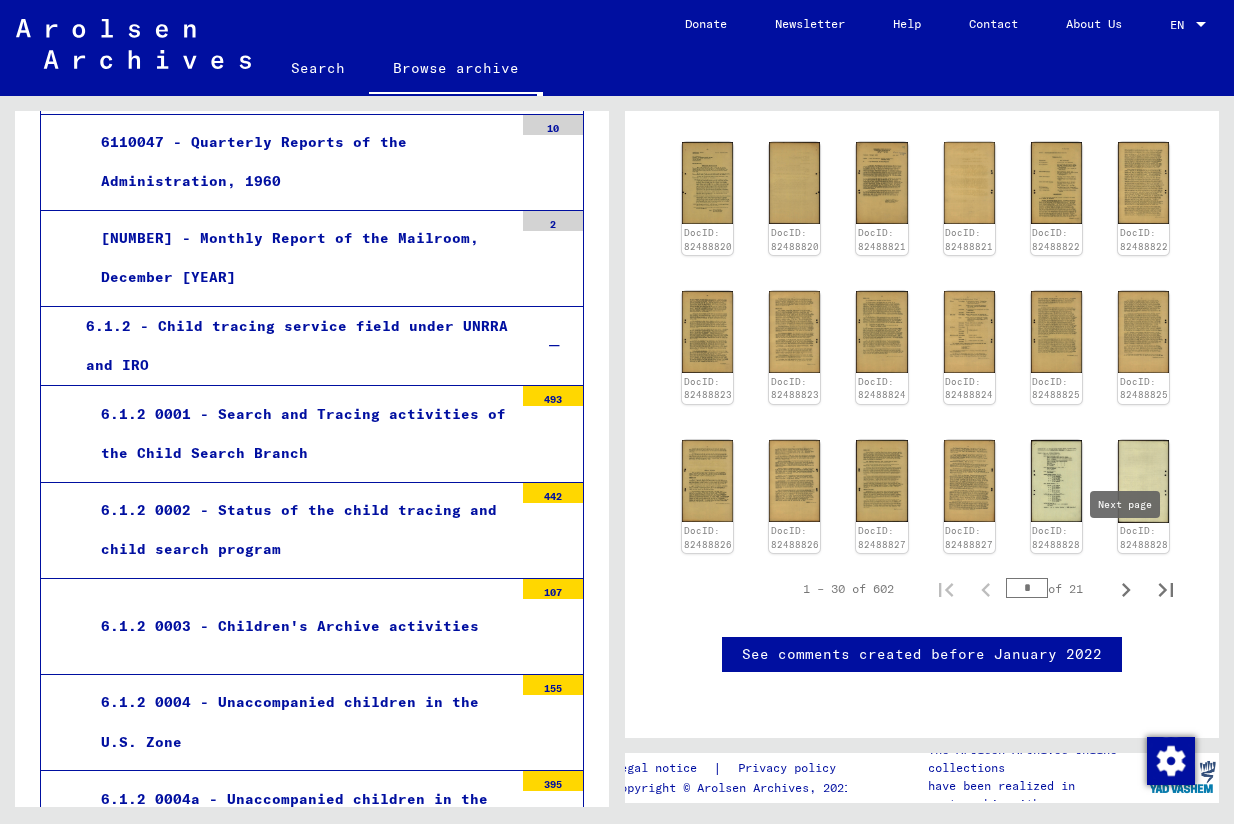 click 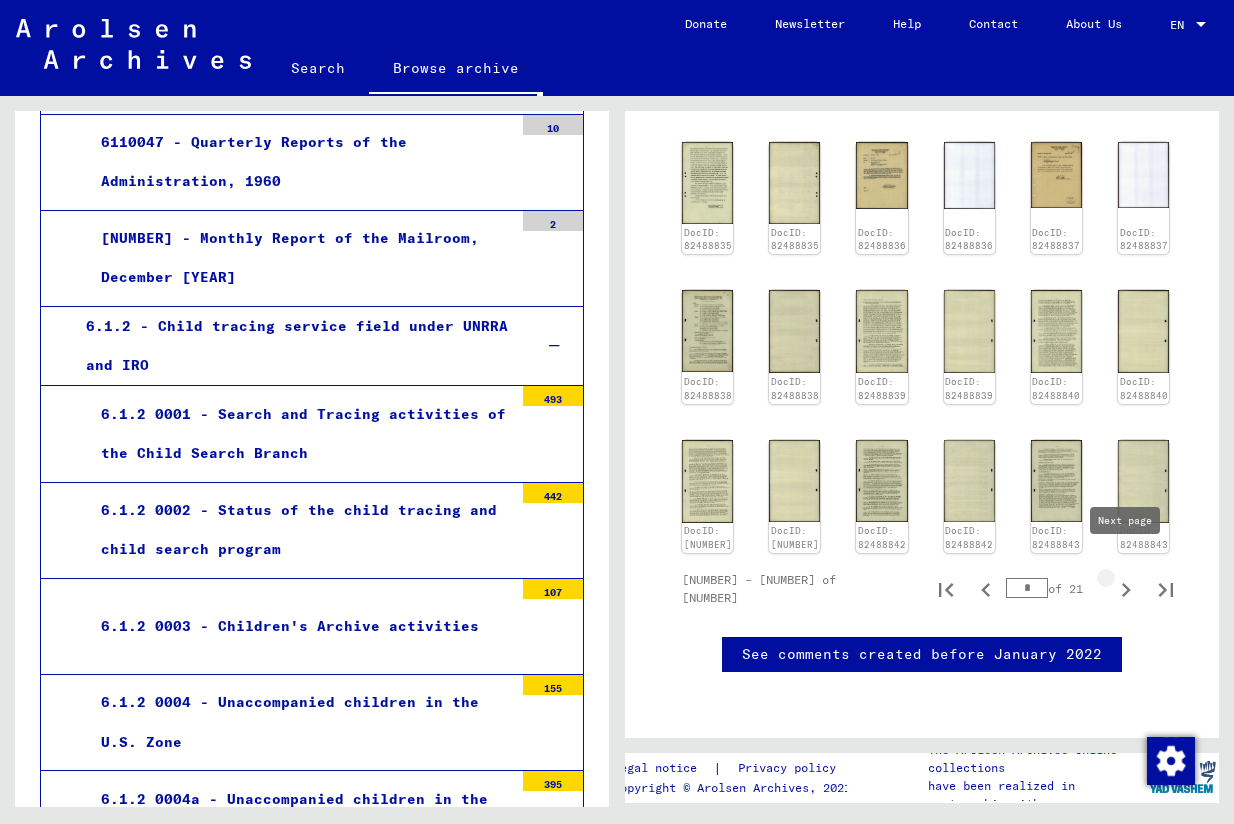 click 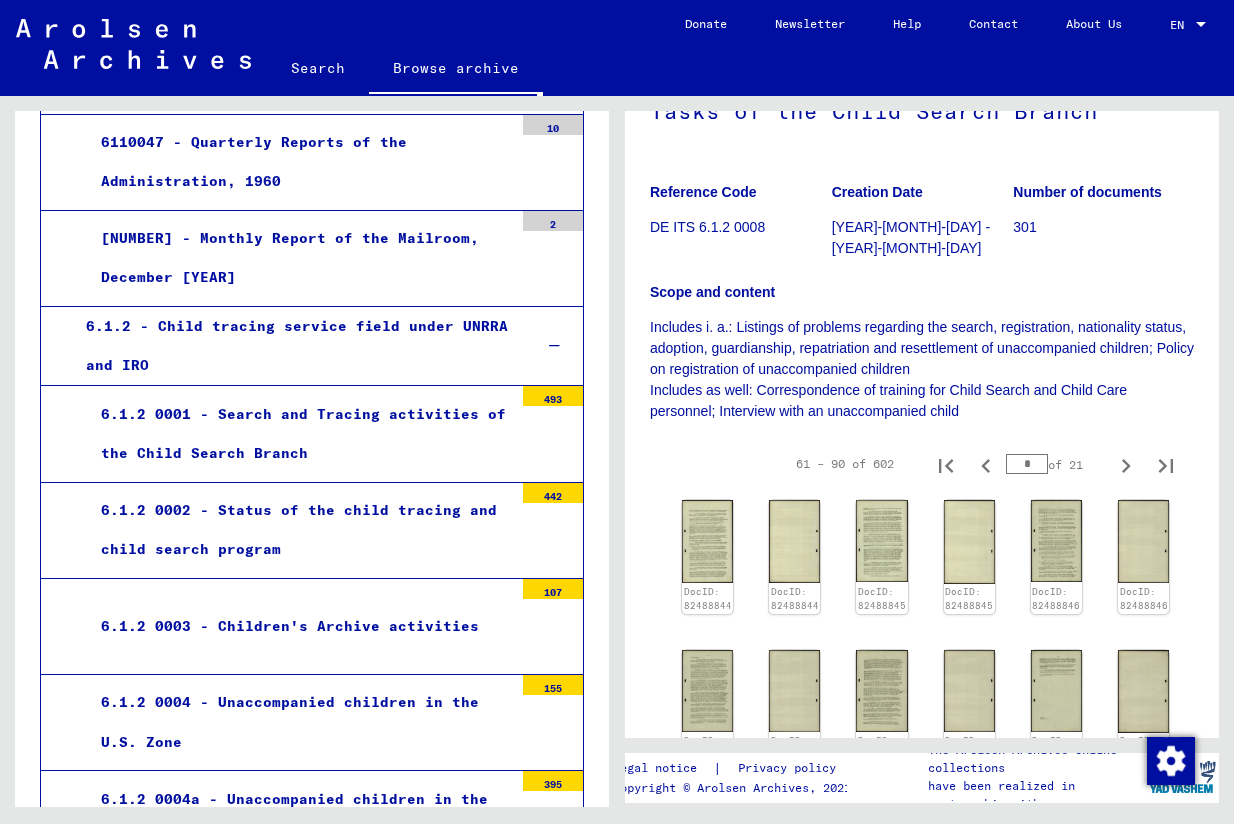 scroll, scrollTop: 158, scrollLeft: 0, axis: vertical 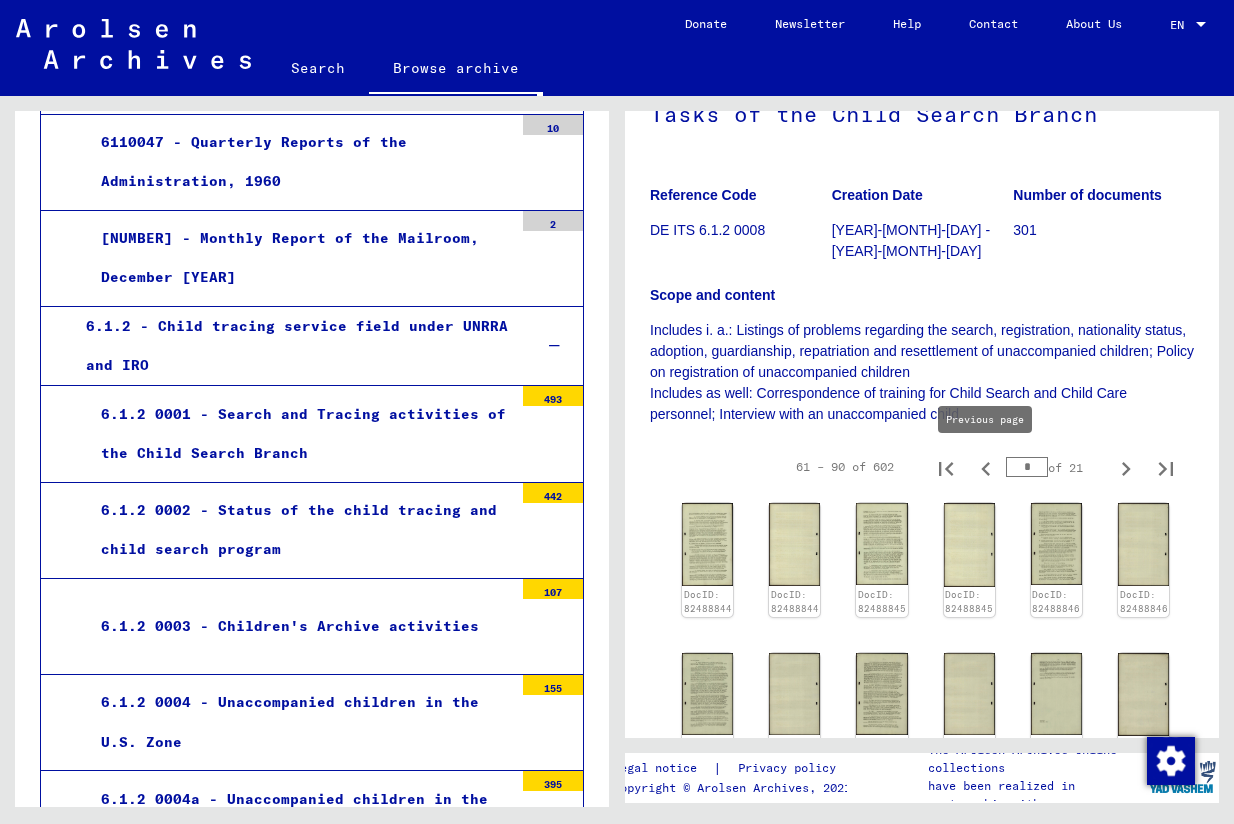 click 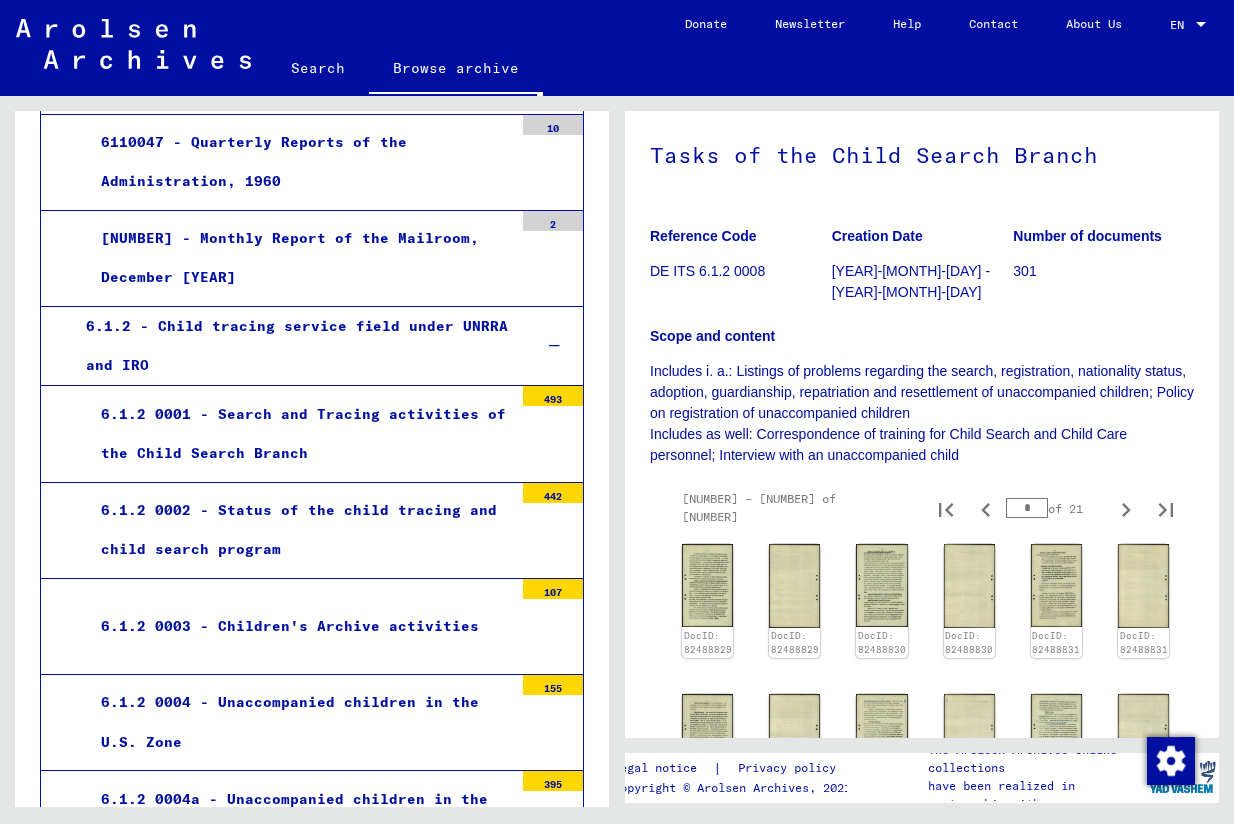 scroll, scrollTop: 124, scrollLeft: 0, axis: vertical 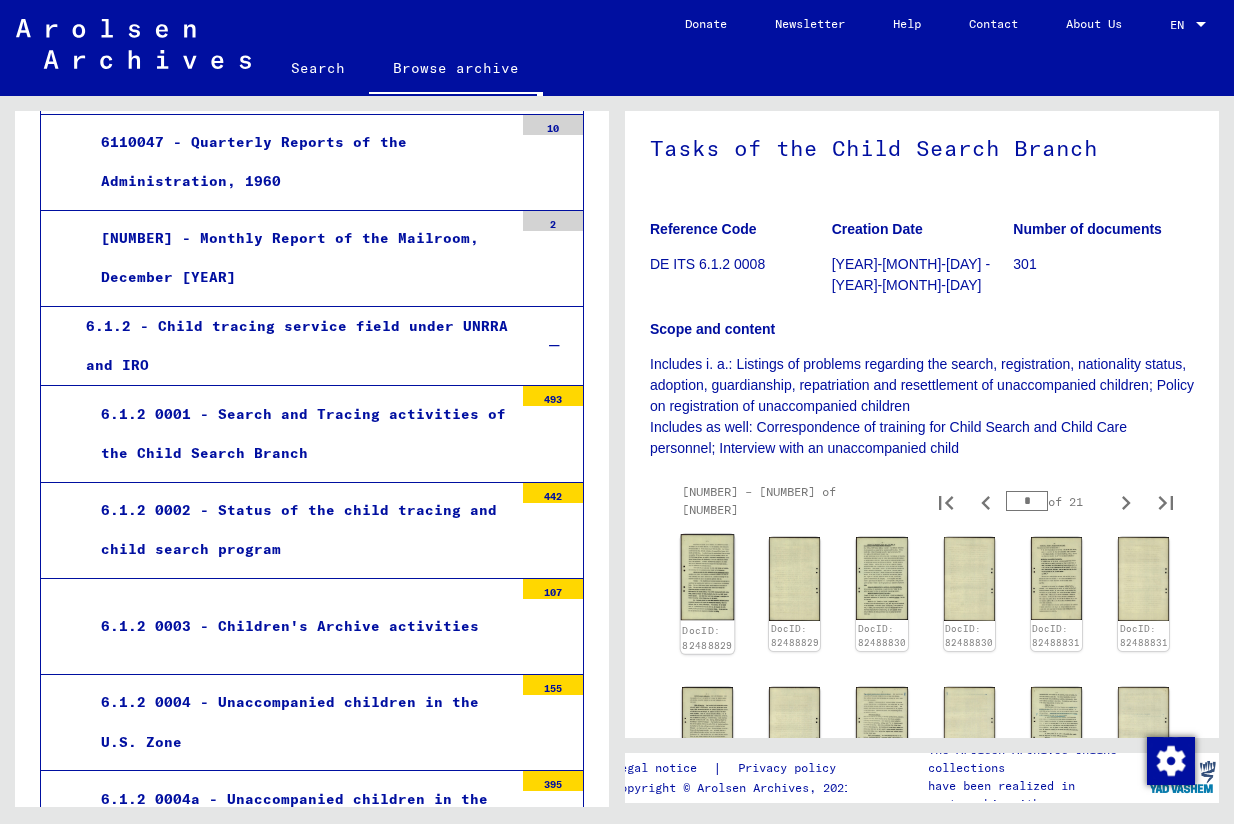click 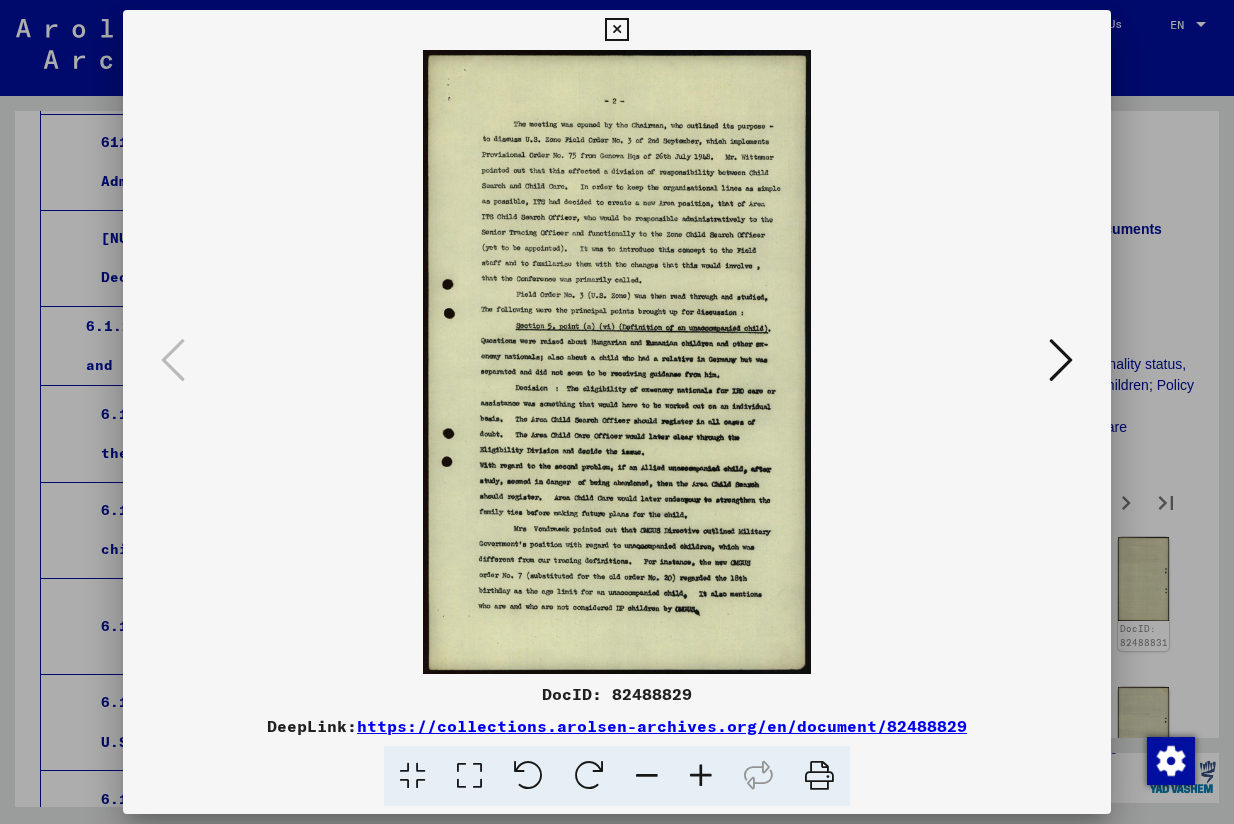 click at bounding box center [616, 362] 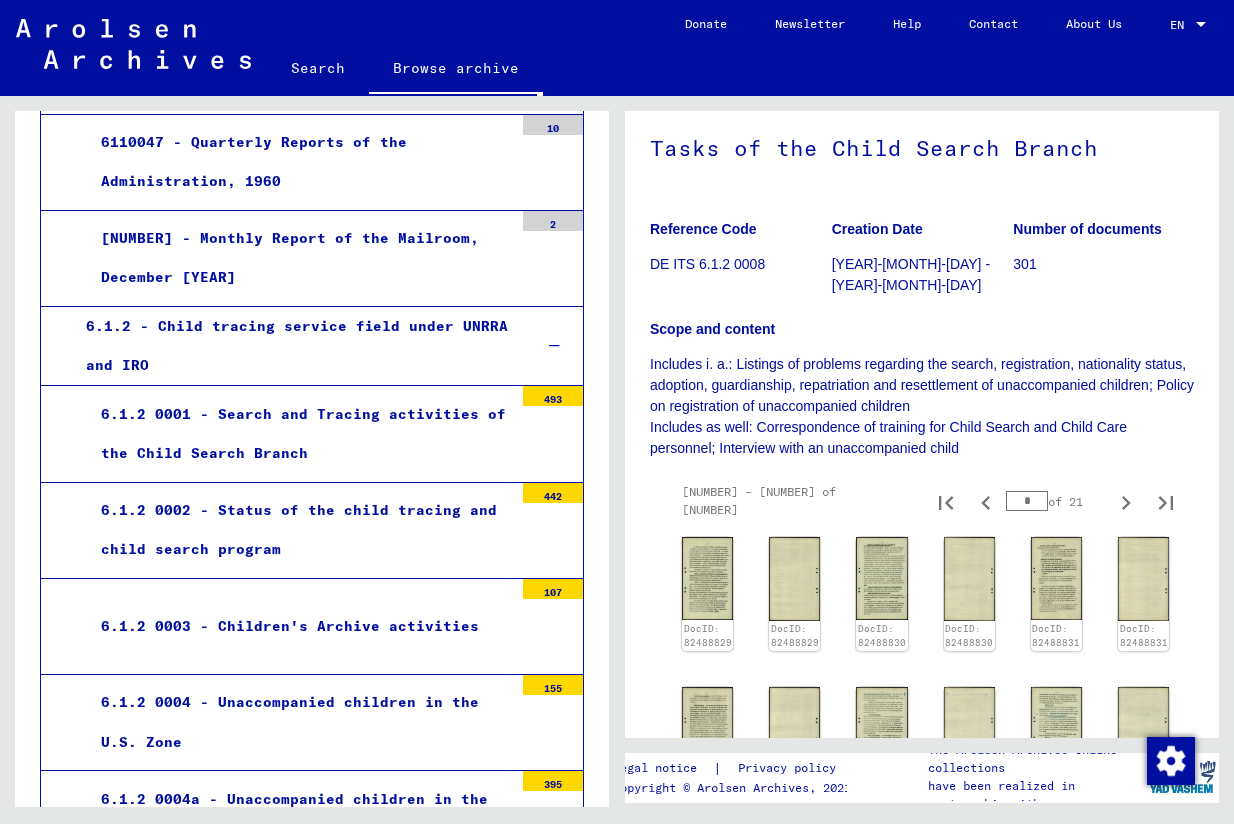 click at bounding box center (553, 1139) 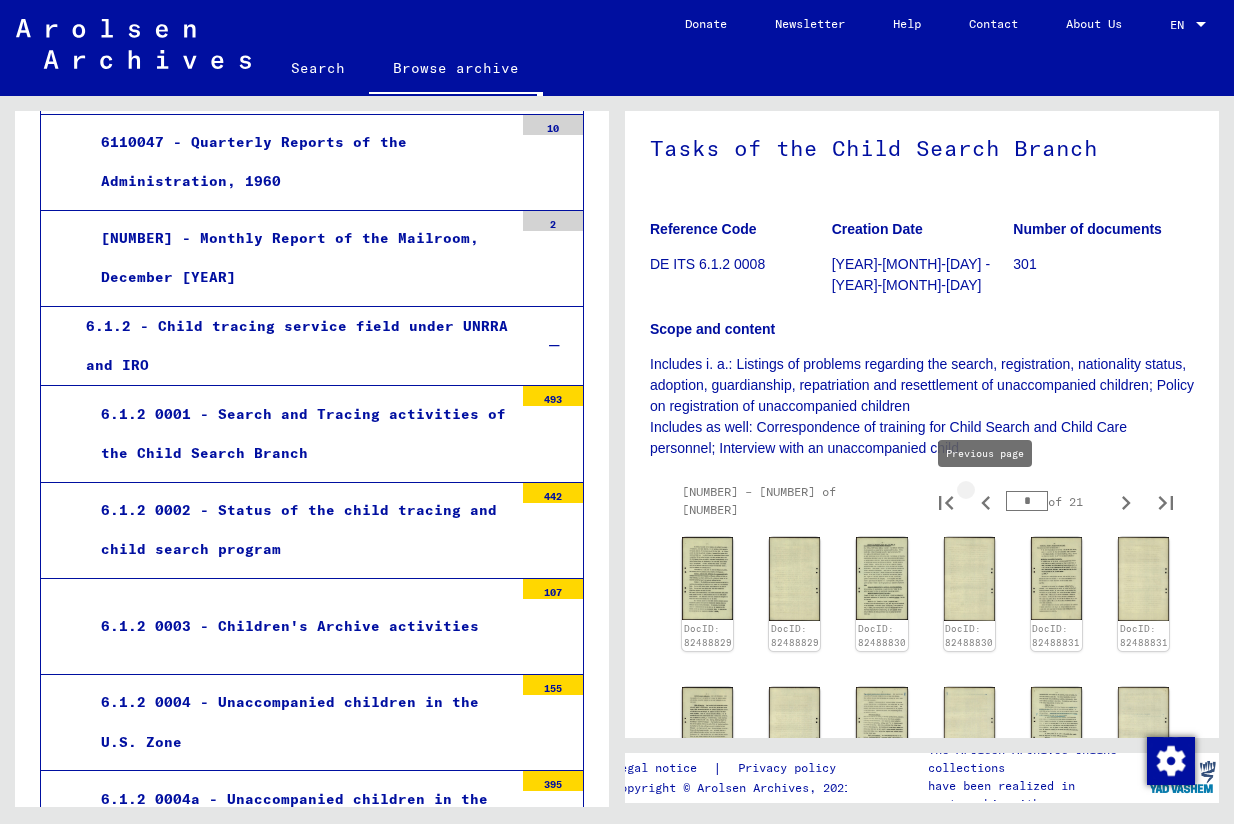 click 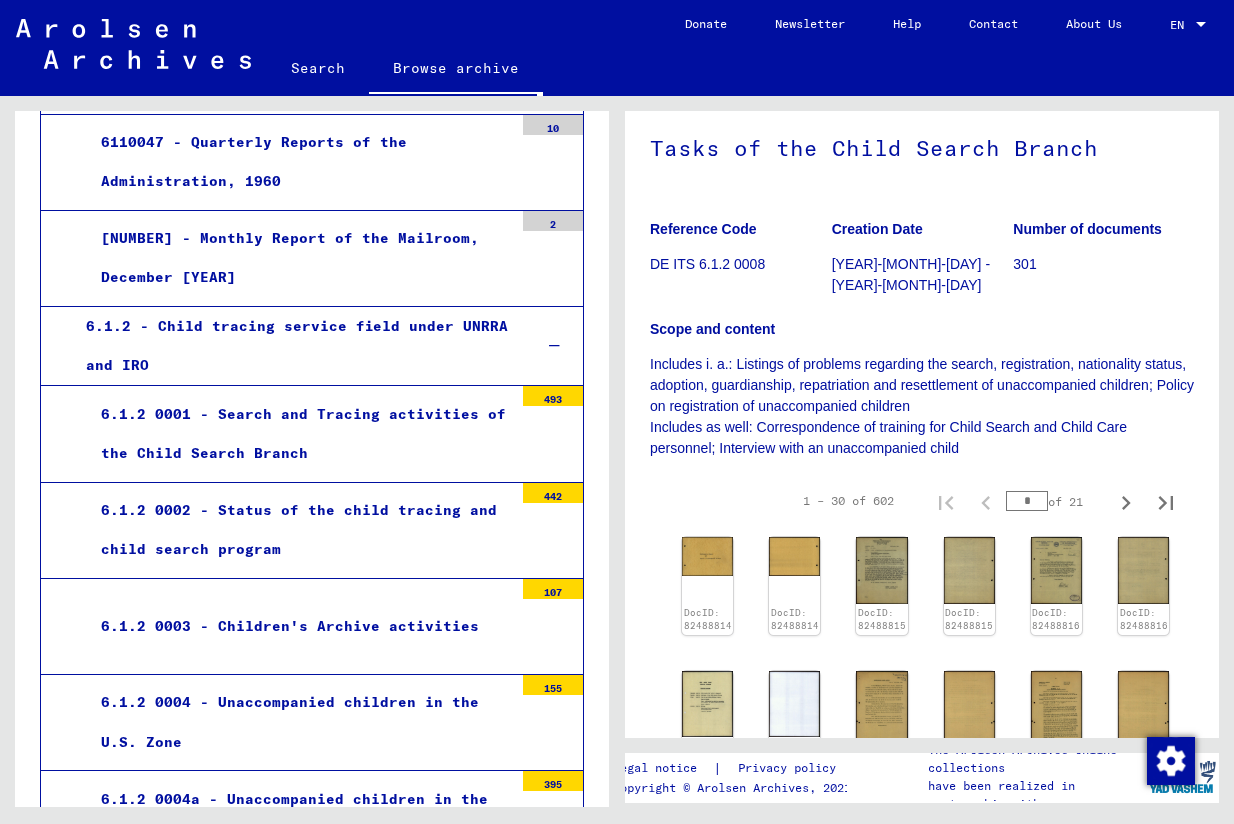 click on "6.1.2 0006a - Individual cases of German foster home investigations" at bounding box center [299, 1130] 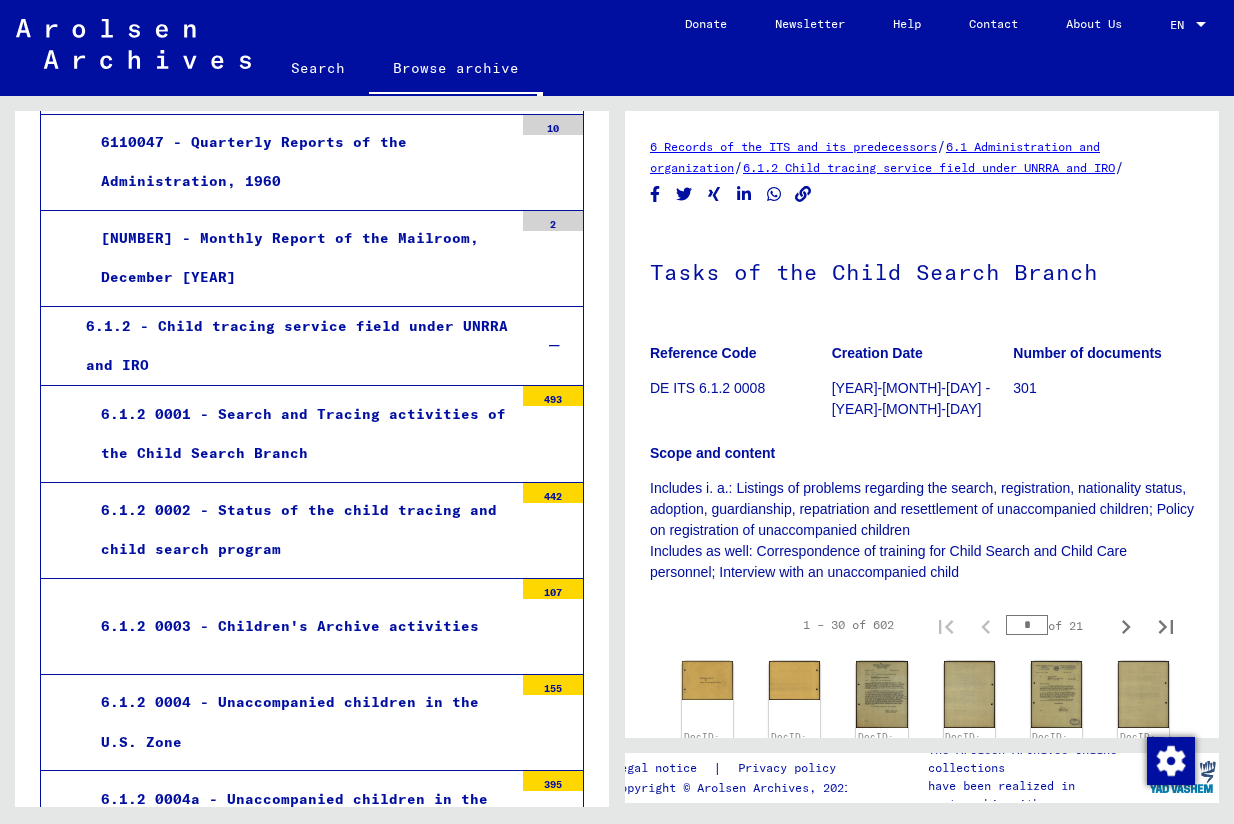 click on "6.1.2 0006a - Individual cases of German foster home investigations" at bounding box center (299, 1130) 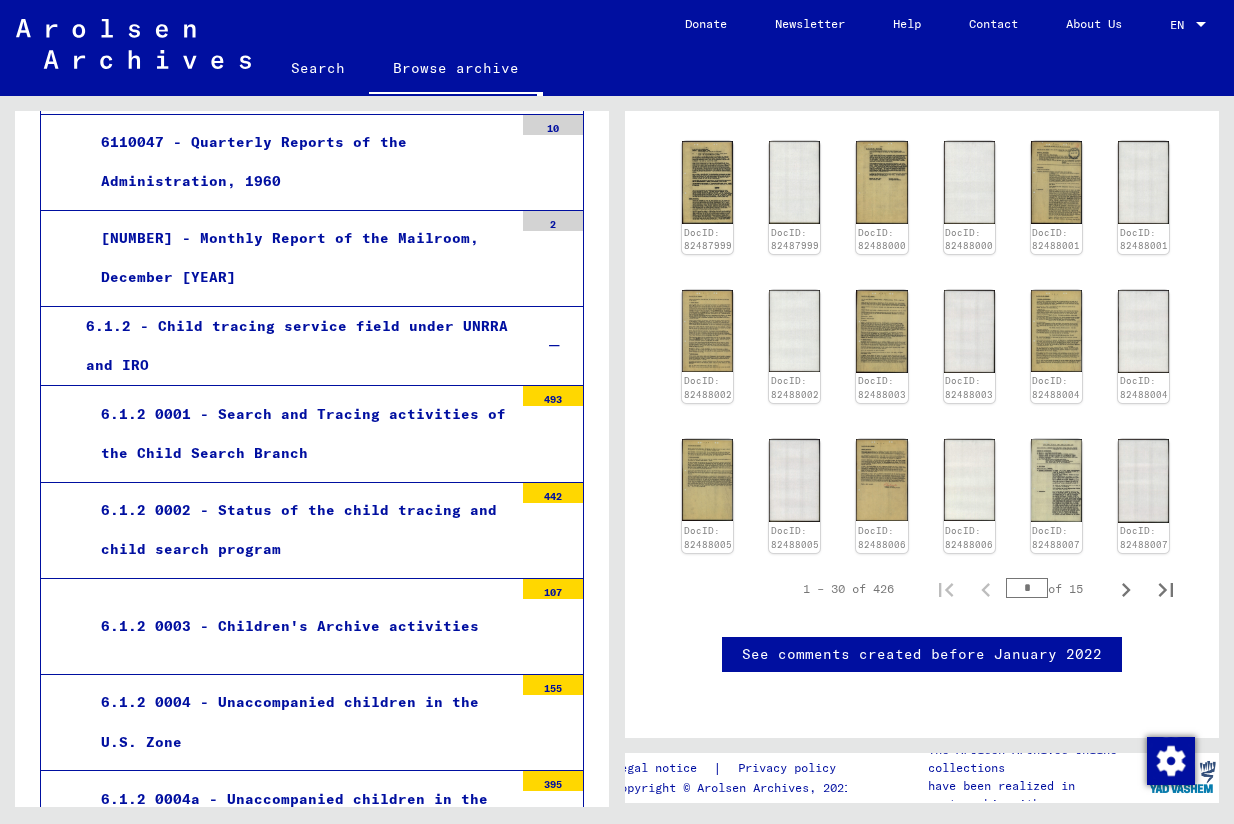 scroll, scrollTop: 1304, scrollLeft: 0, axis: vertical 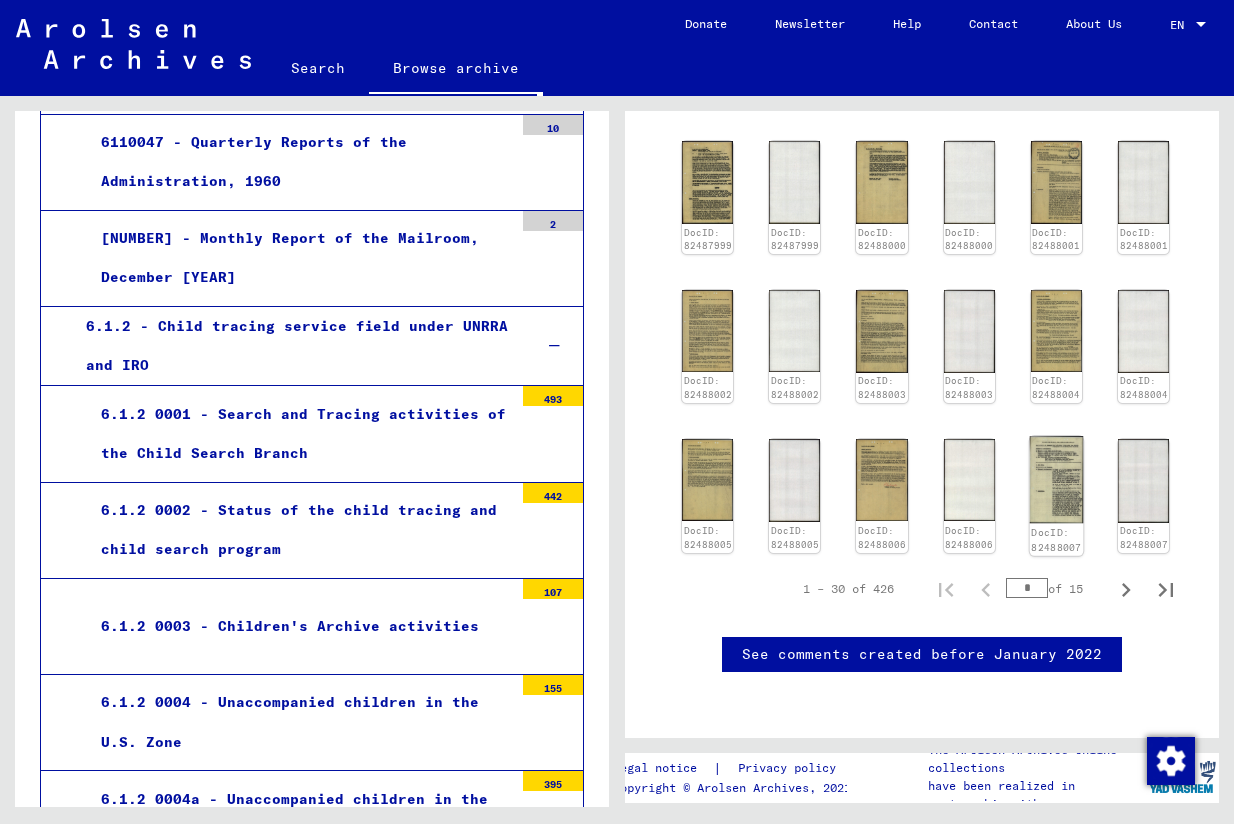 click 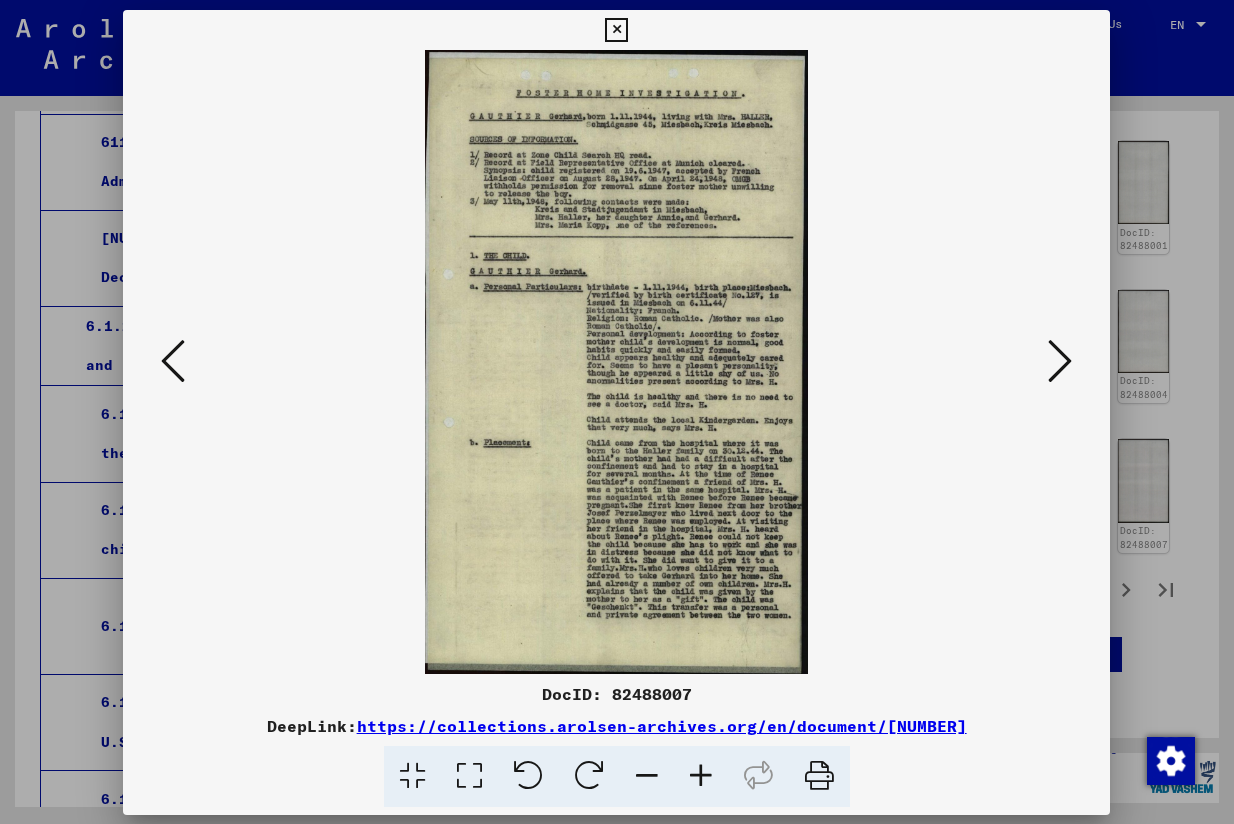 click at bounding box center [616, 362] 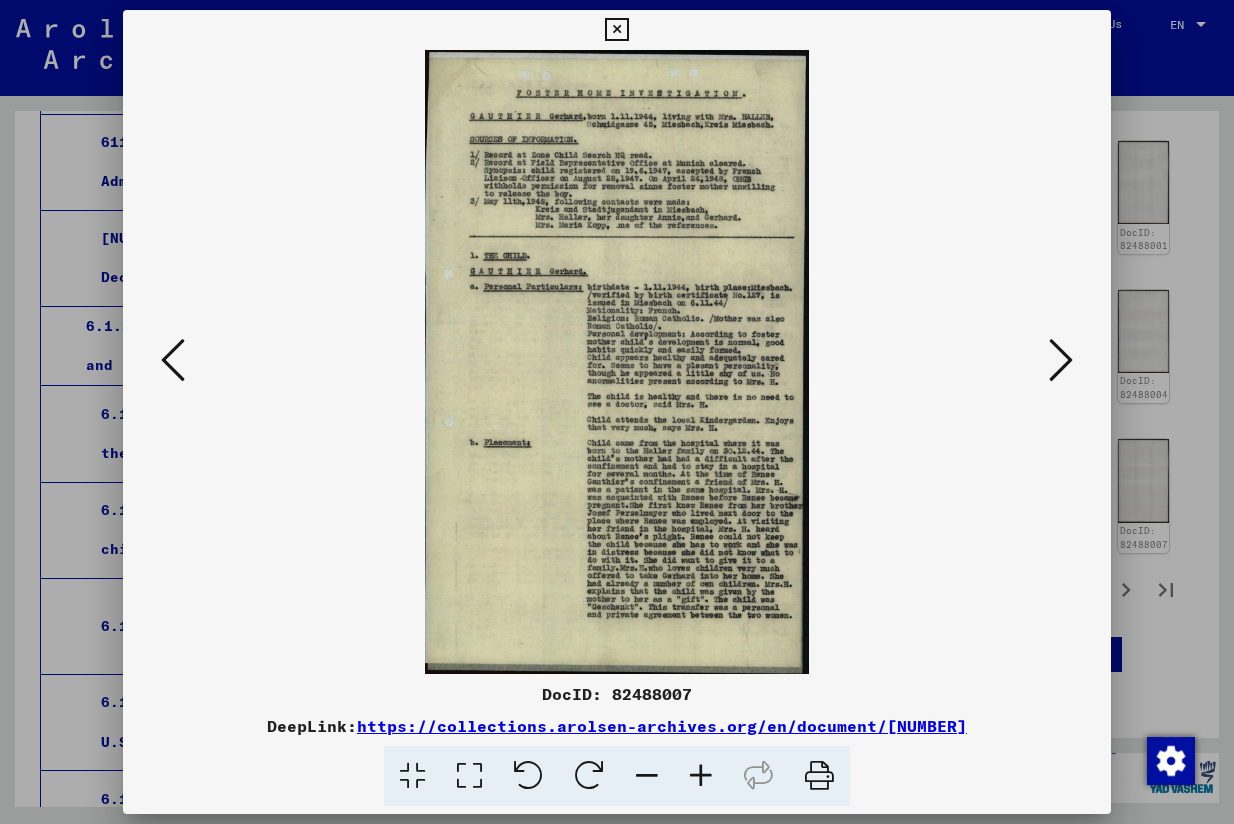click at bounding box center [469, 776] 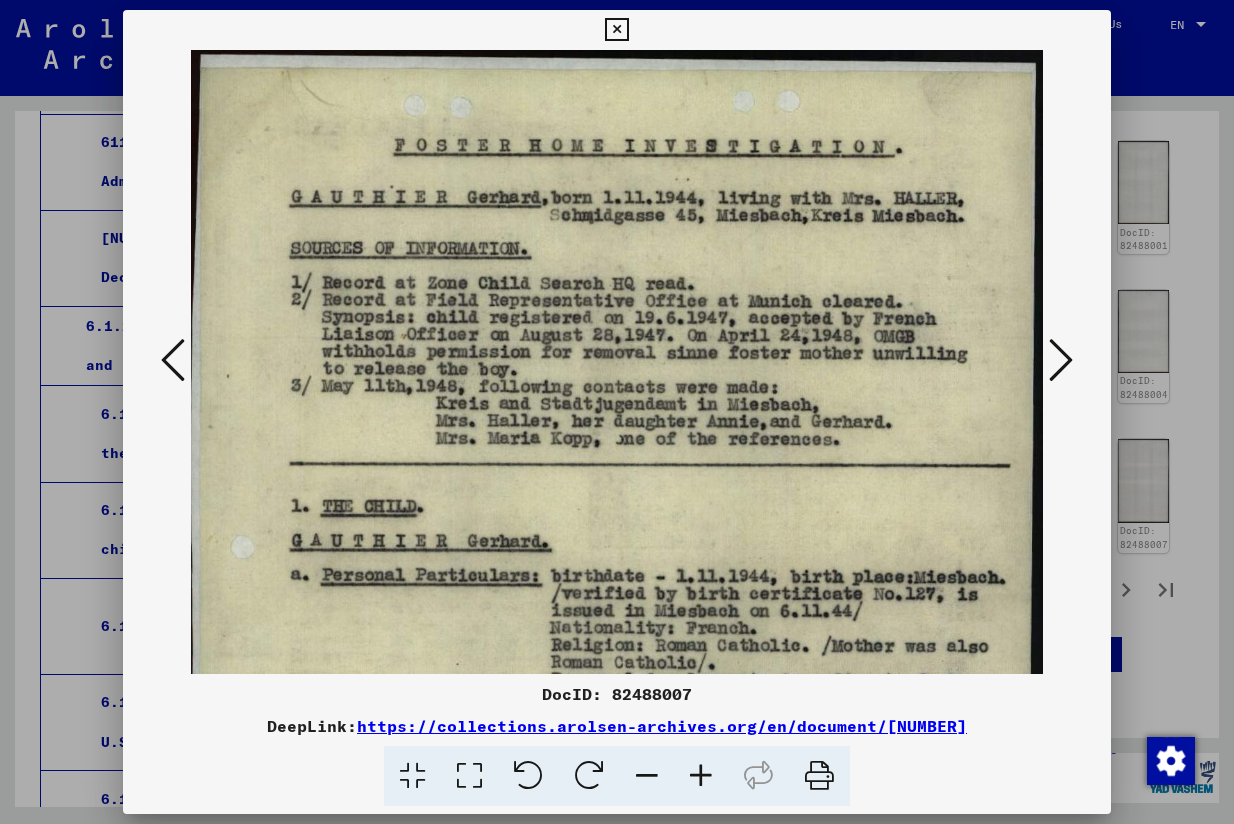click at bounding box center (616, 30) 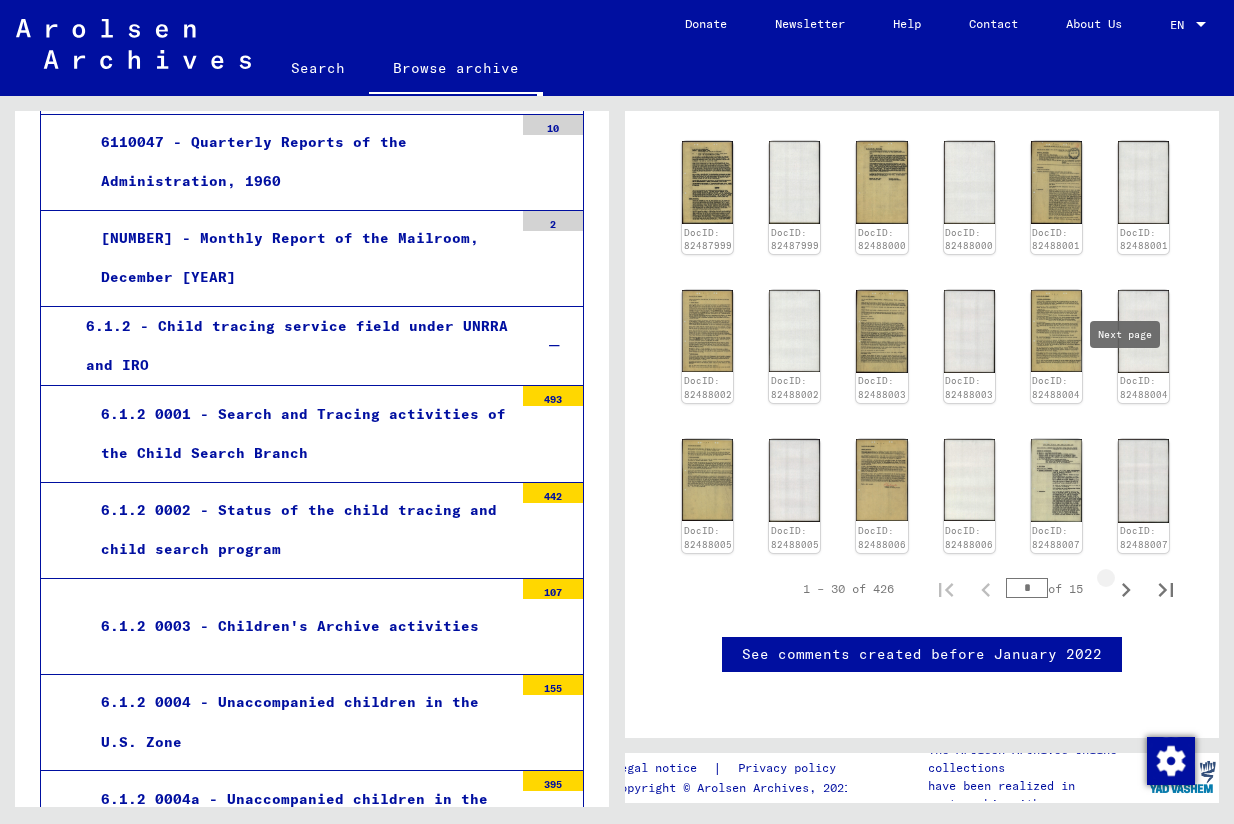 click 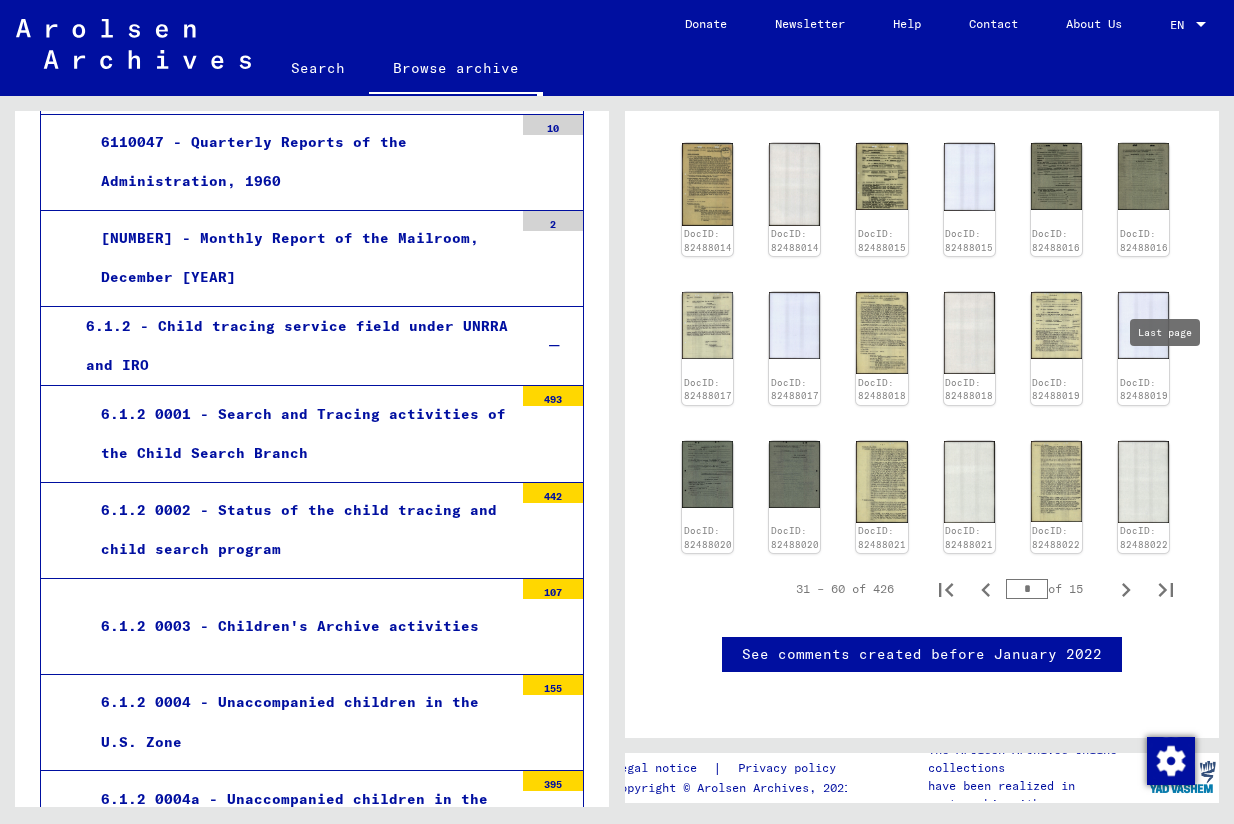 click 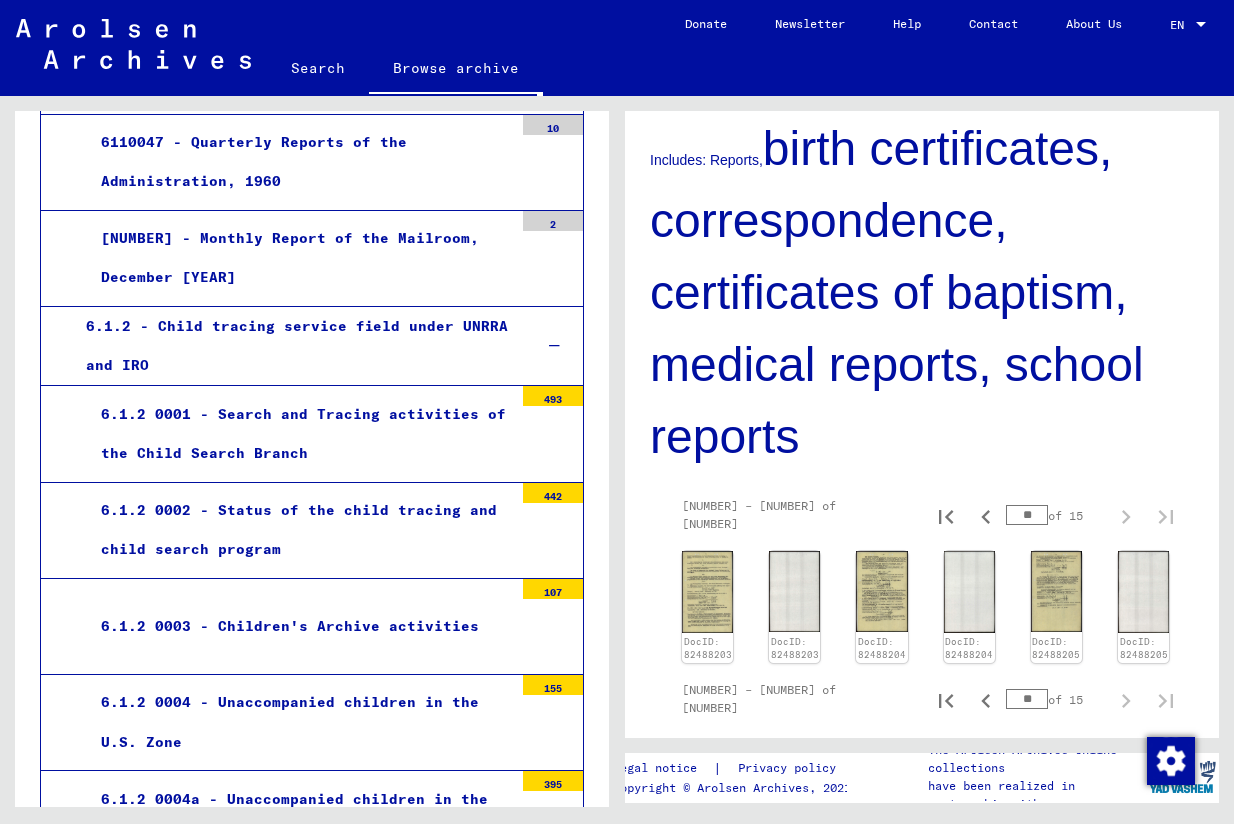 scroll, scrollTop: 393, scrollLeft: 0, axis: vertical 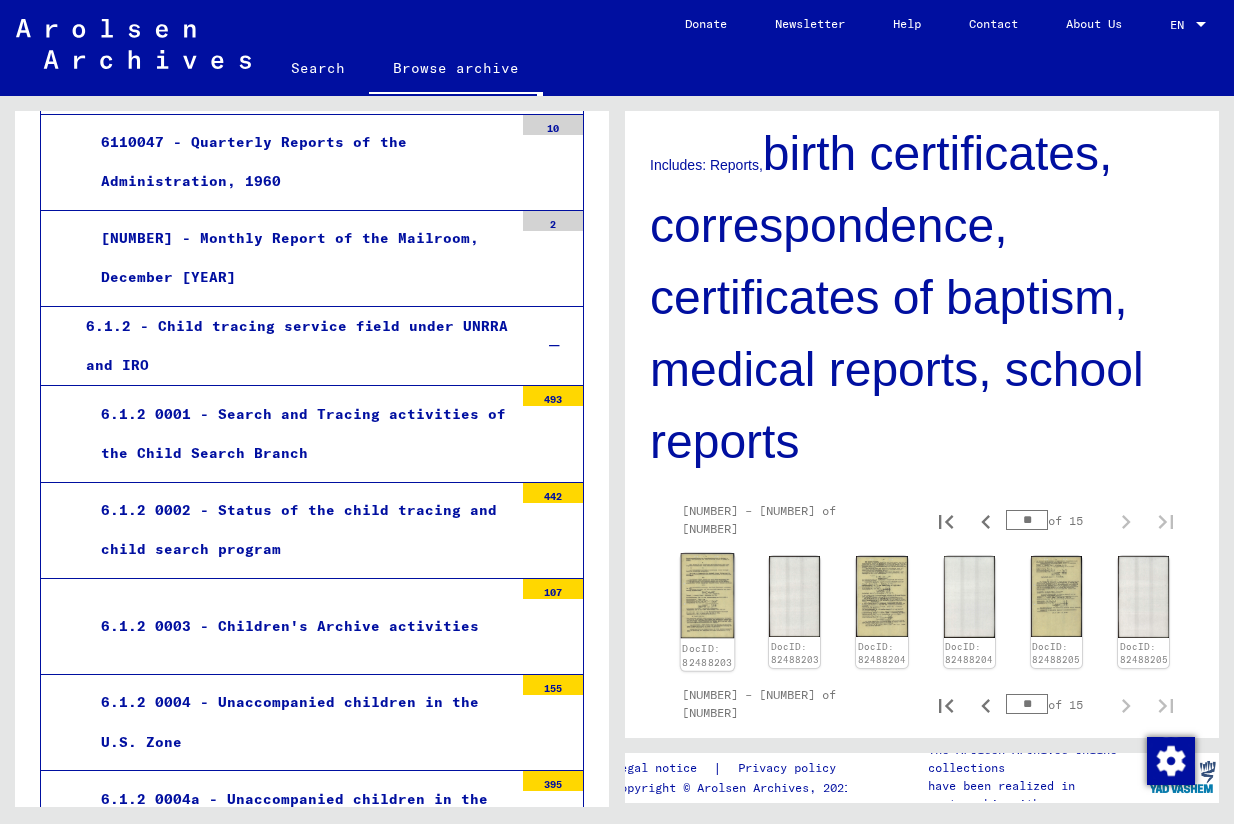 click 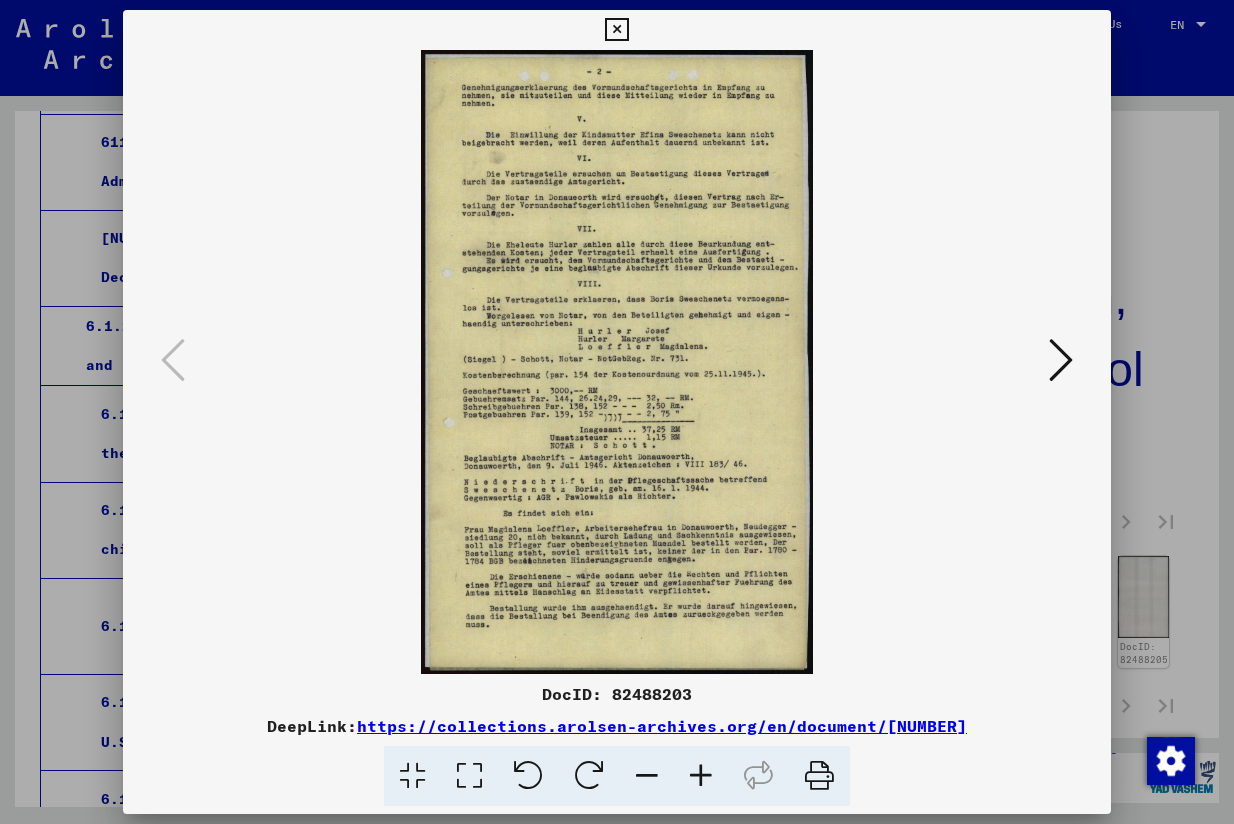 click at bounding box center (616, 362) 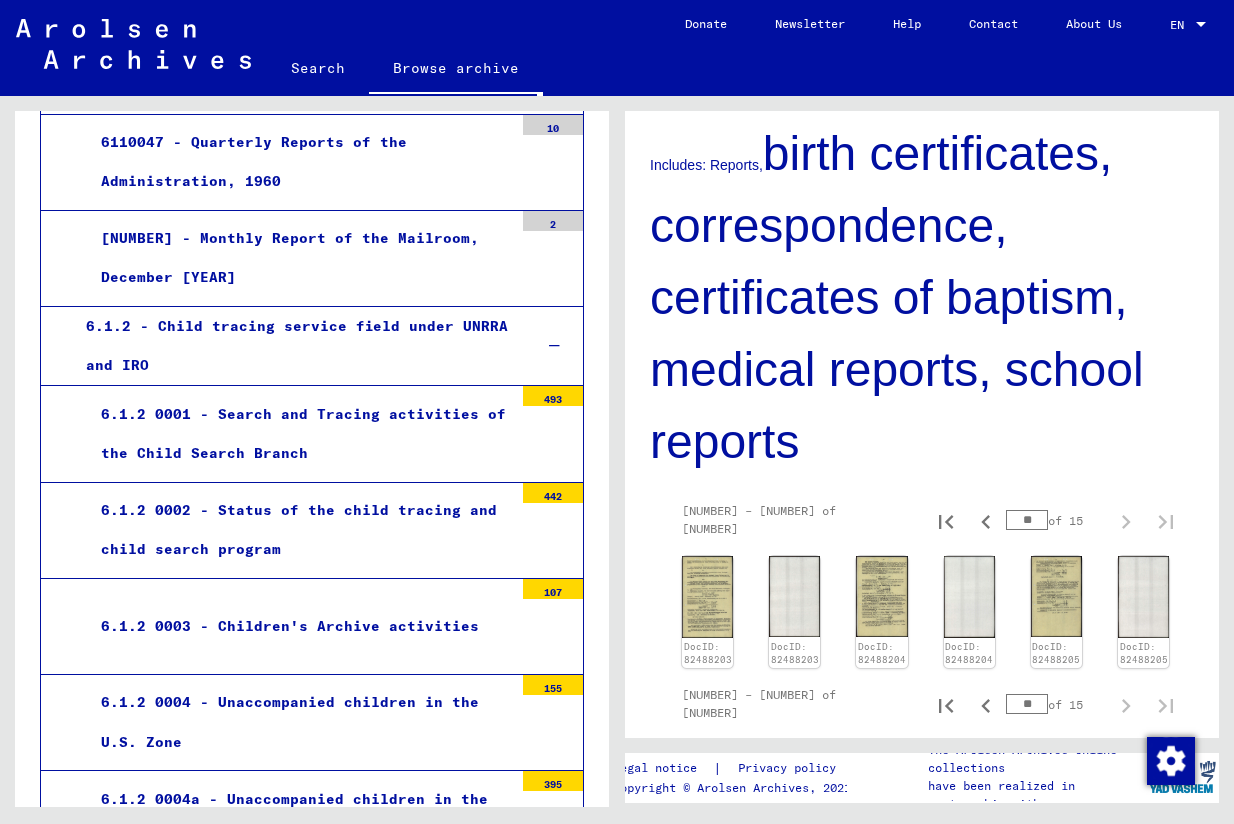 click on "6.1.2 0007 - Unaccompanied children in the U.S. Zone" at bounding box center (299, 1227) 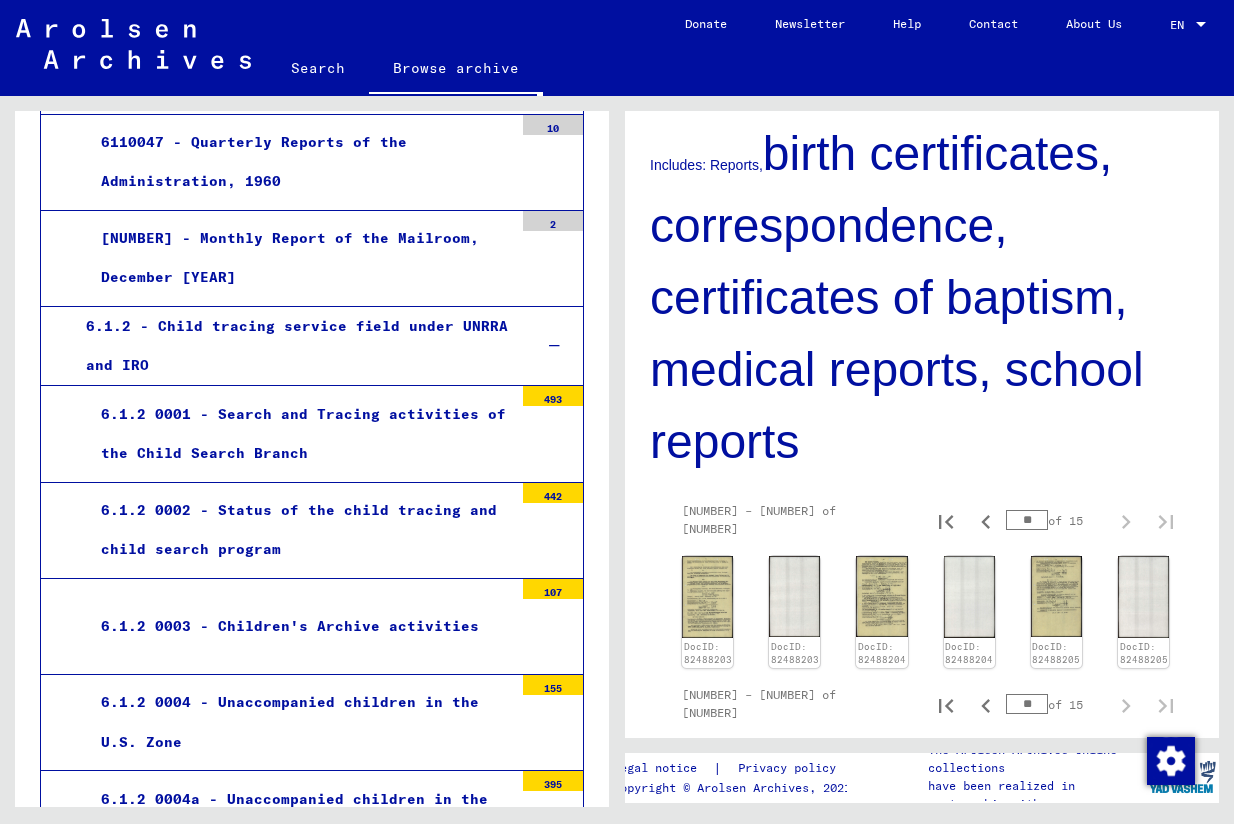 scroll, scrollTop: 0, scrollLeft: 0, axis: both 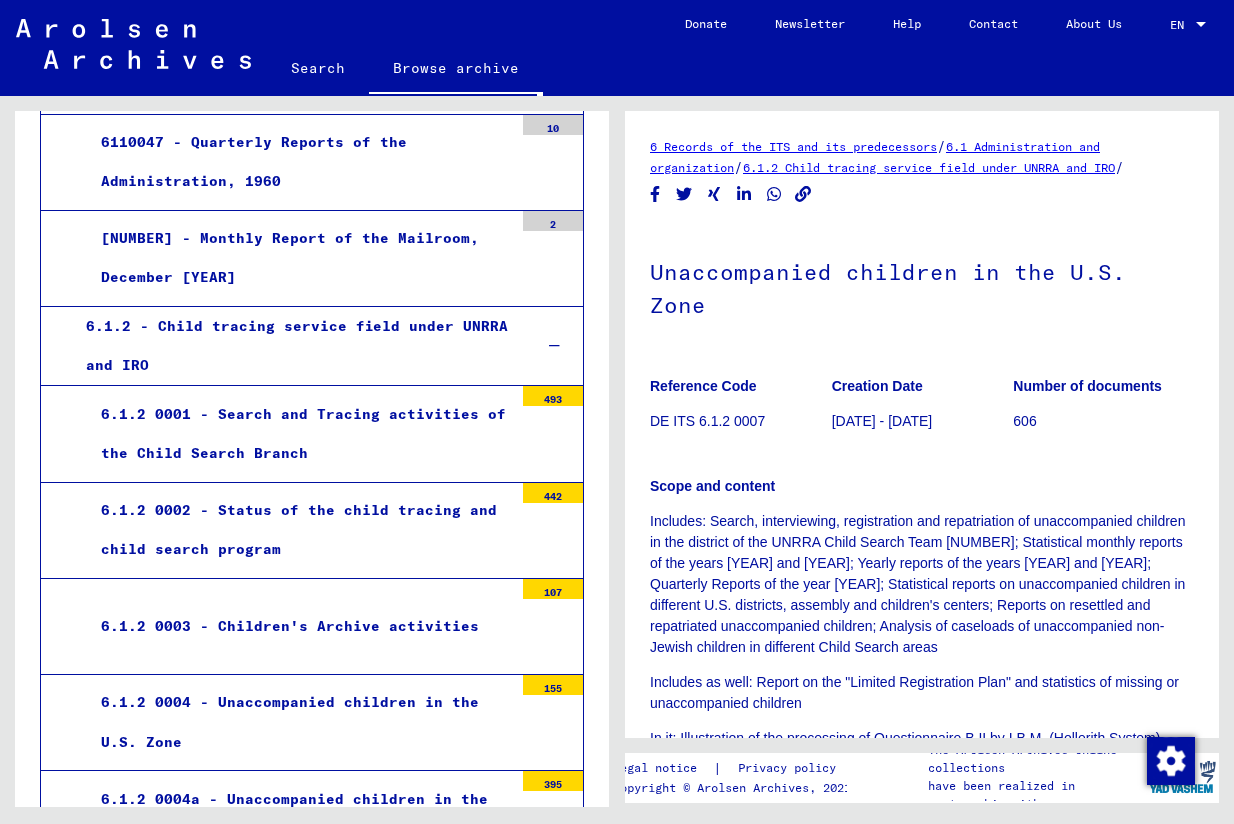 click on "6.1.2 0007 - Unaccompanied children in the U.S. Zone" at bounding box center (299, 1227) 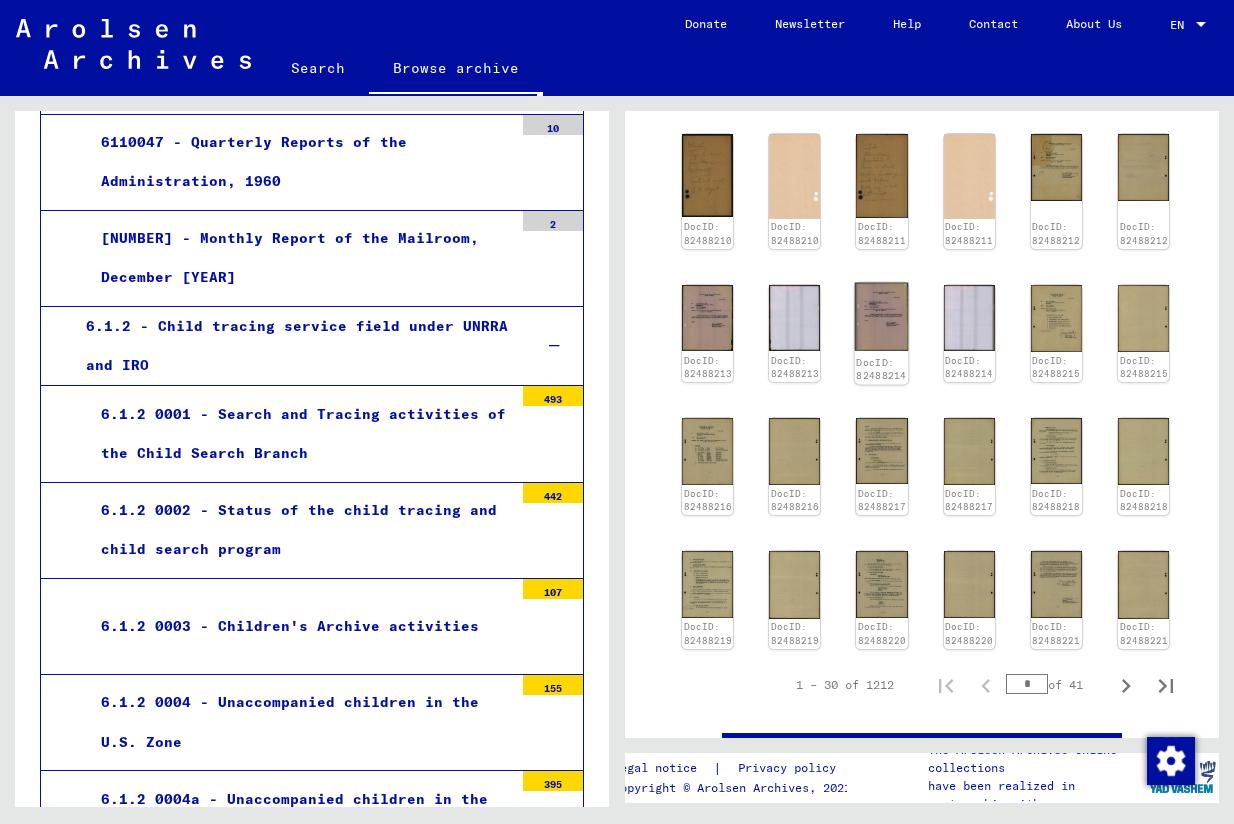 scroll, scrollTop: 885, scrollLeft: 0, axis: vertical 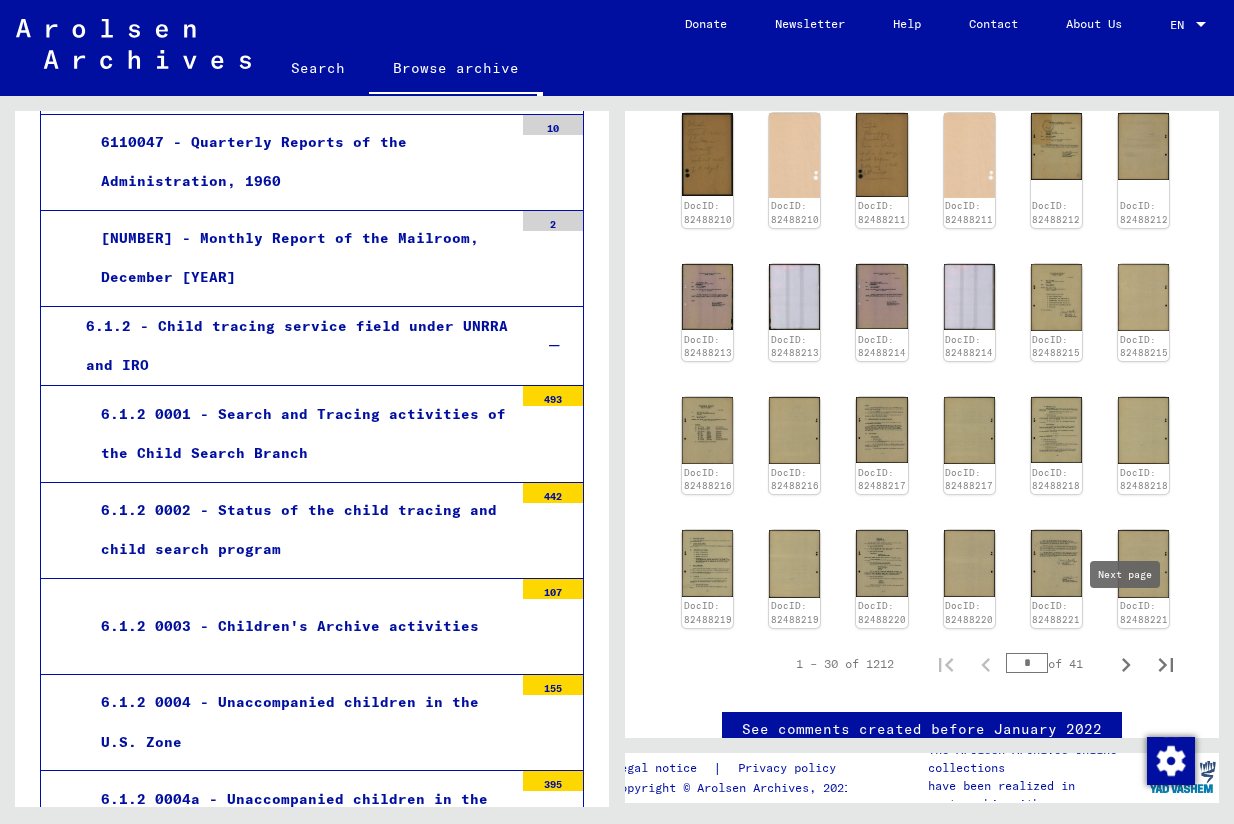 click 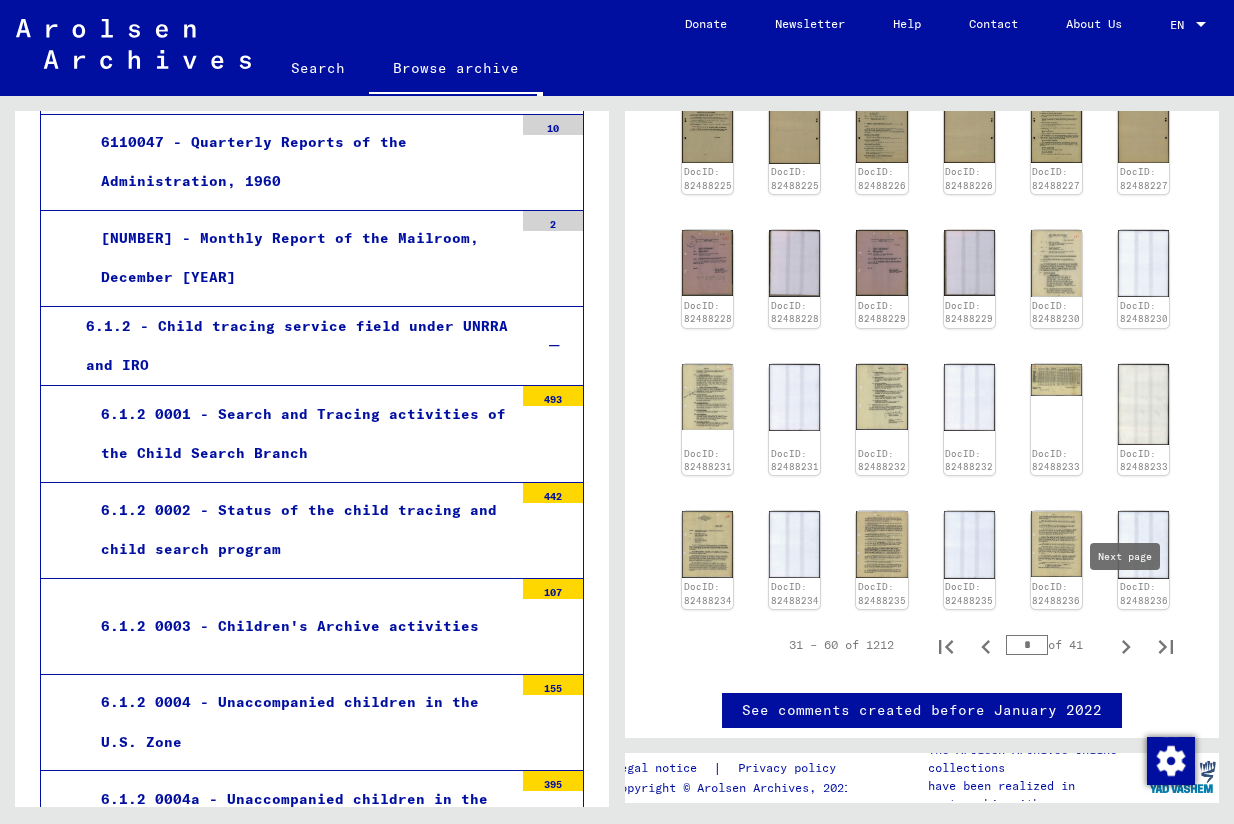 click 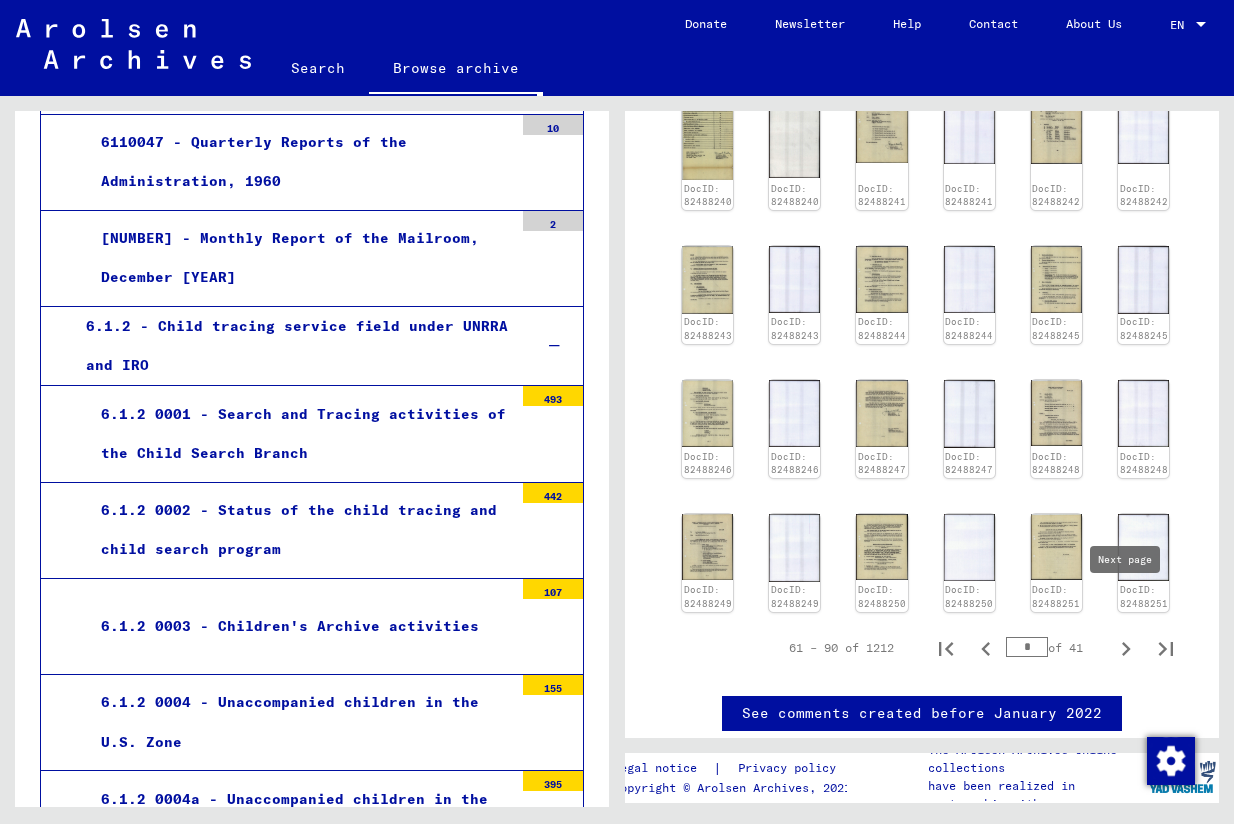 click 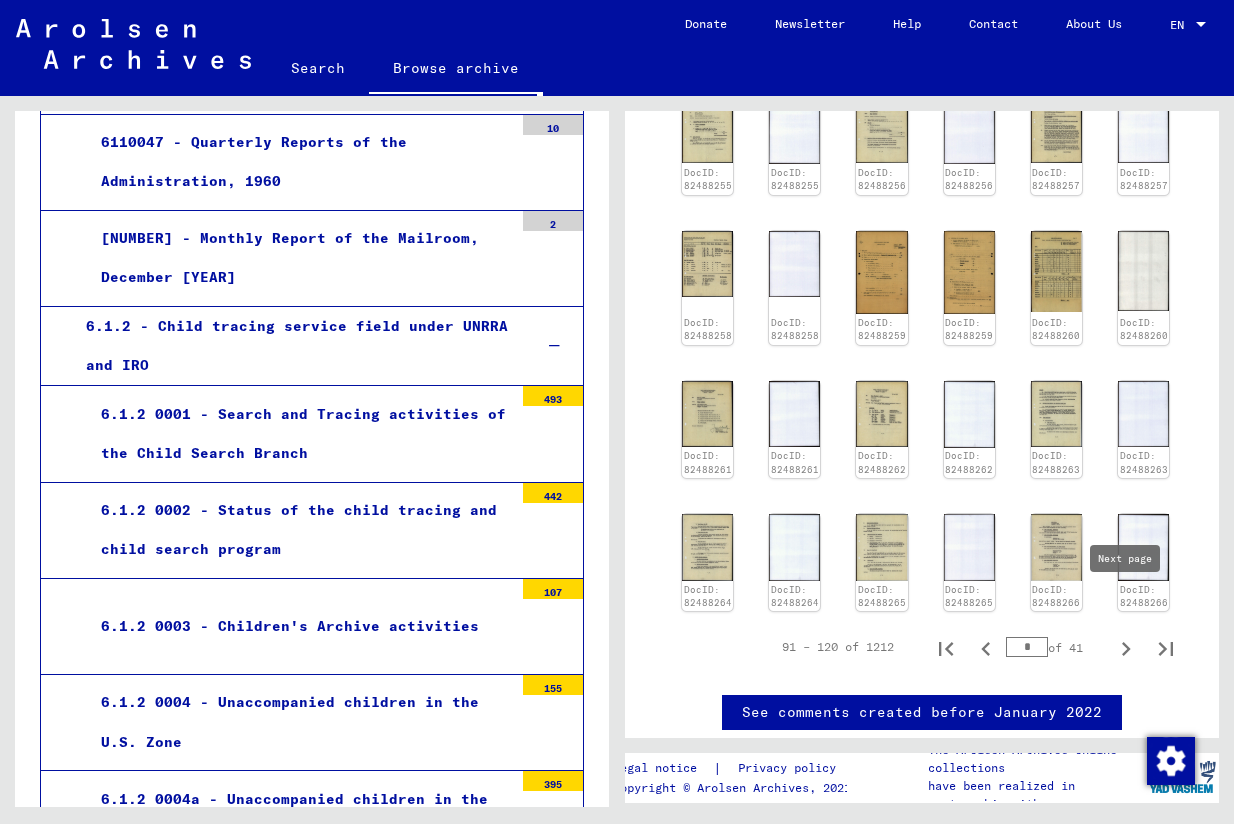 click 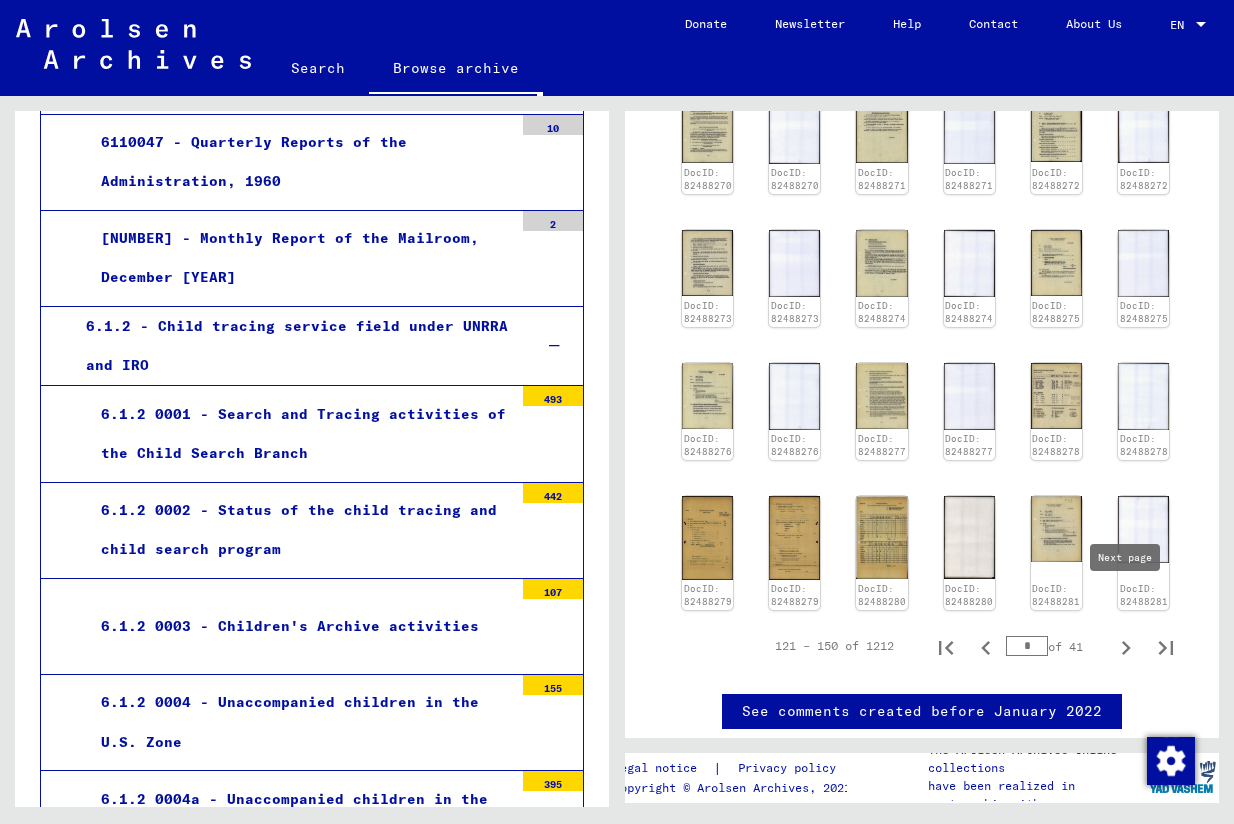 click 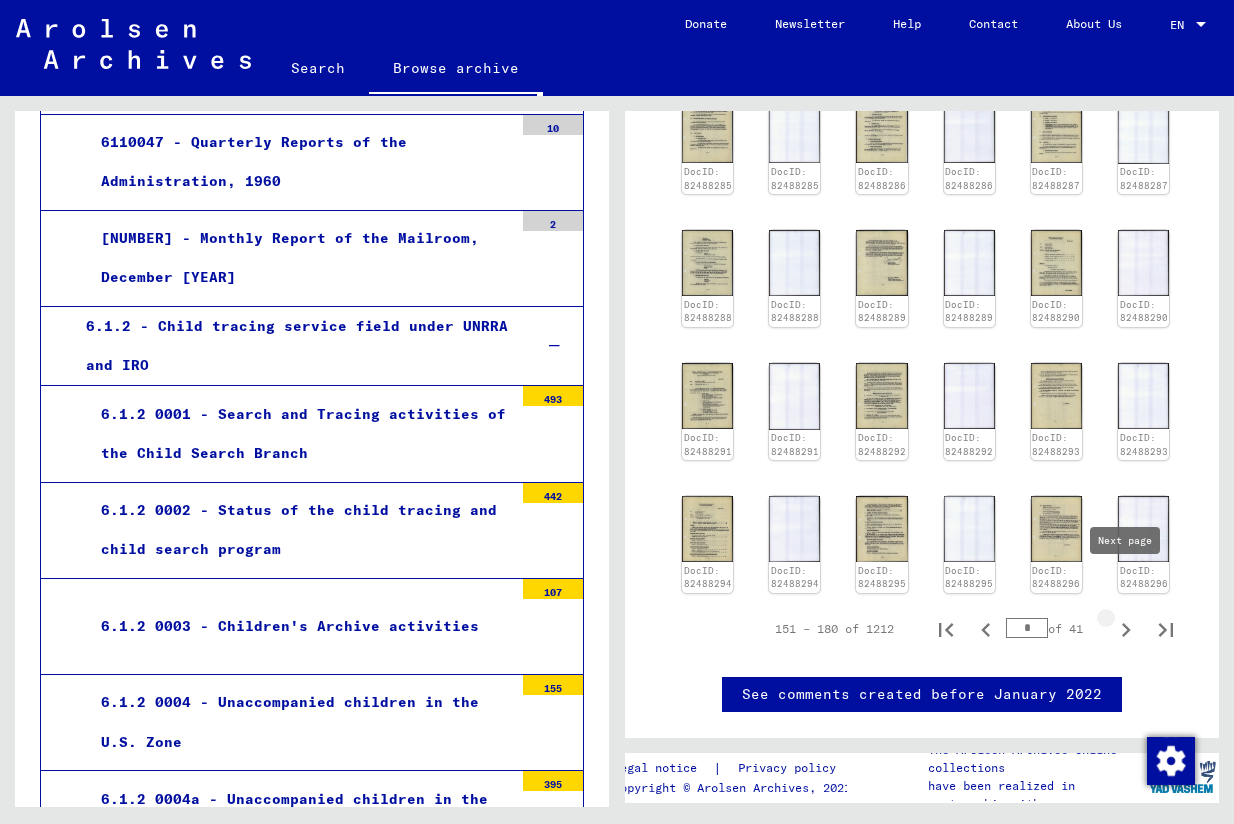 click 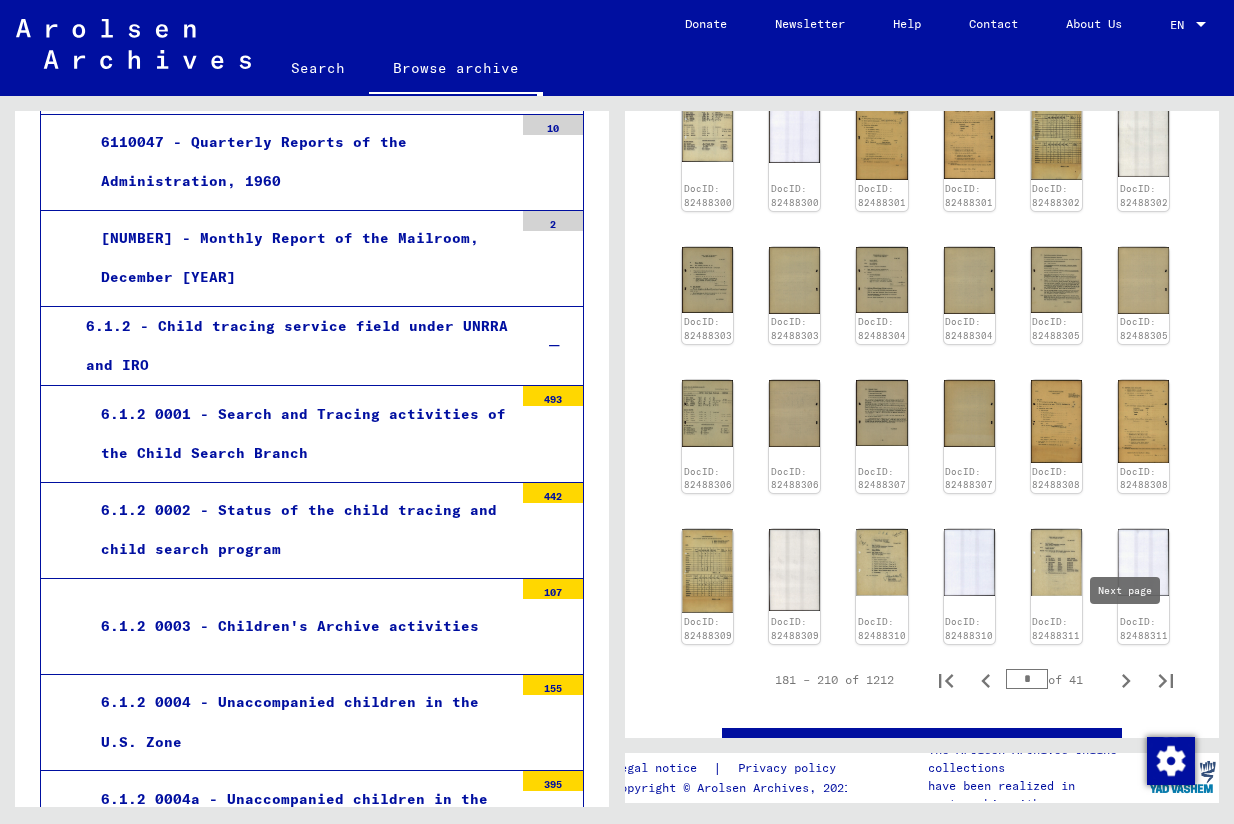 click 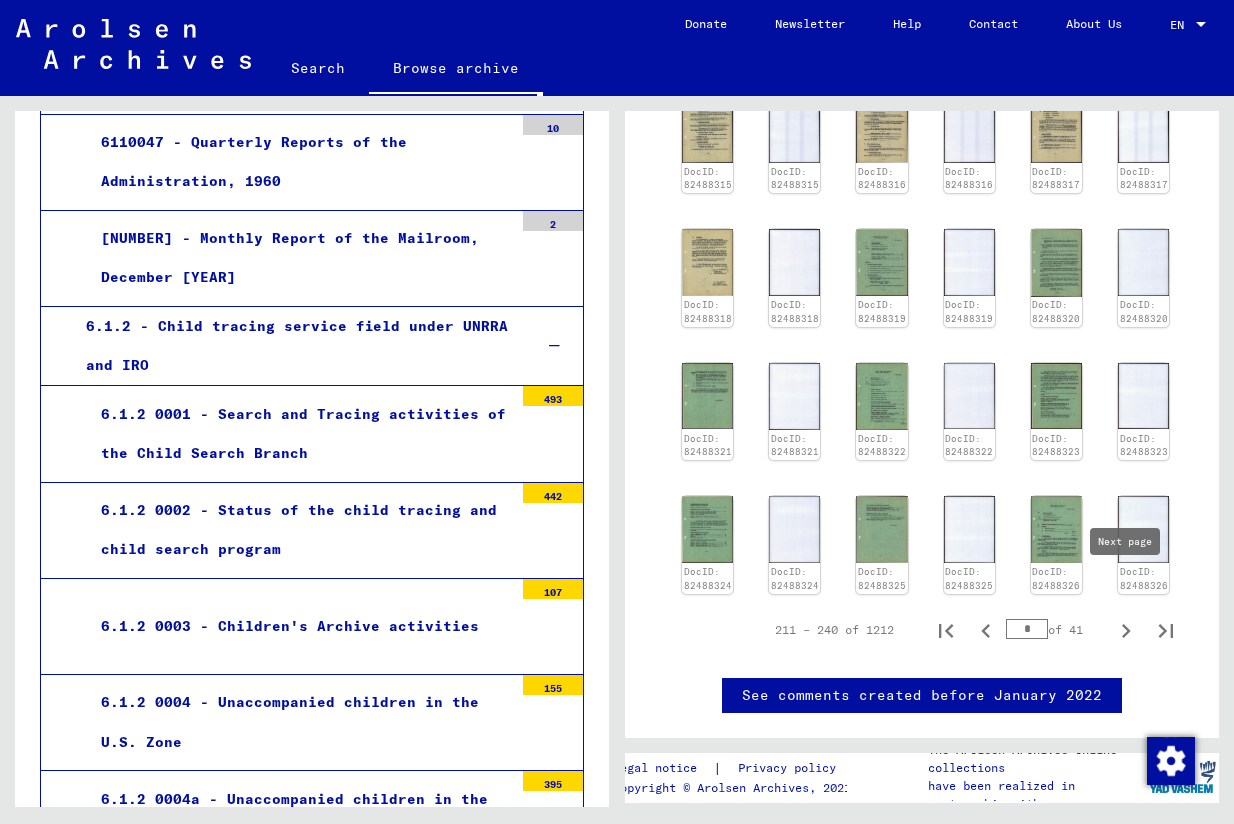 click 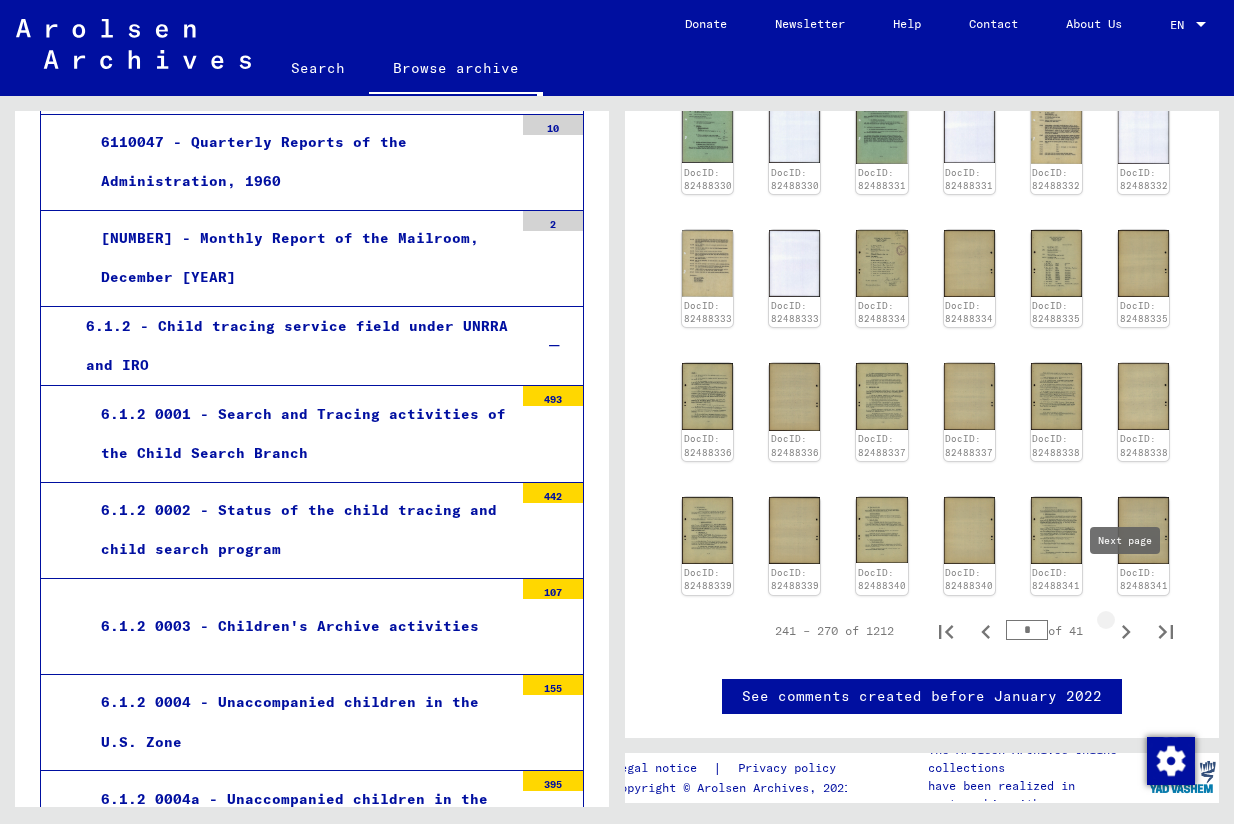 click 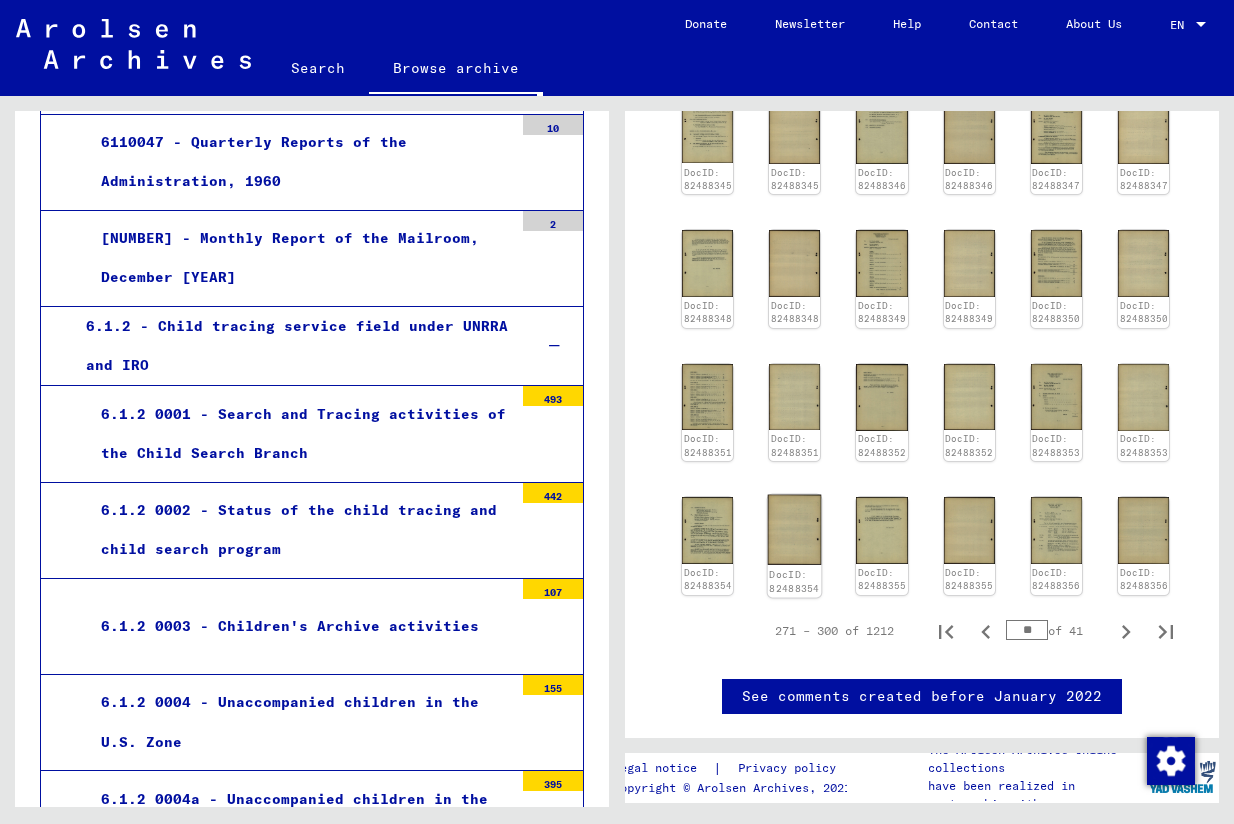 click 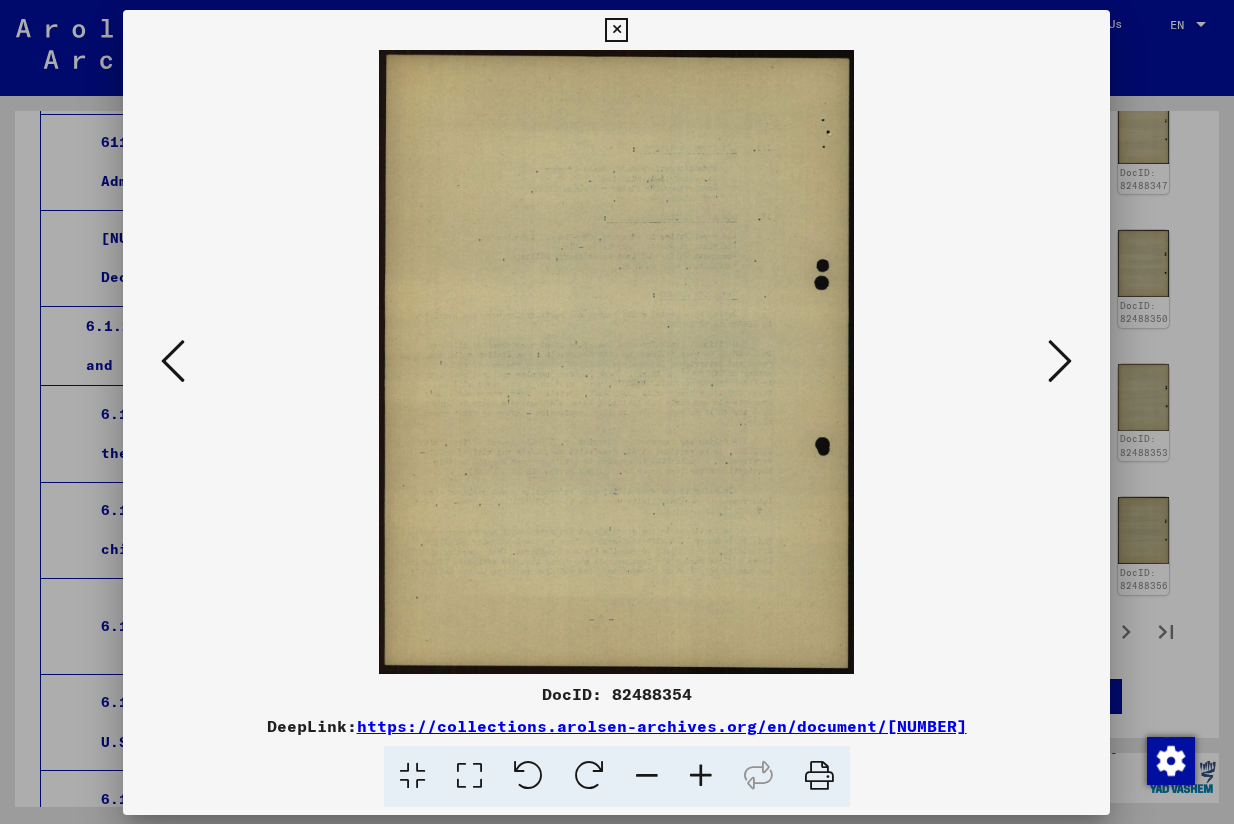 click at bounding box center (616, 362) 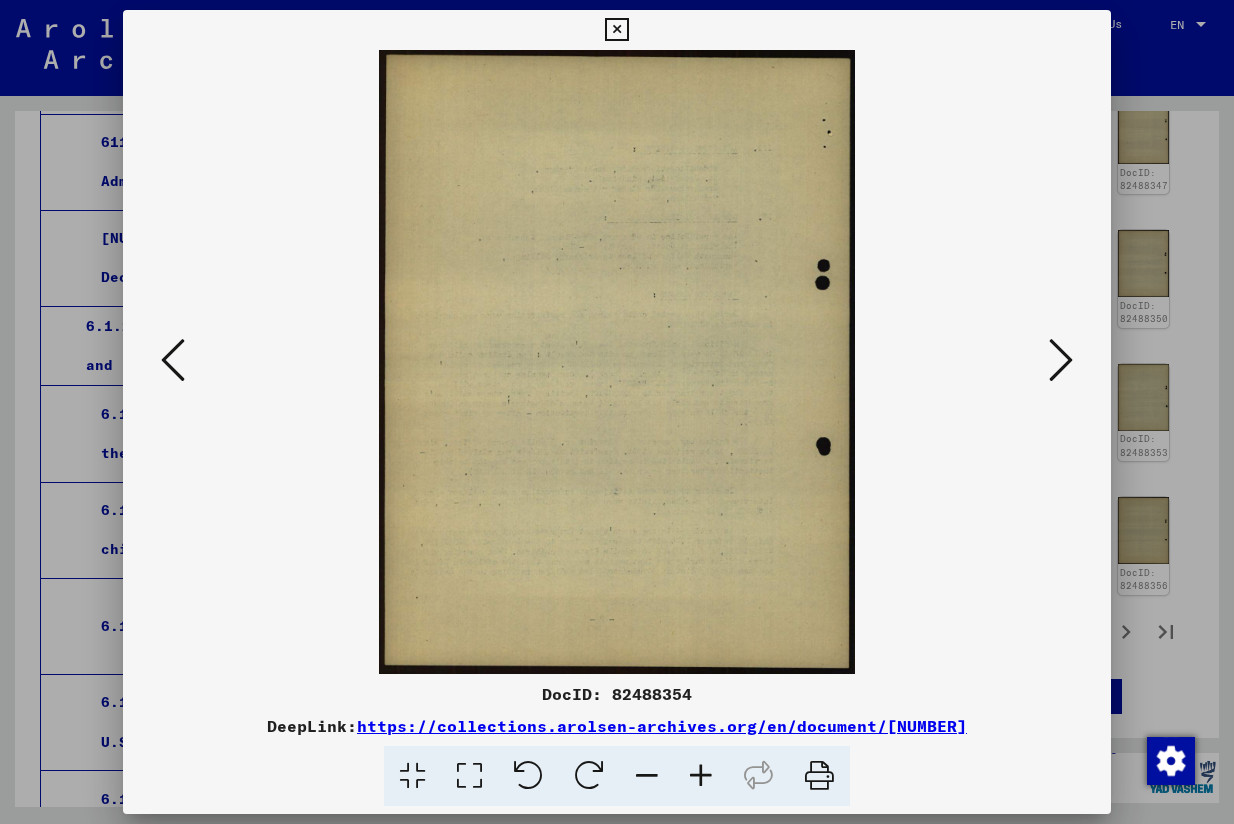 click at bounding box center (1061, 360) 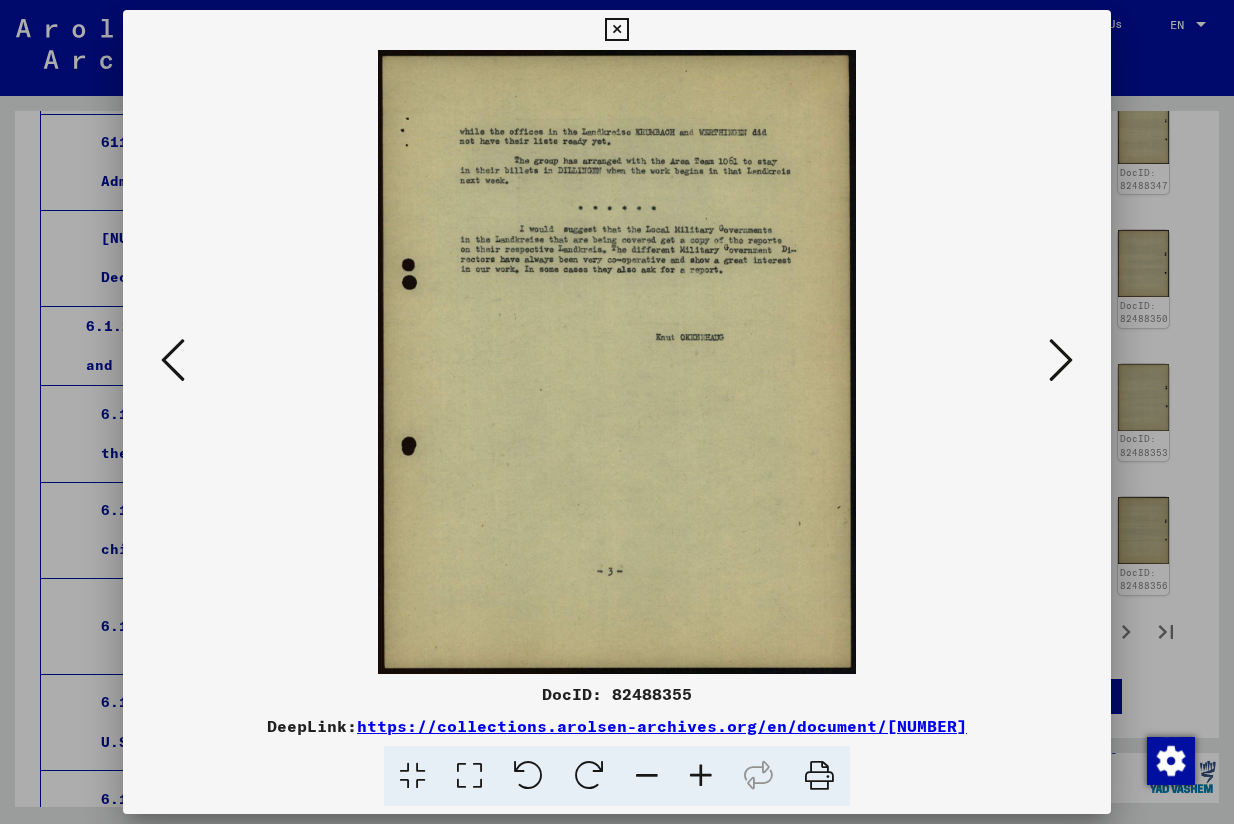 drag, startPoint x: 1097, startPoint y: 26, endPoint x: 1099, endPoint y: 48, distance: 22.090721 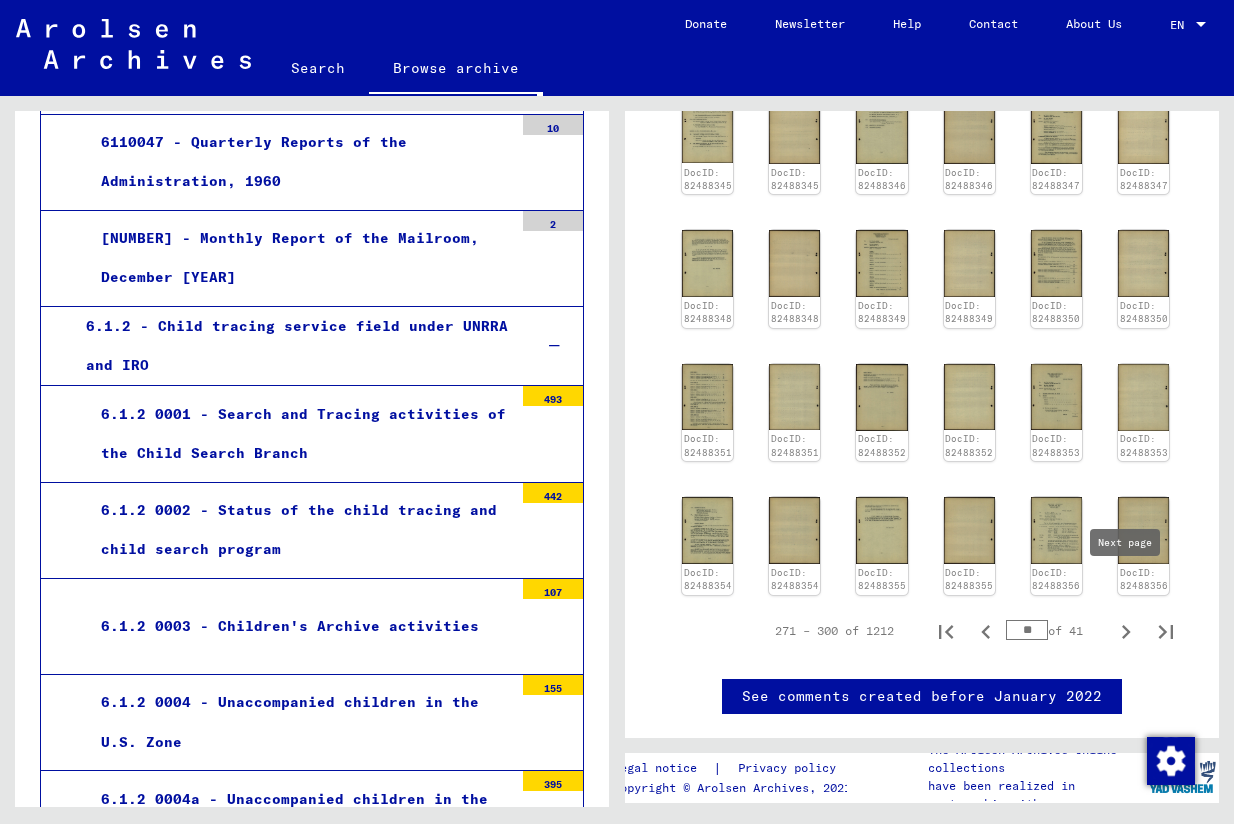 click 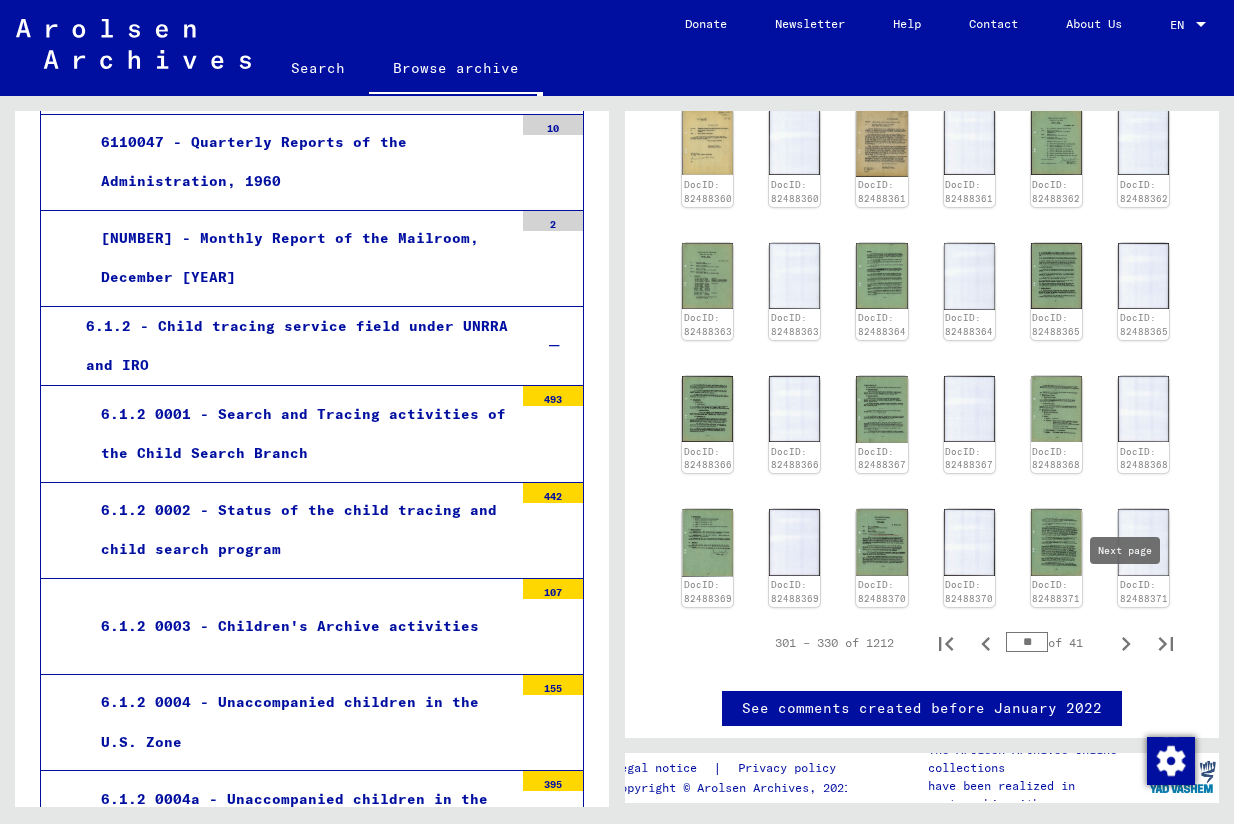 click 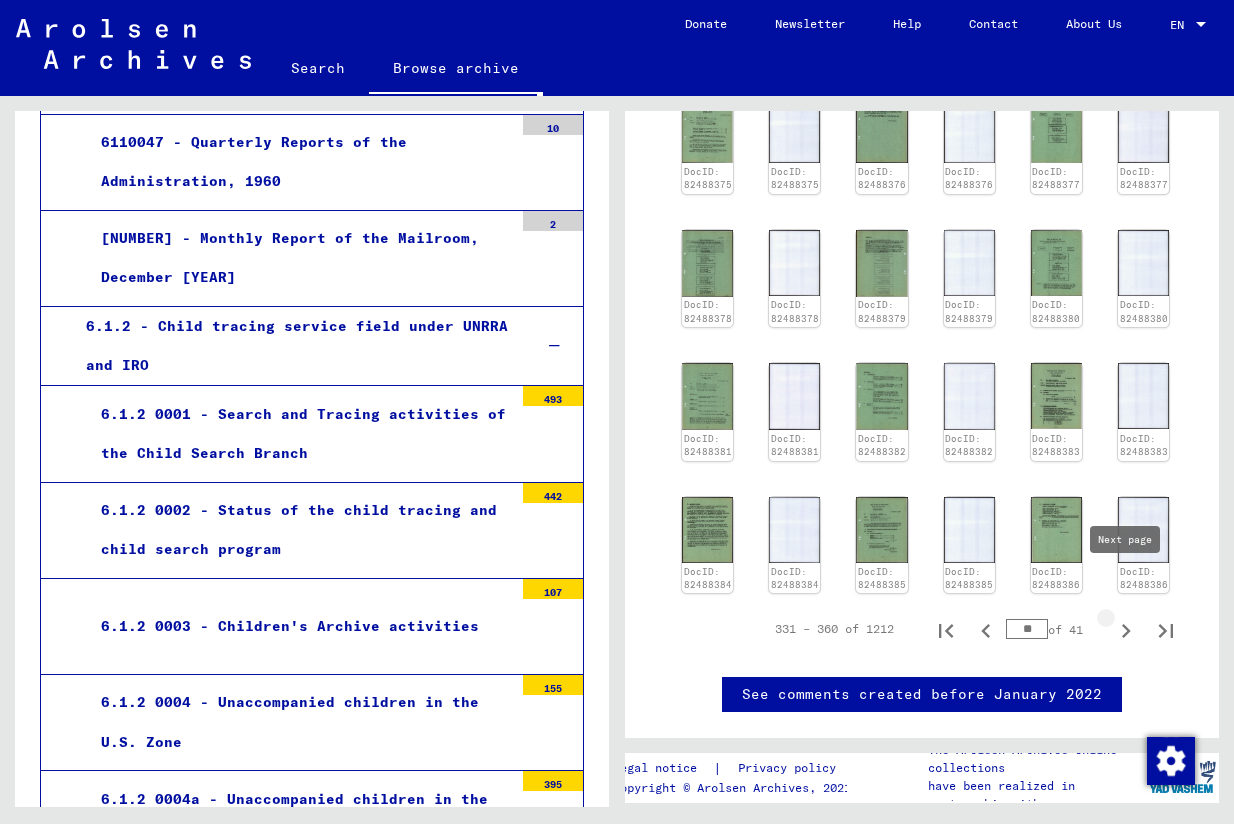 click 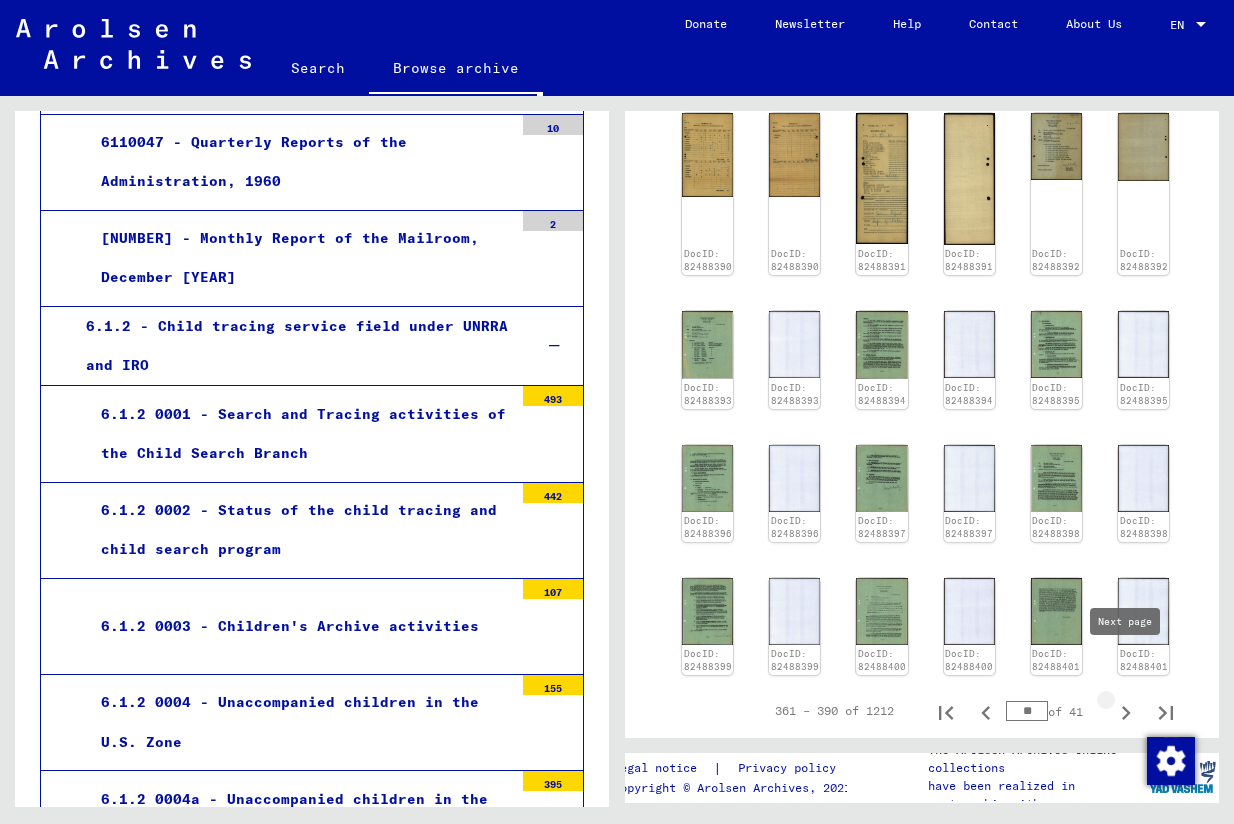 click 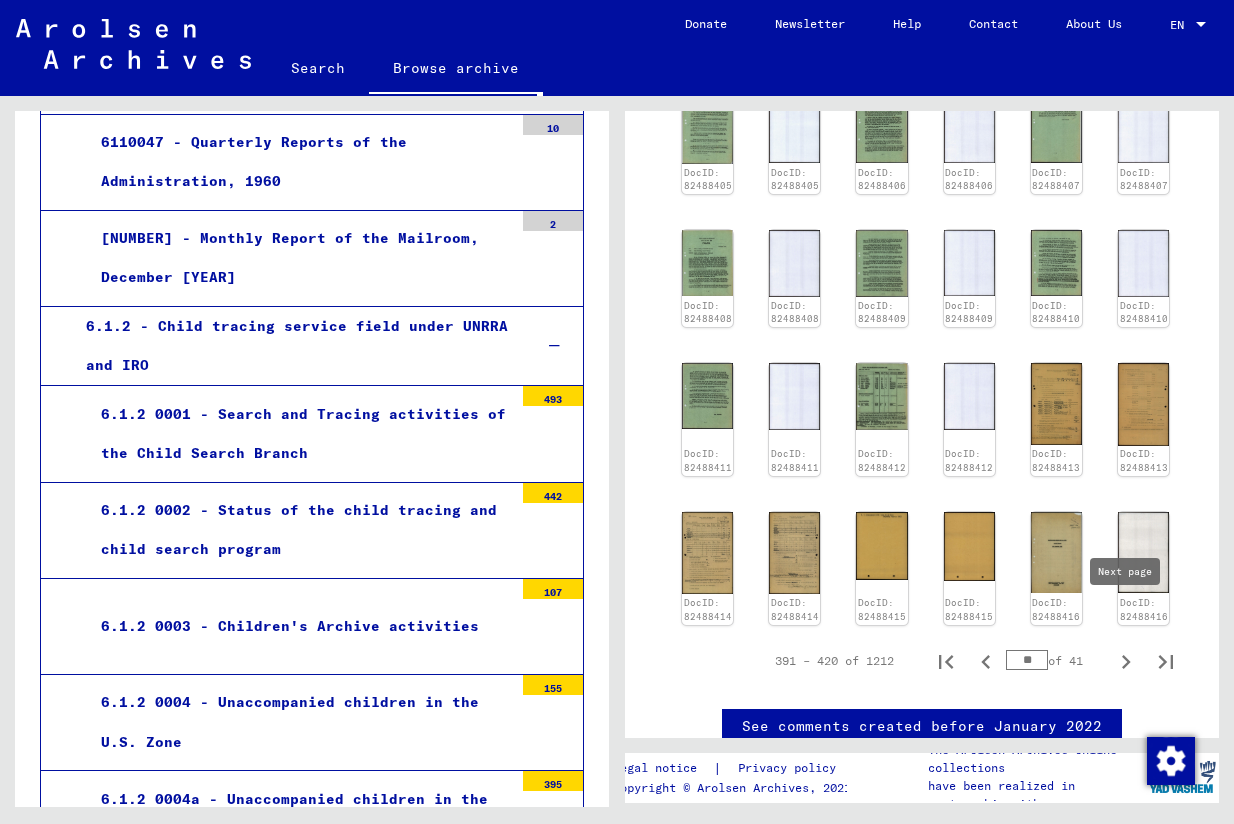 click 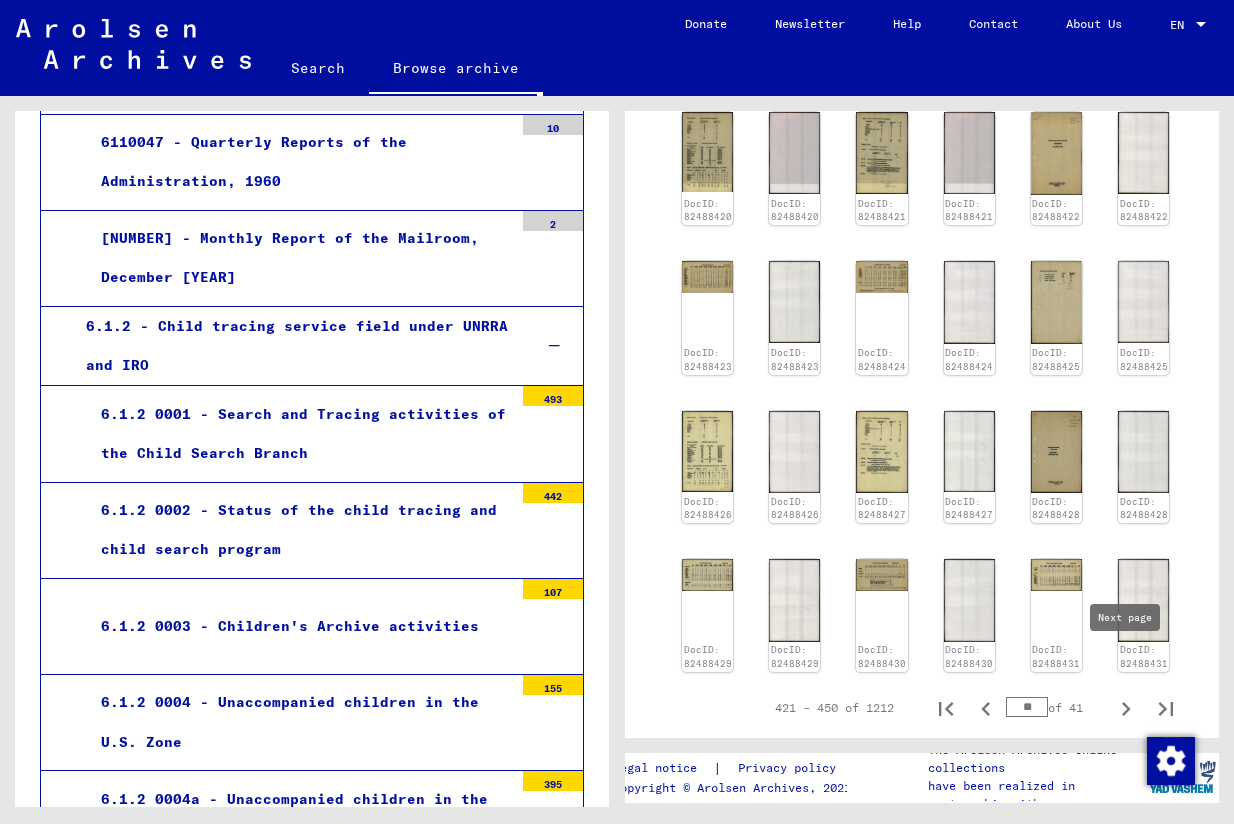 click 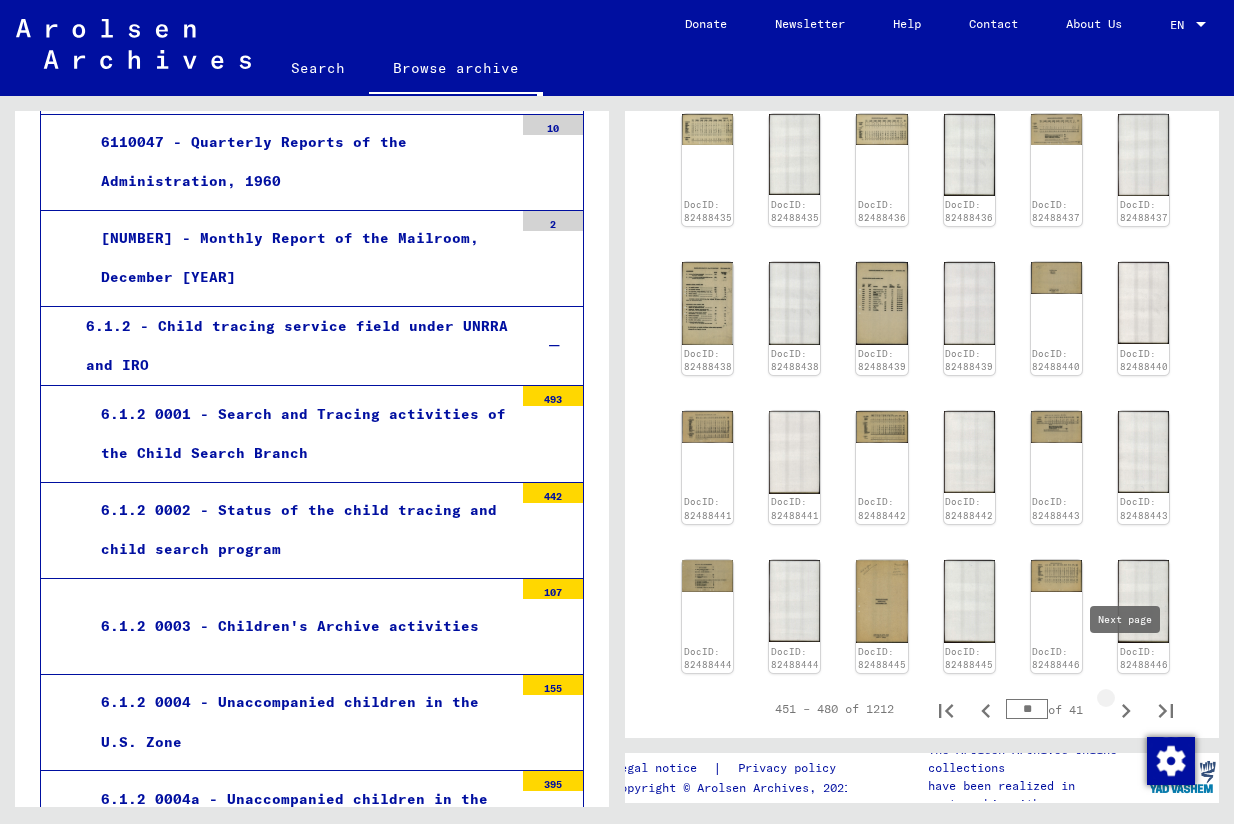 click 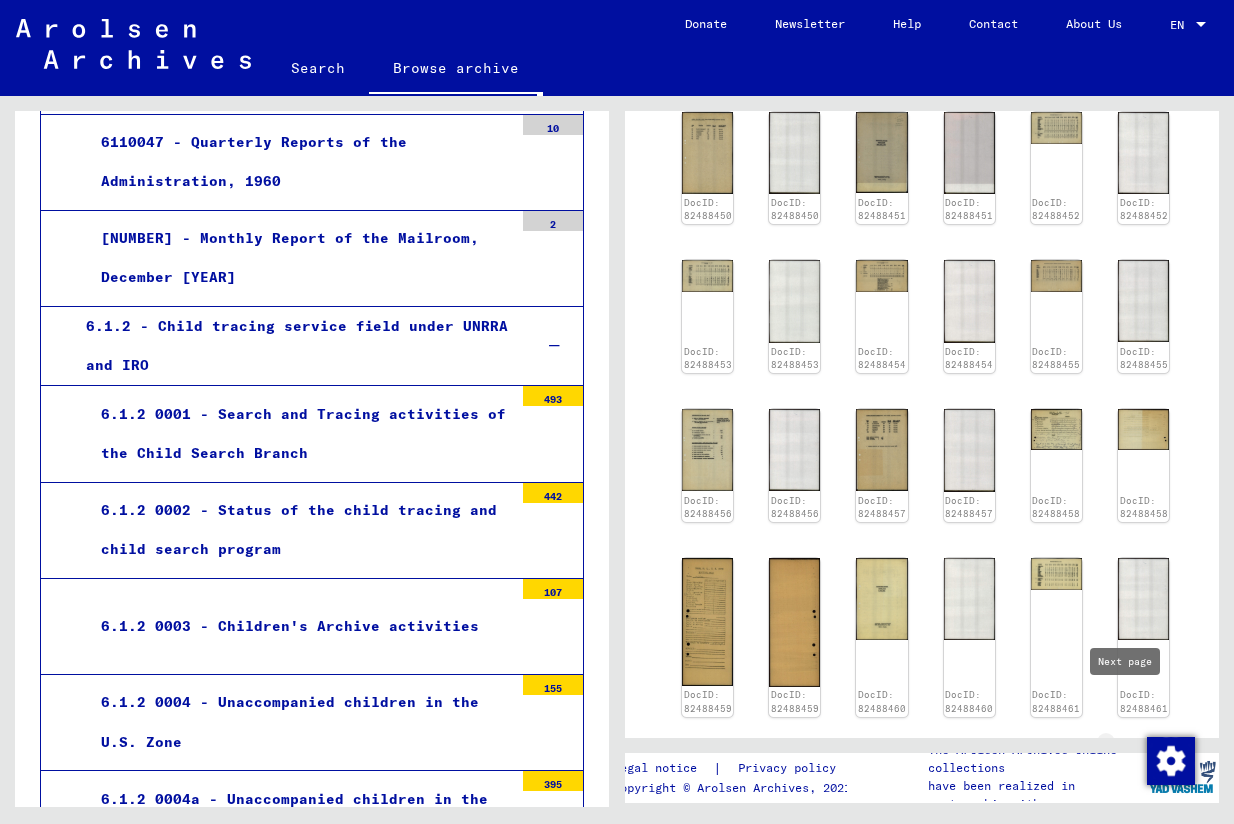 click 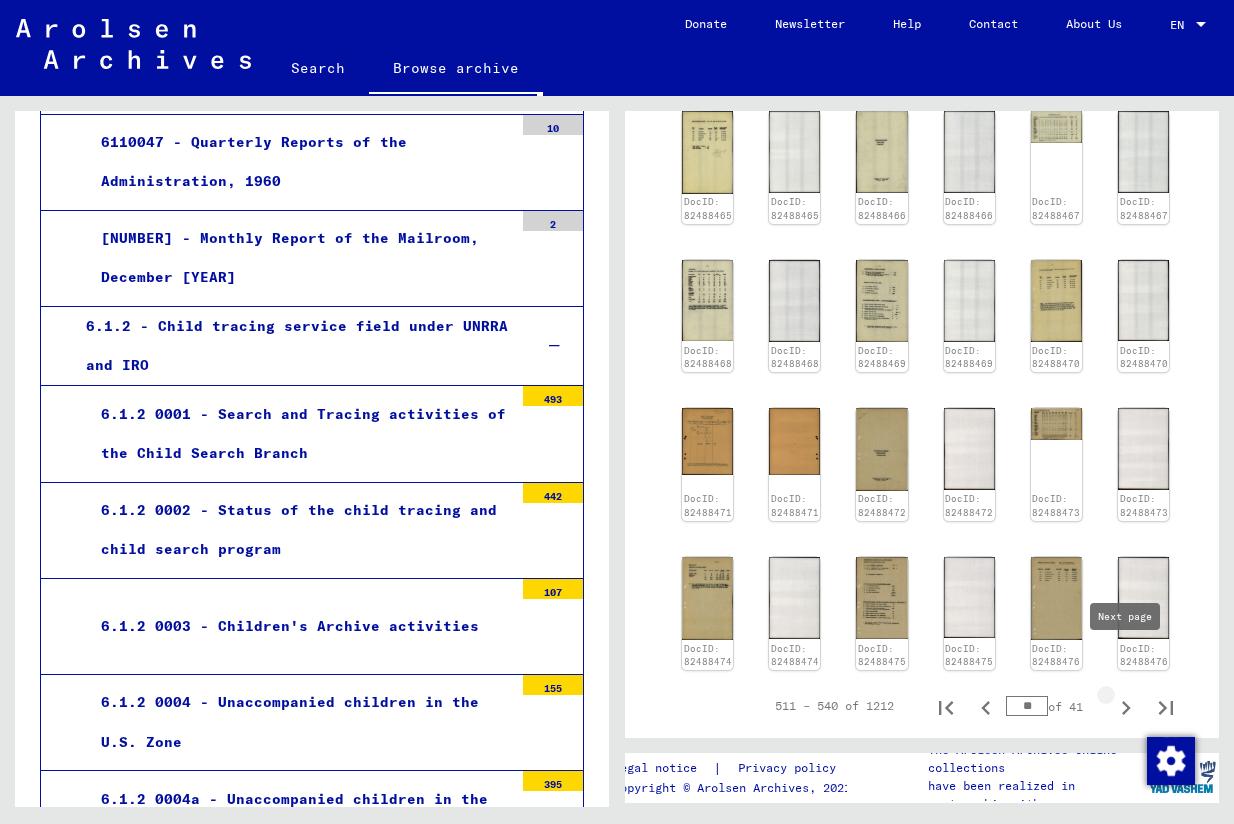 click 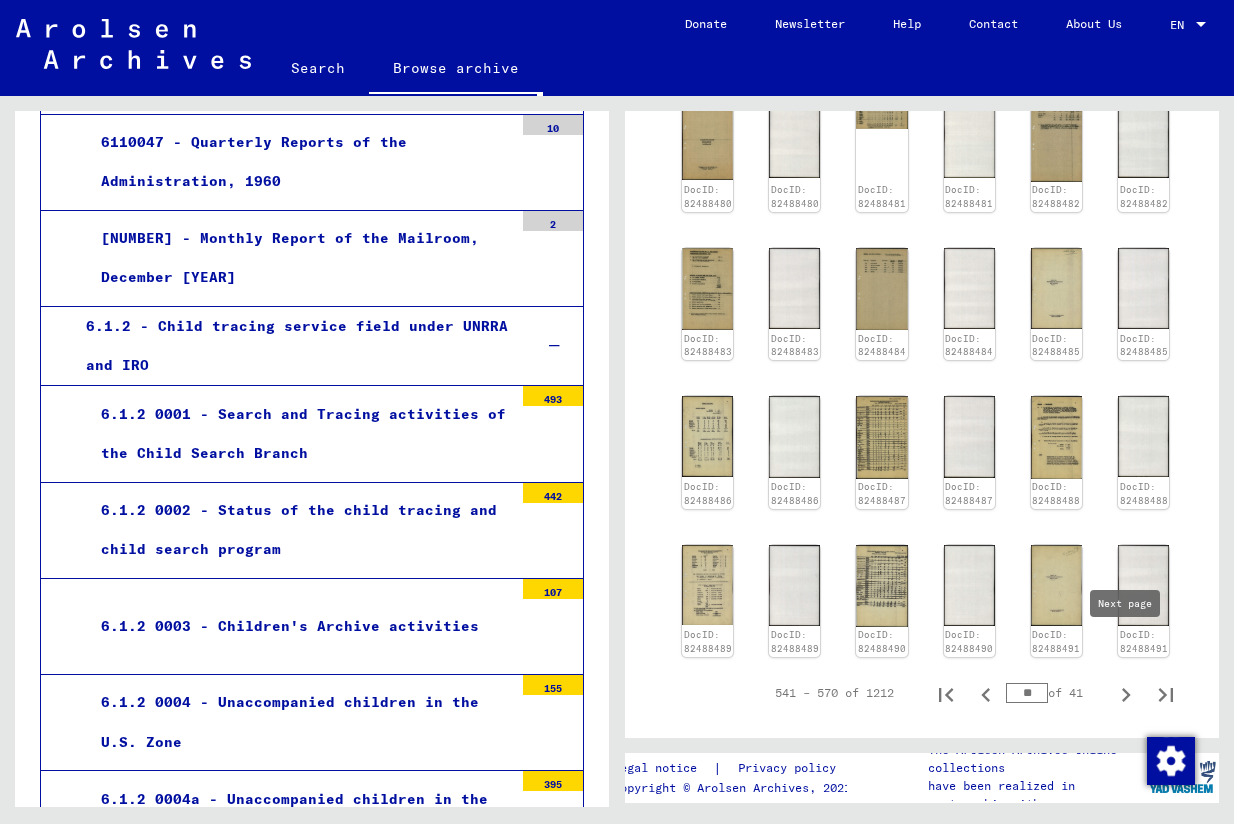 click 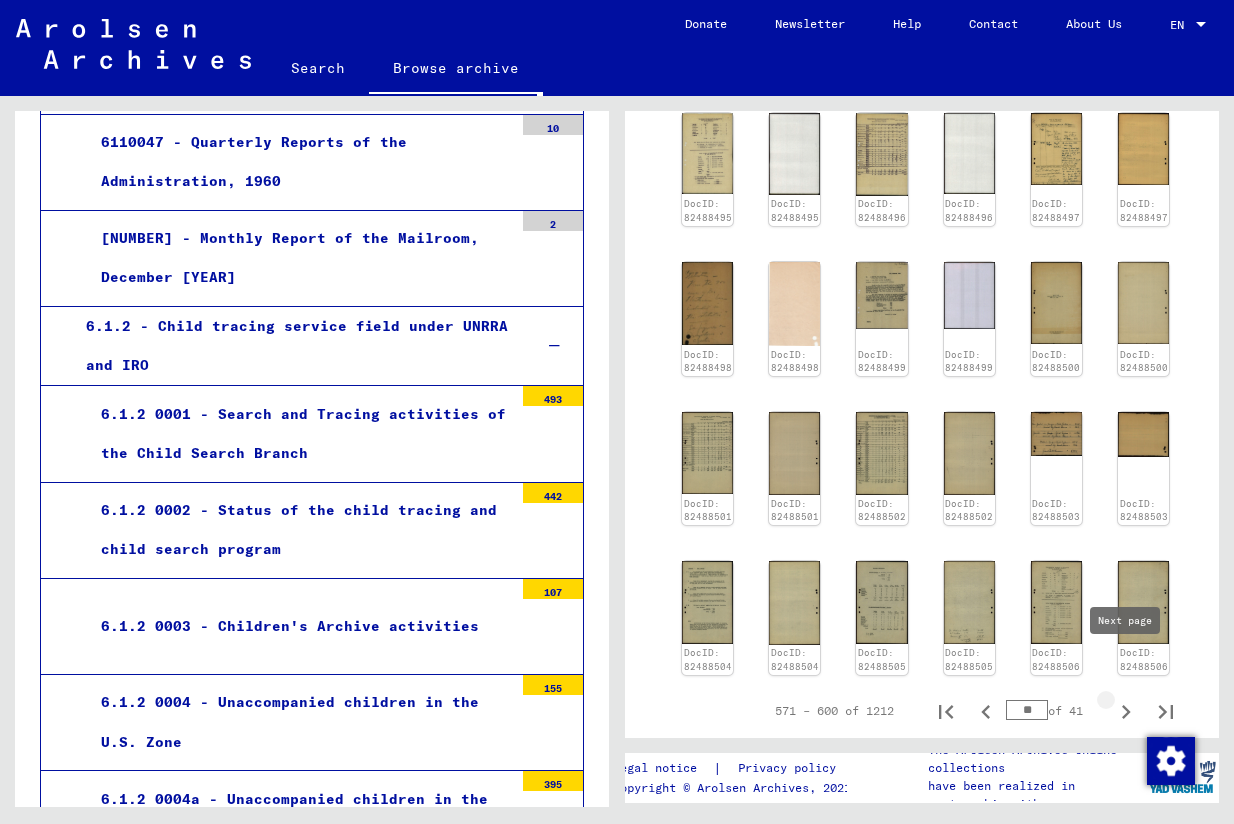 click 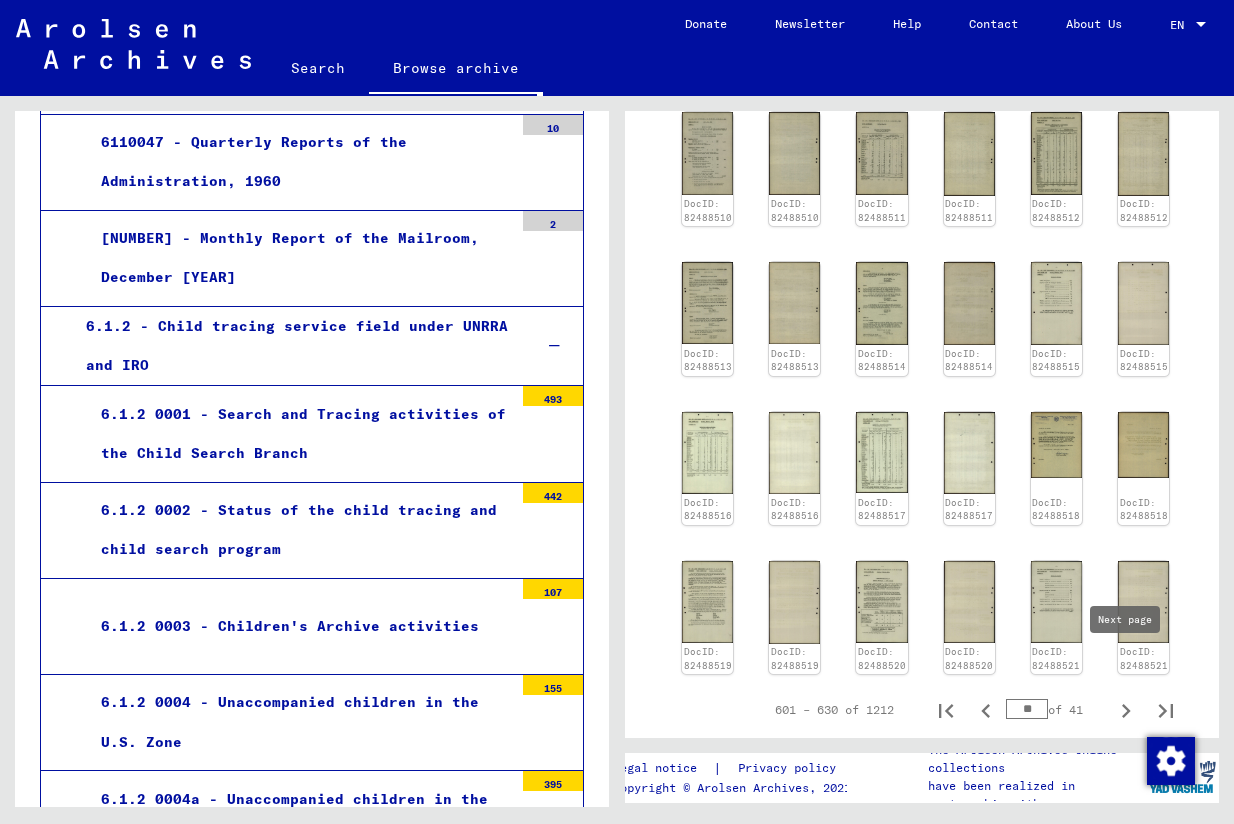 click 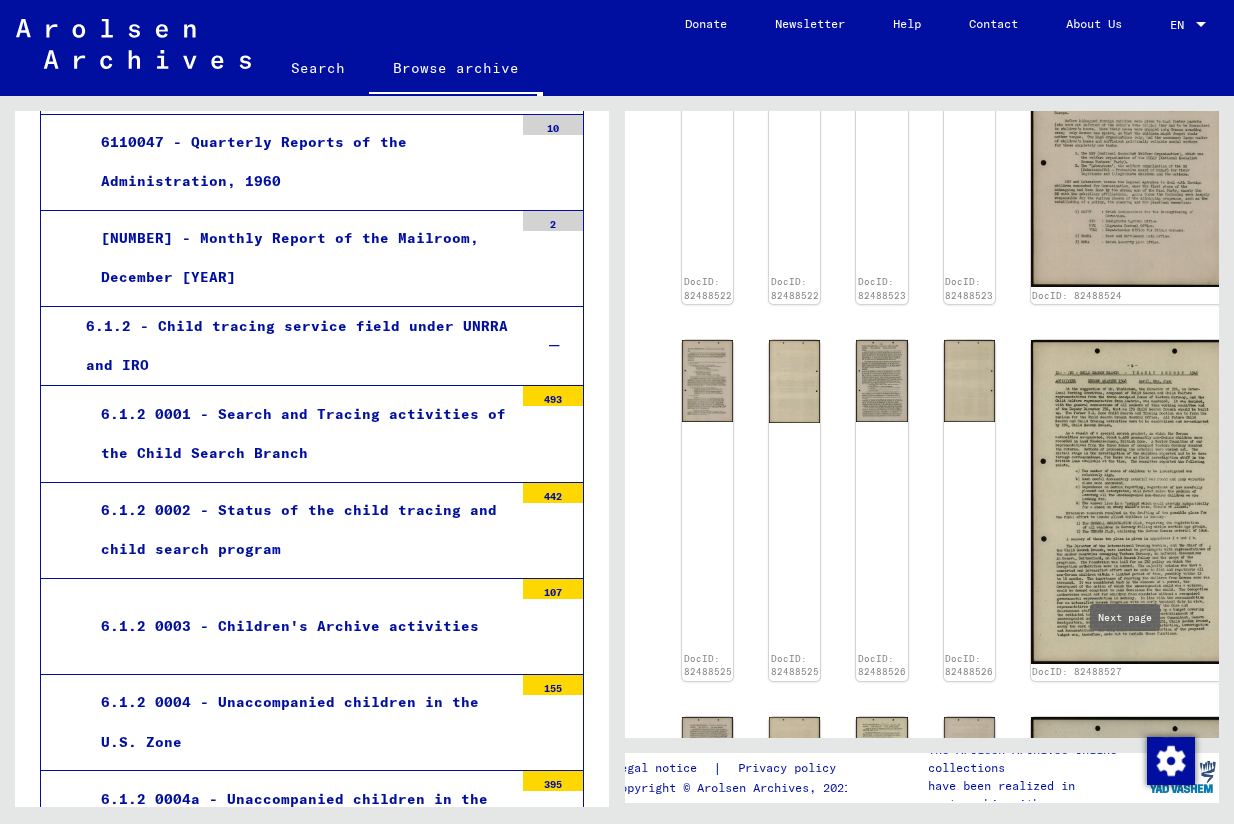 click 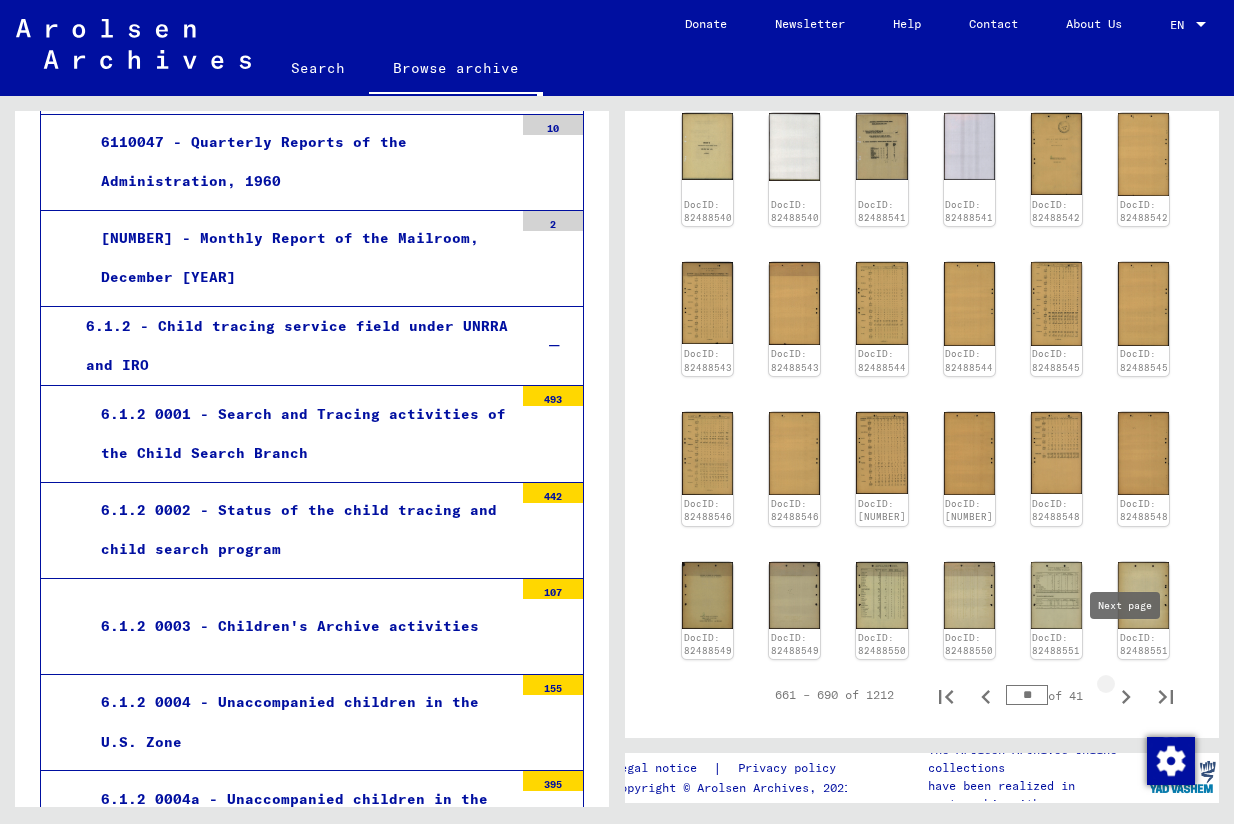 click at bounding box center (1126, 695) 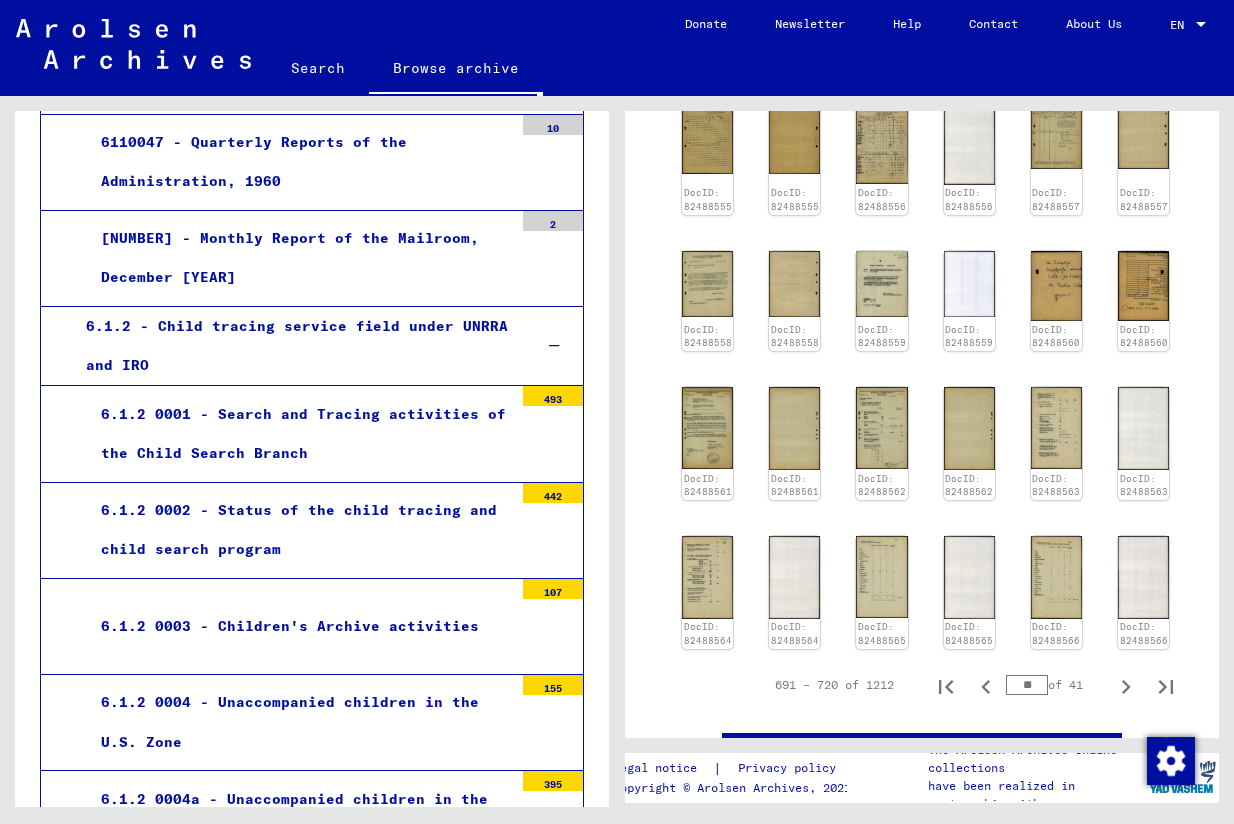 click on "691 – 720 of 1212  **  of 41" at bounding box center [922, 685] 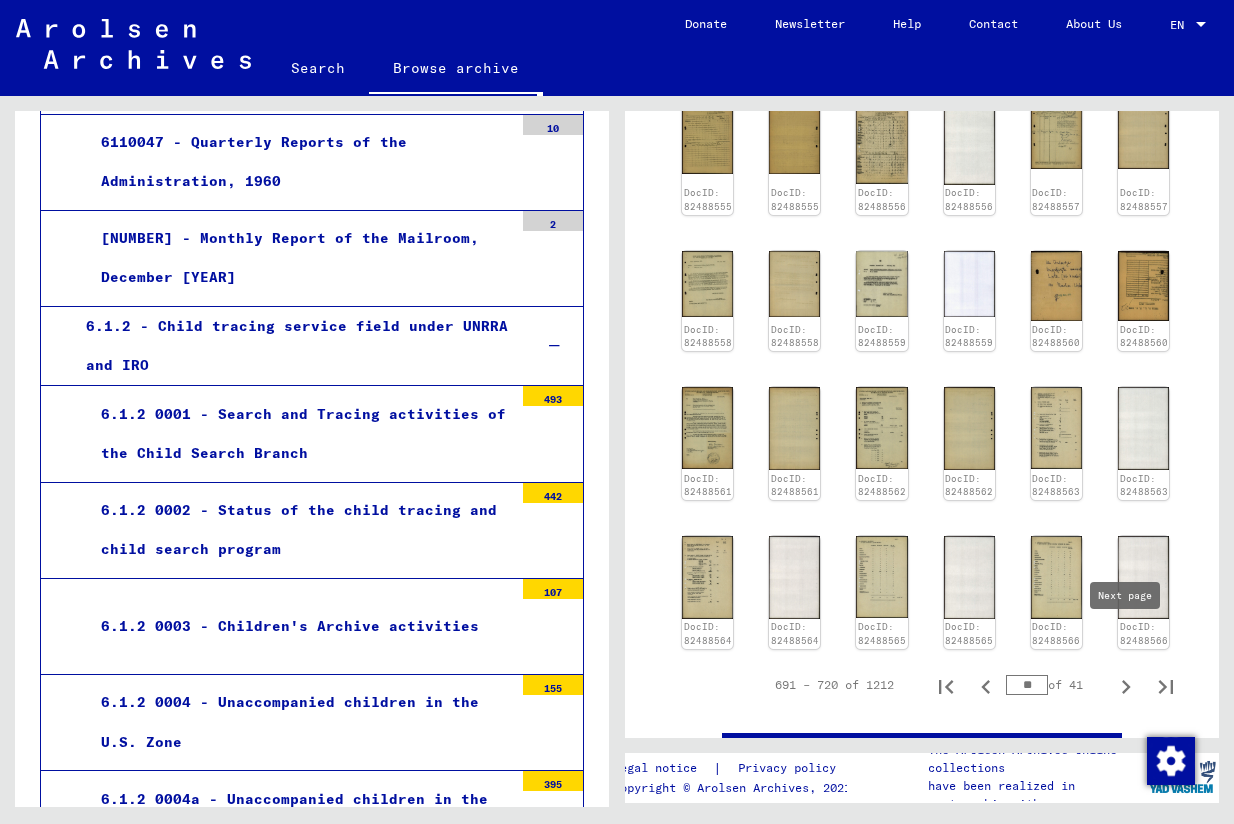 click 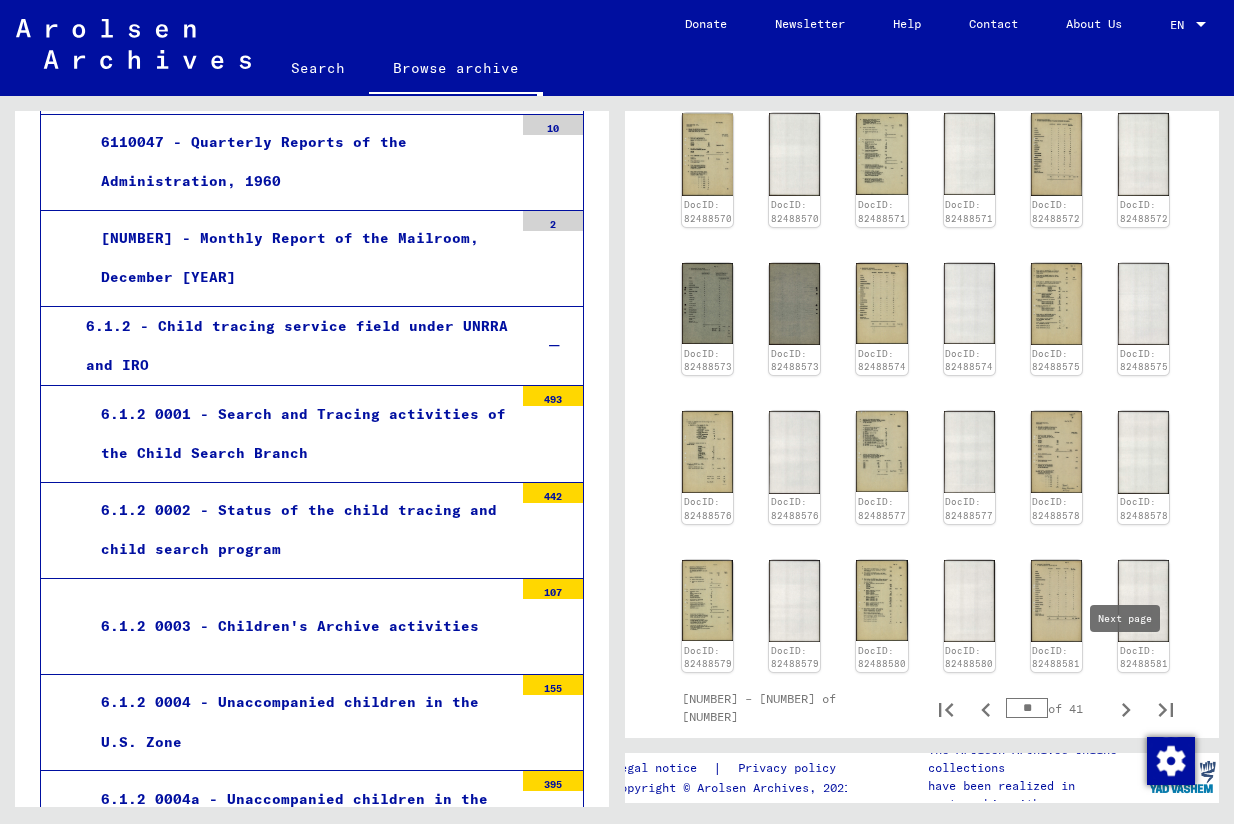 click 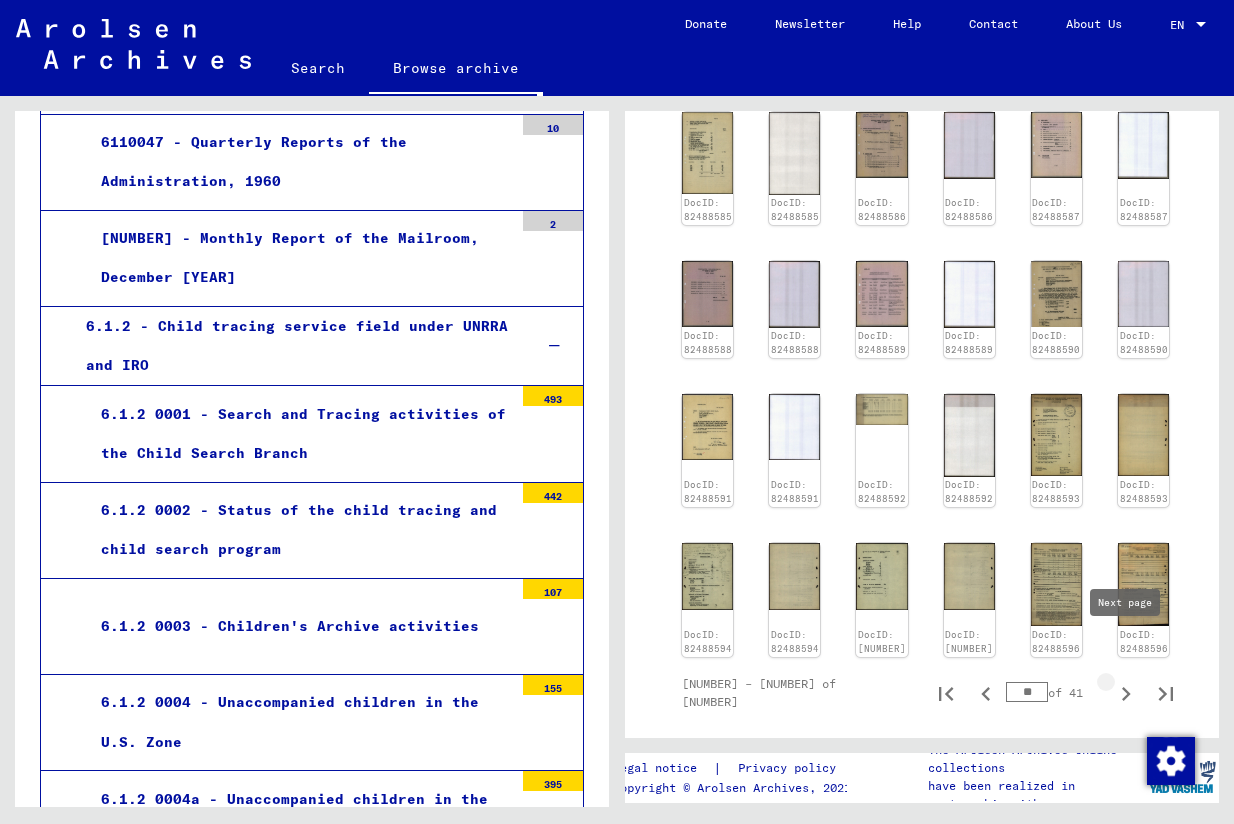 click 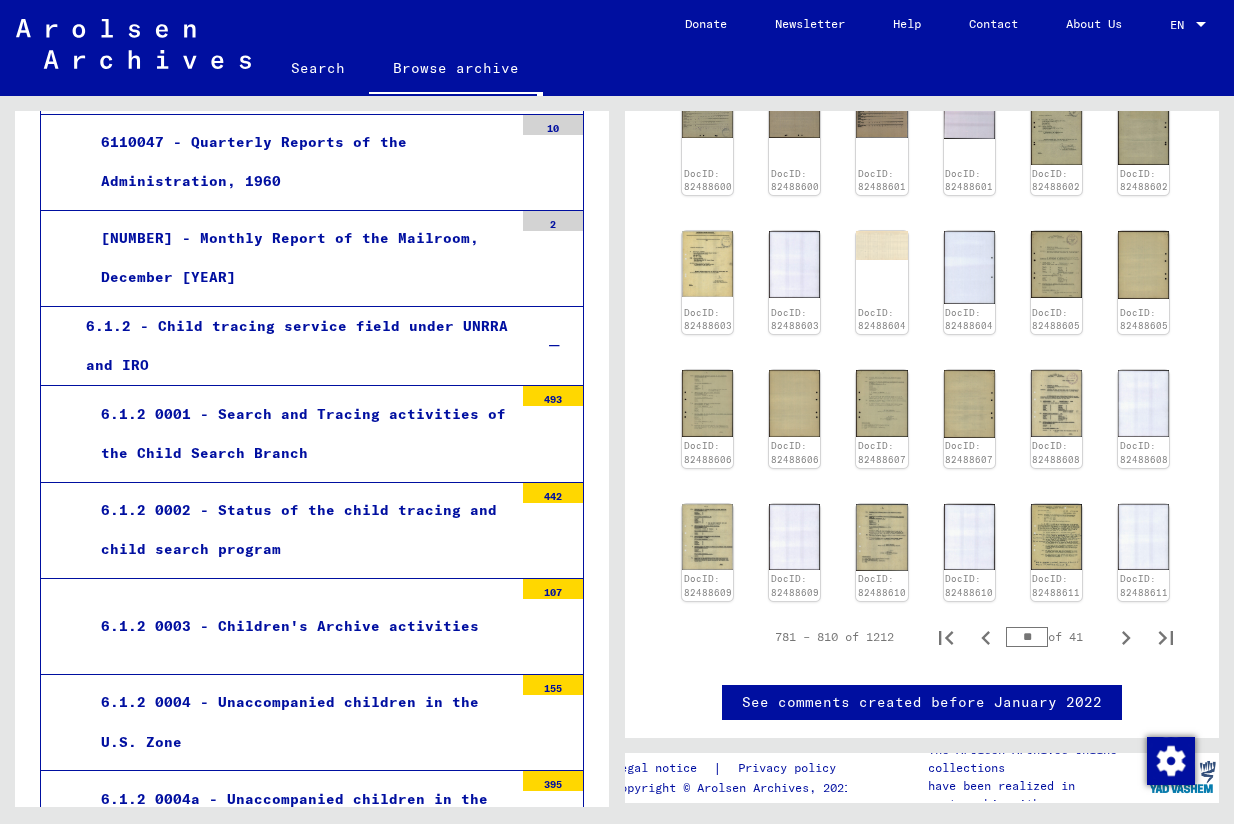 click on "See comments created before January 2022" 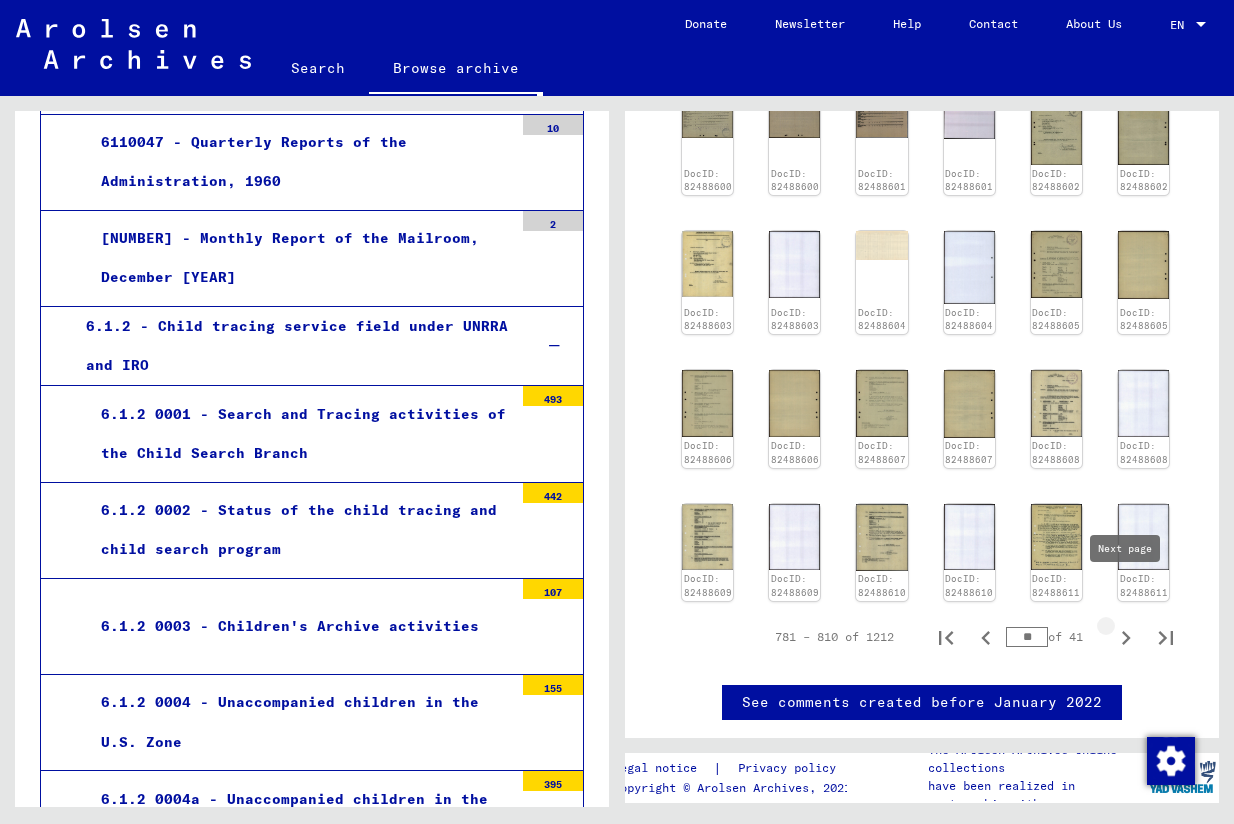 click 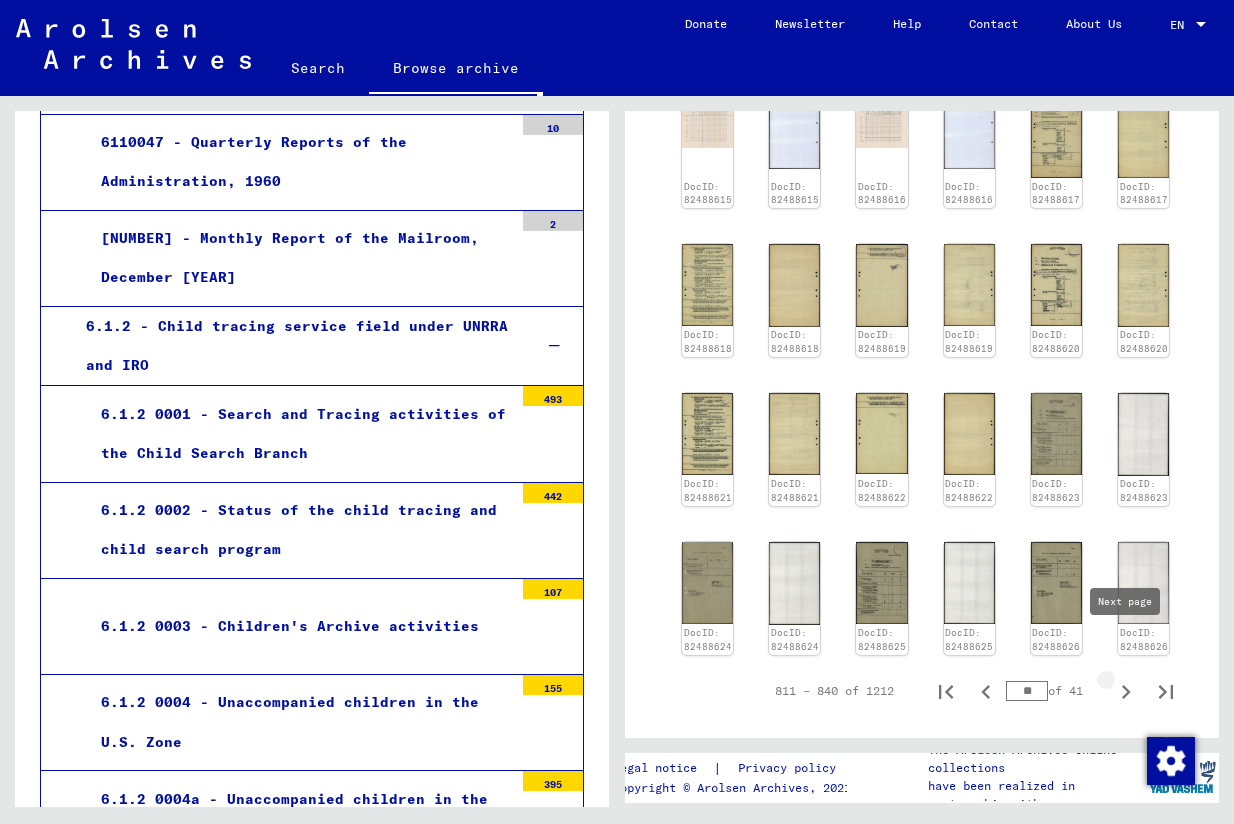 click 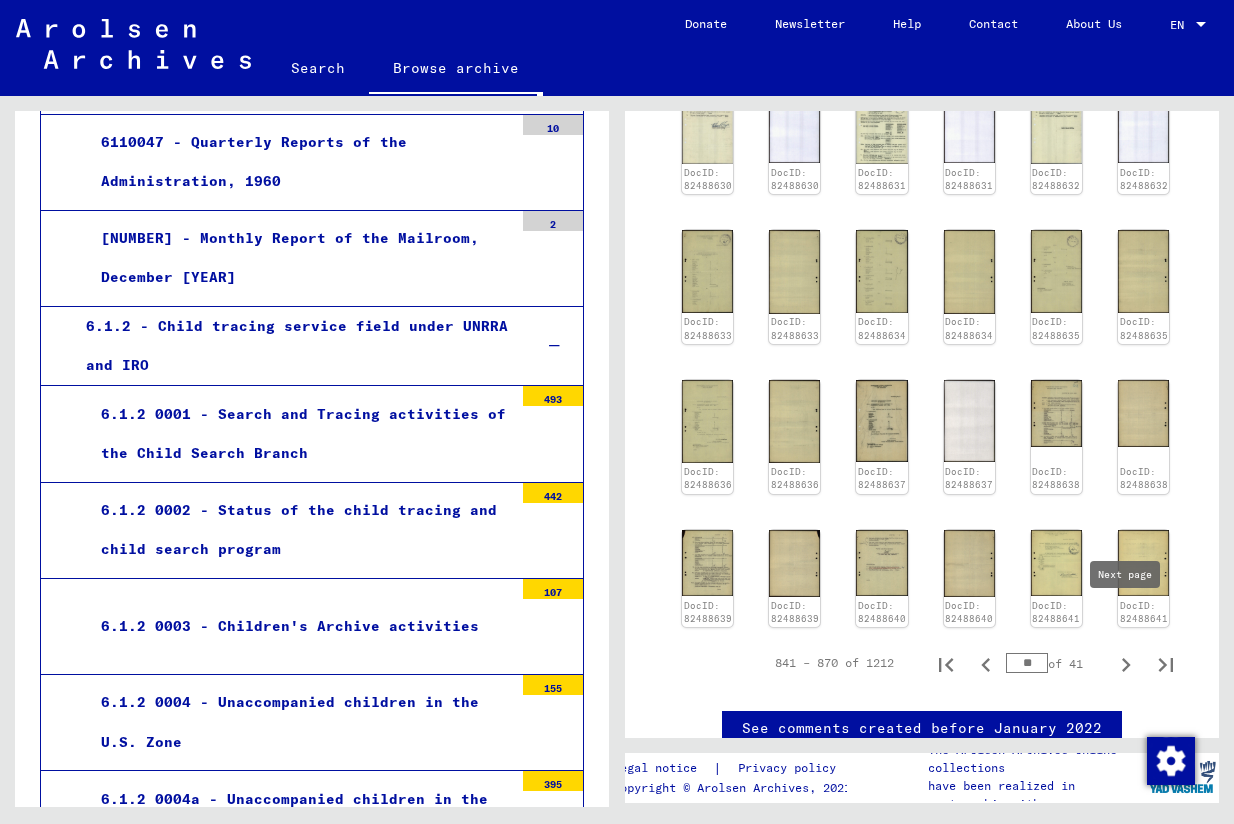 click 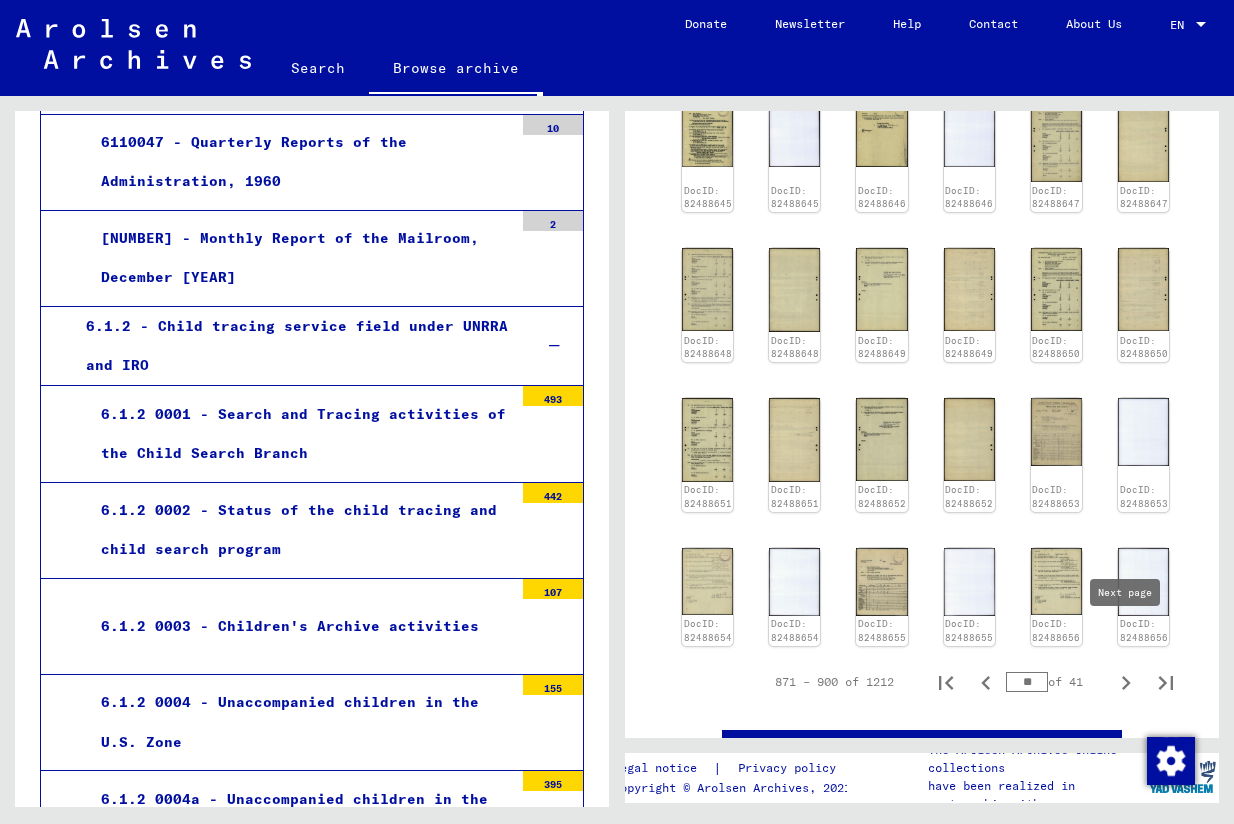 click 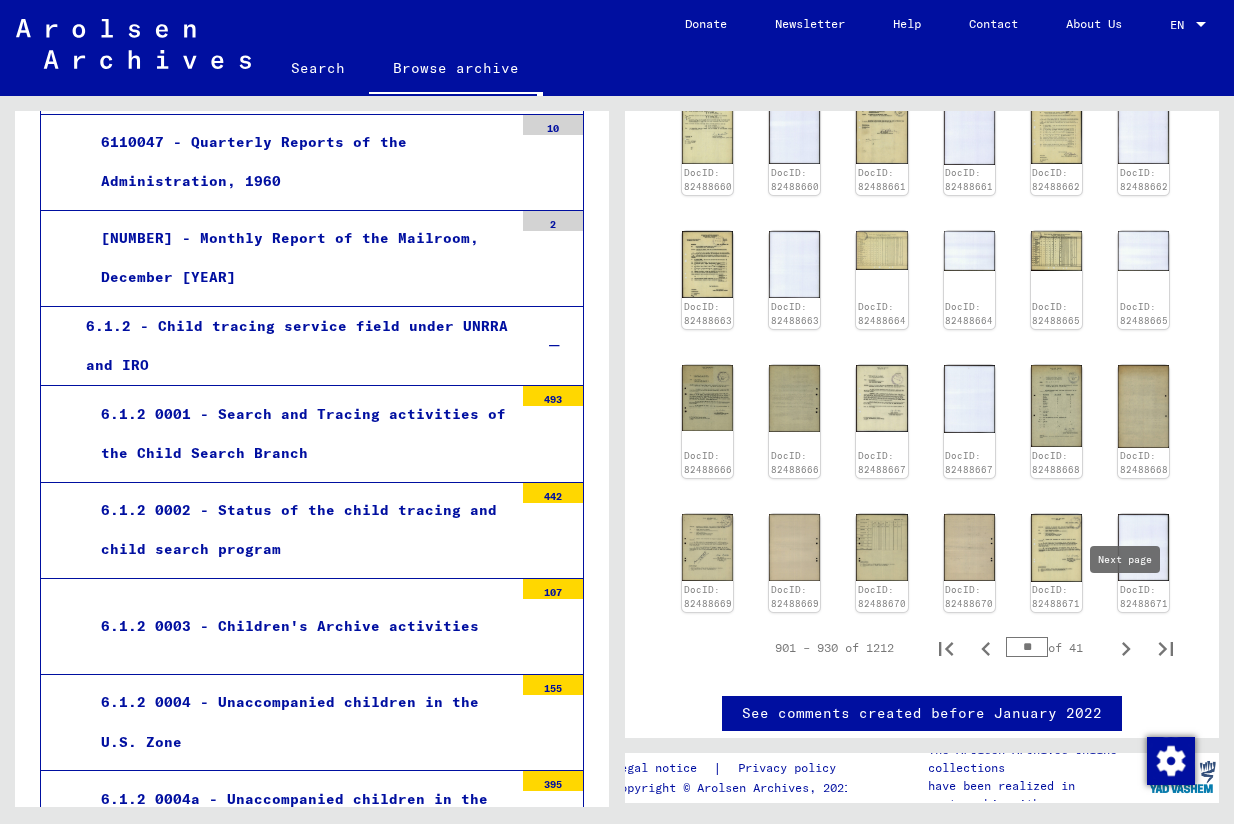click 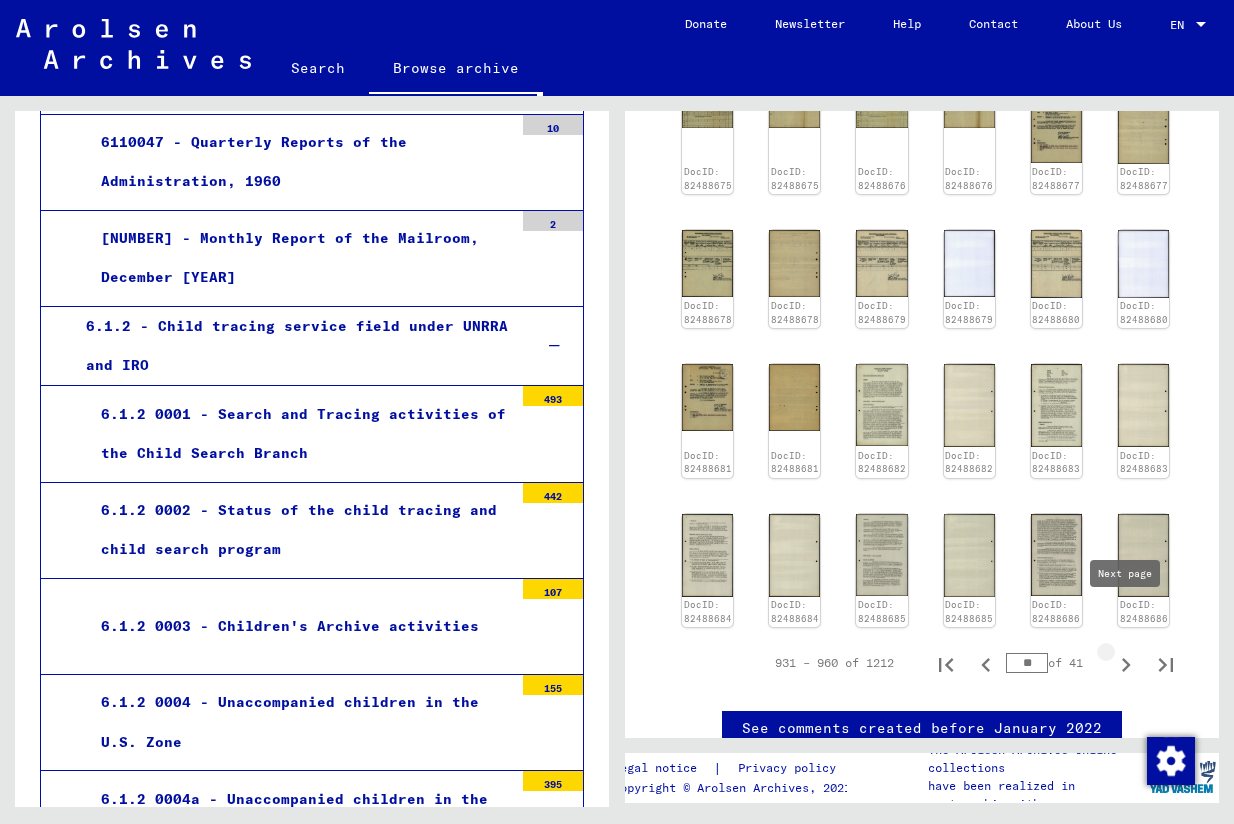 click 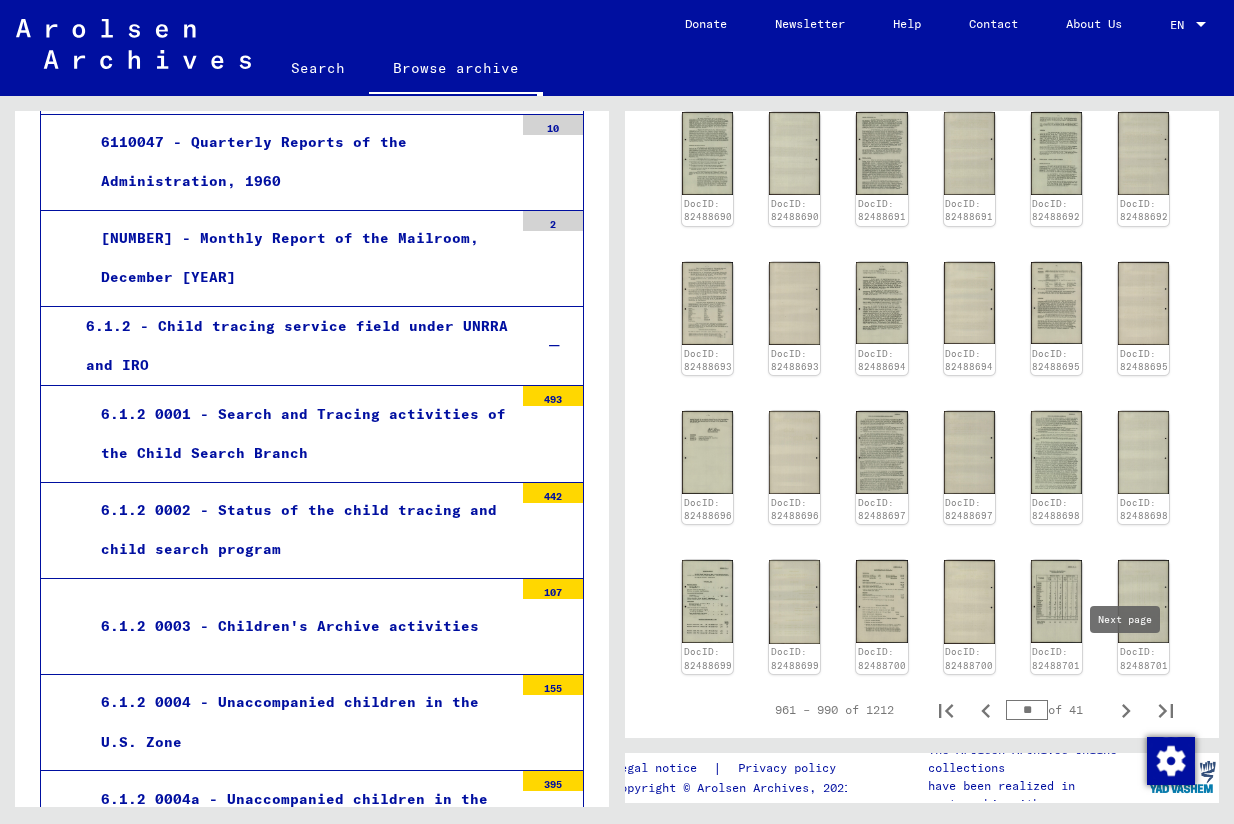 click 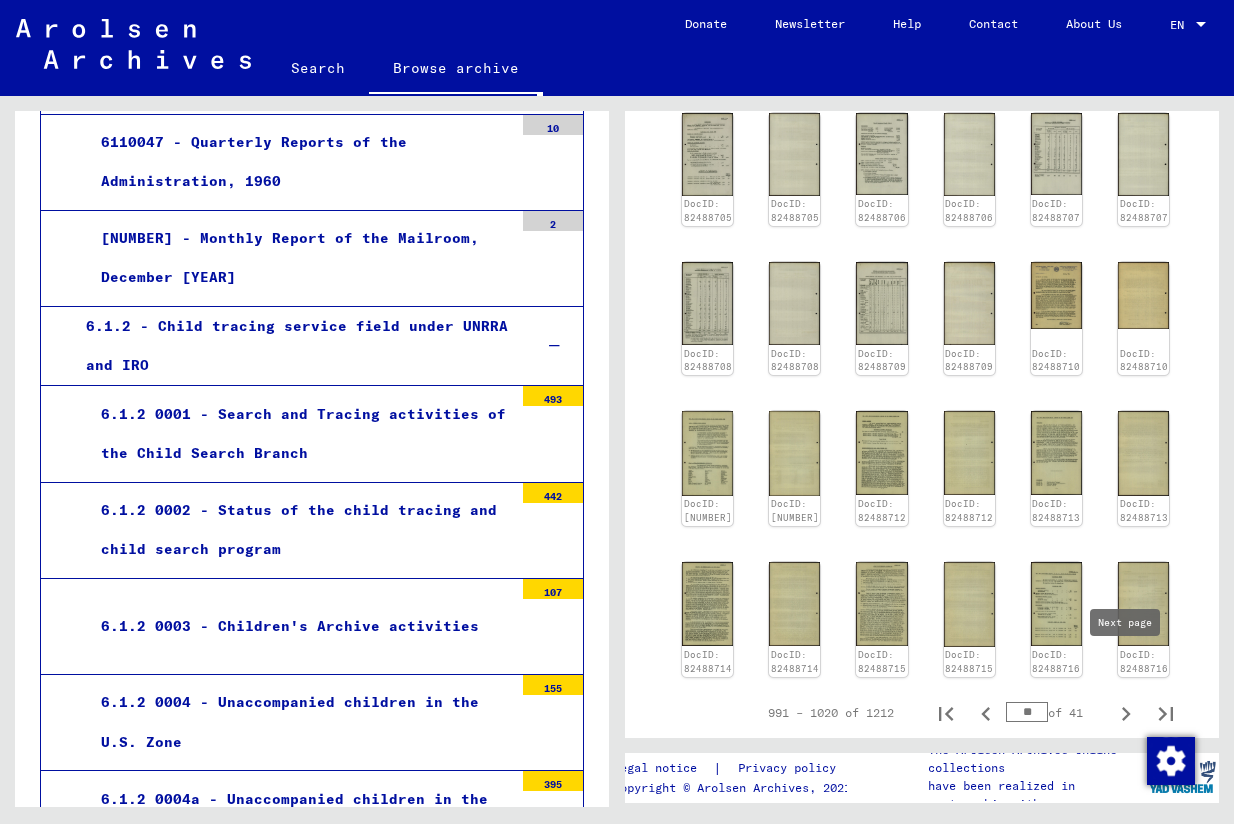 click 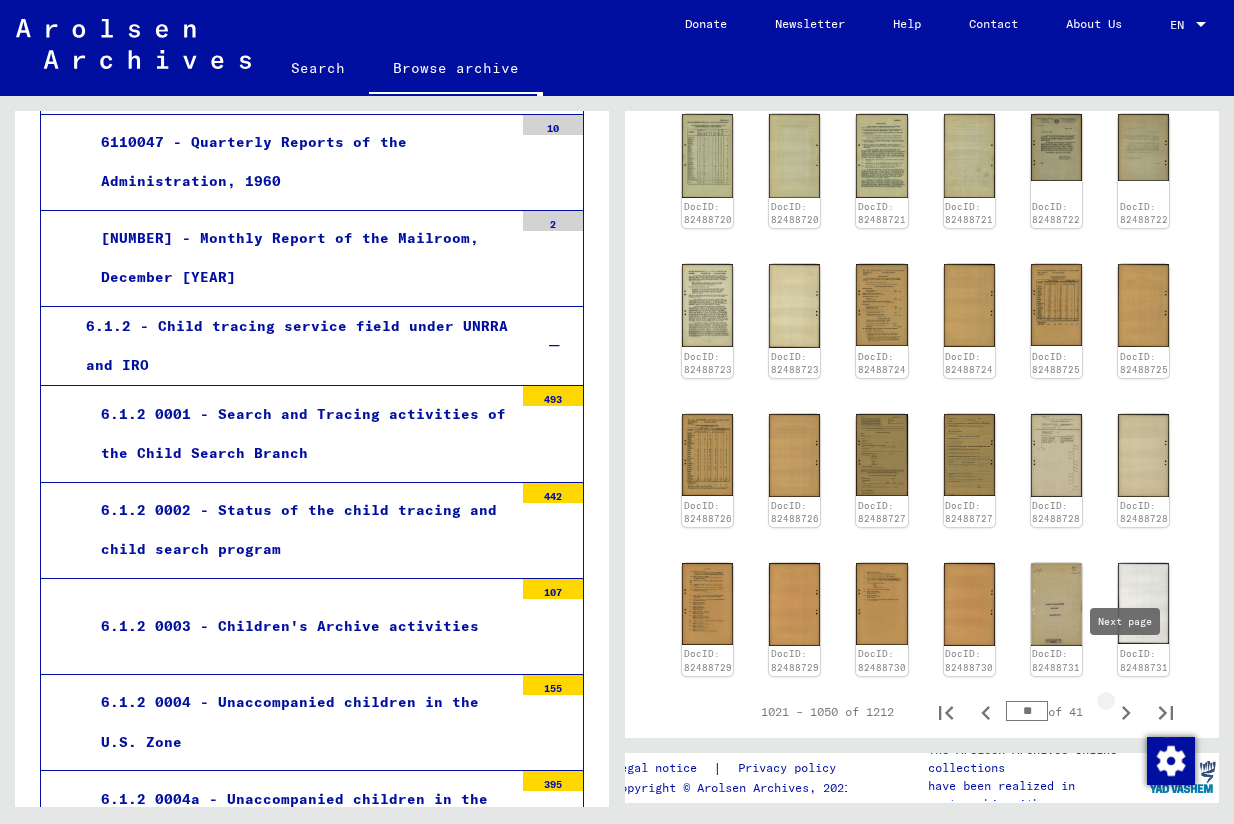click 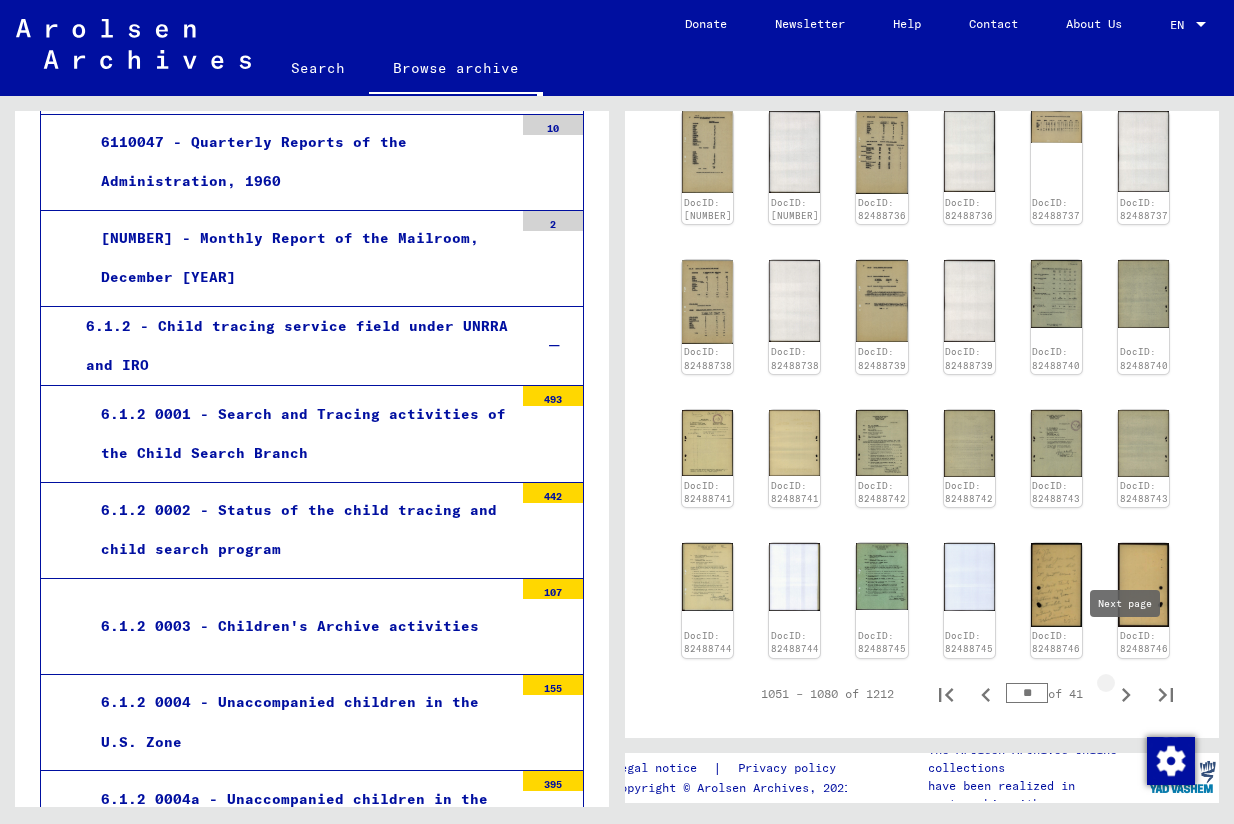 click 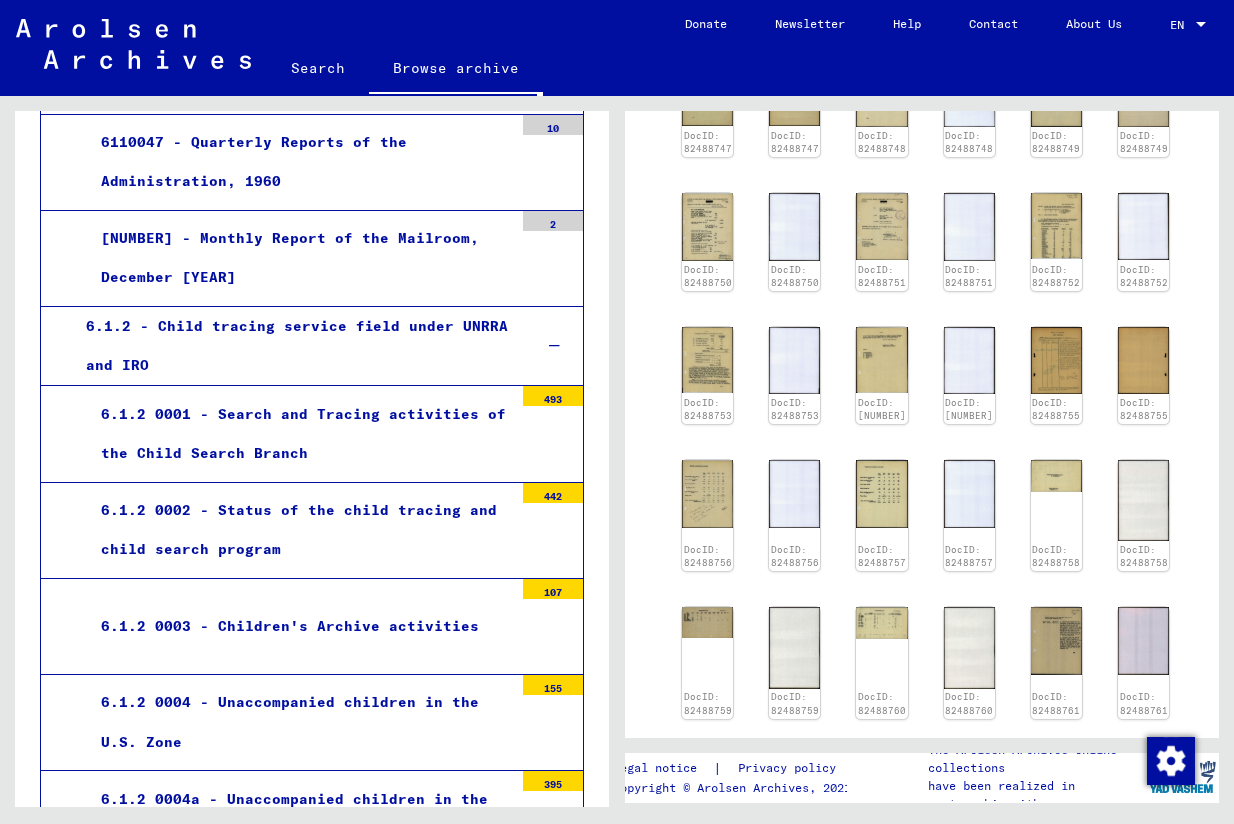 scroll, scrollTop: 777, scrollLeft: 0, axis: vertical 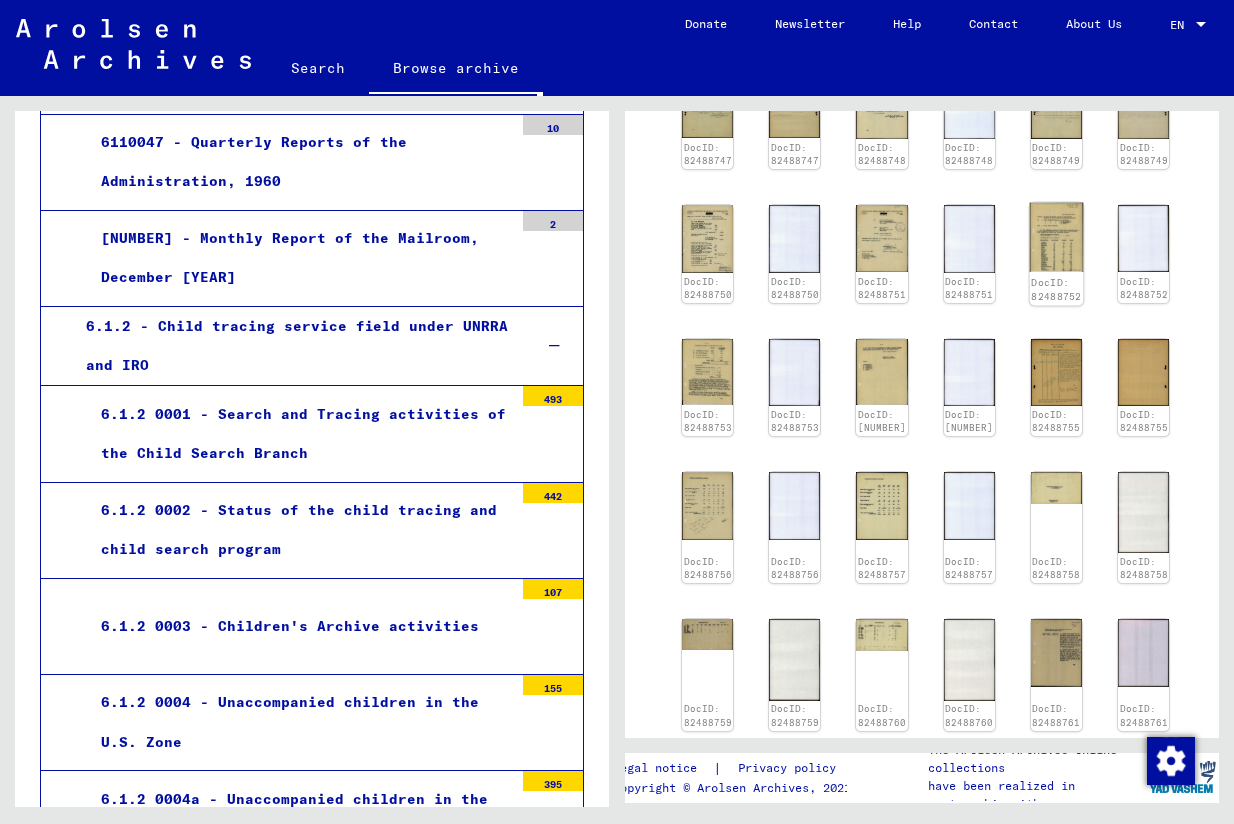 click 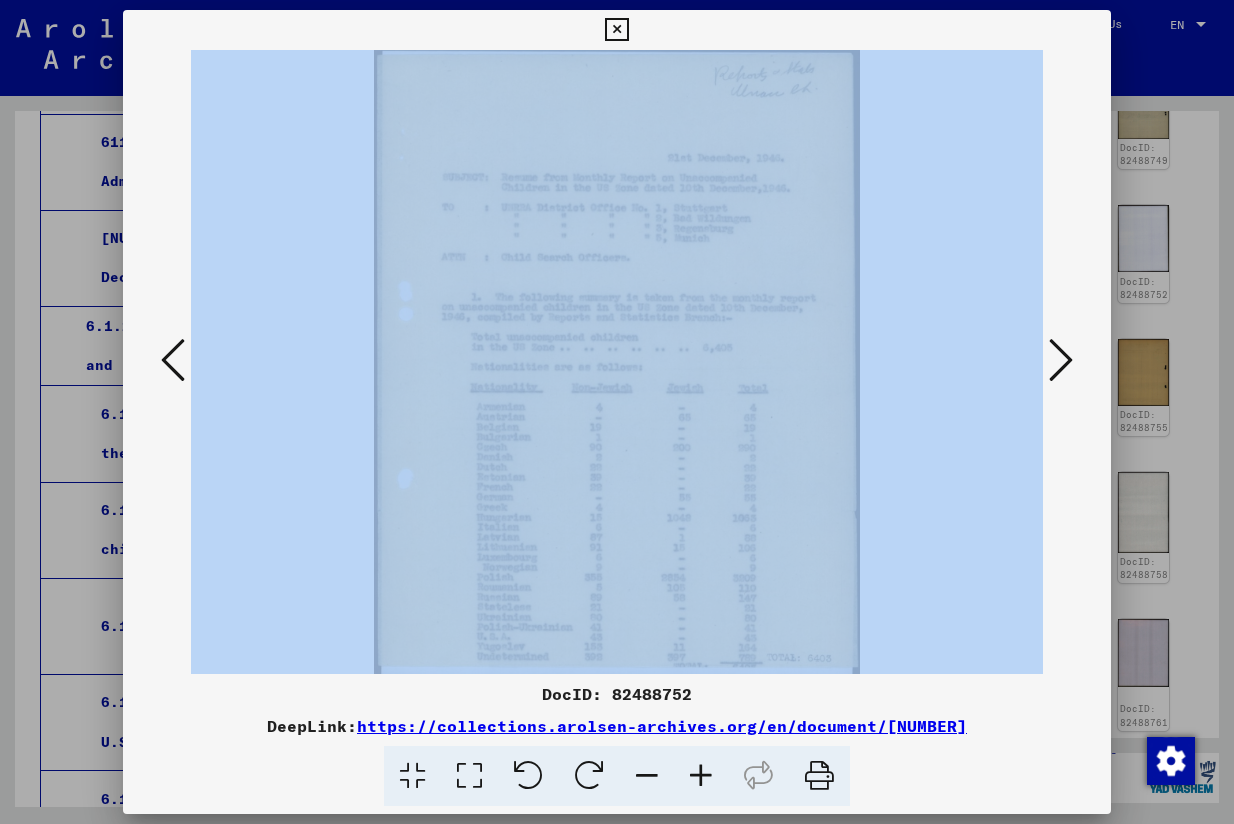 click at bounding box center [616, 362] 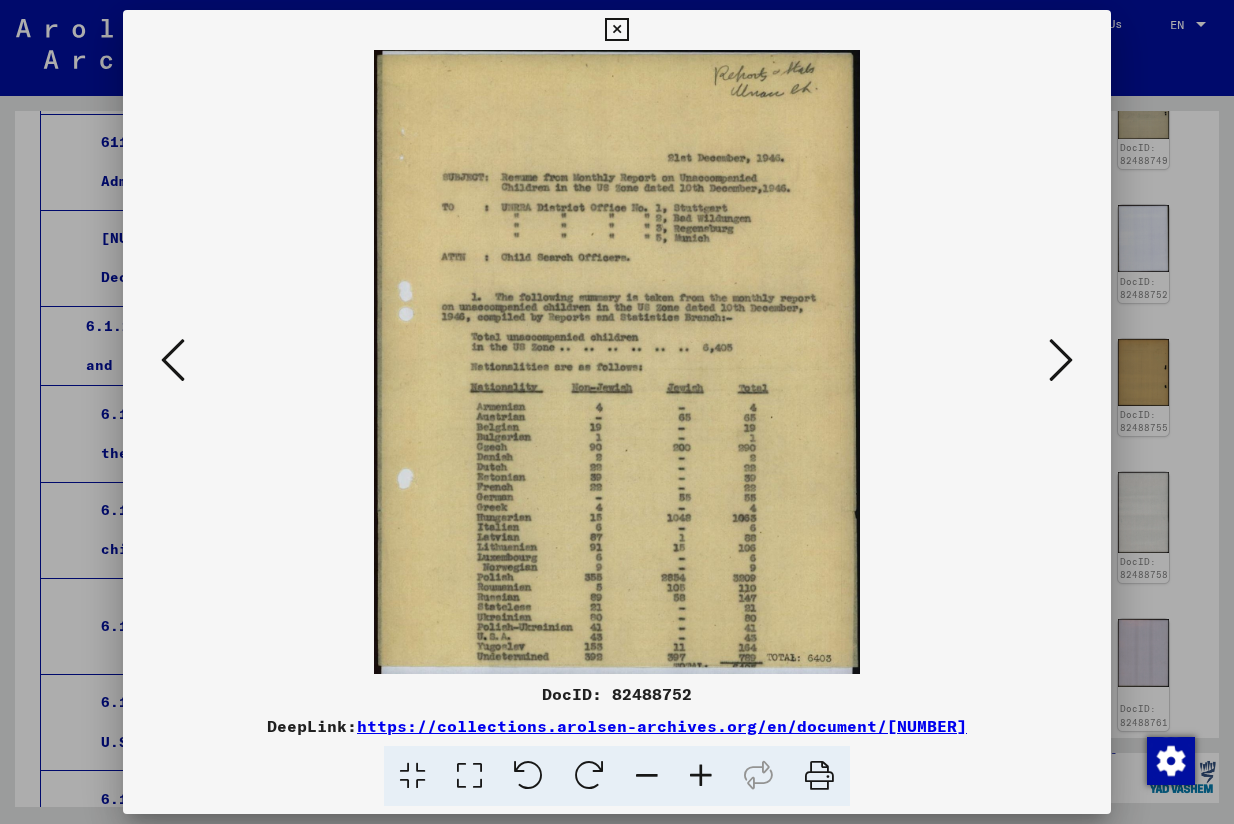 click at bounding box center (616, 362) 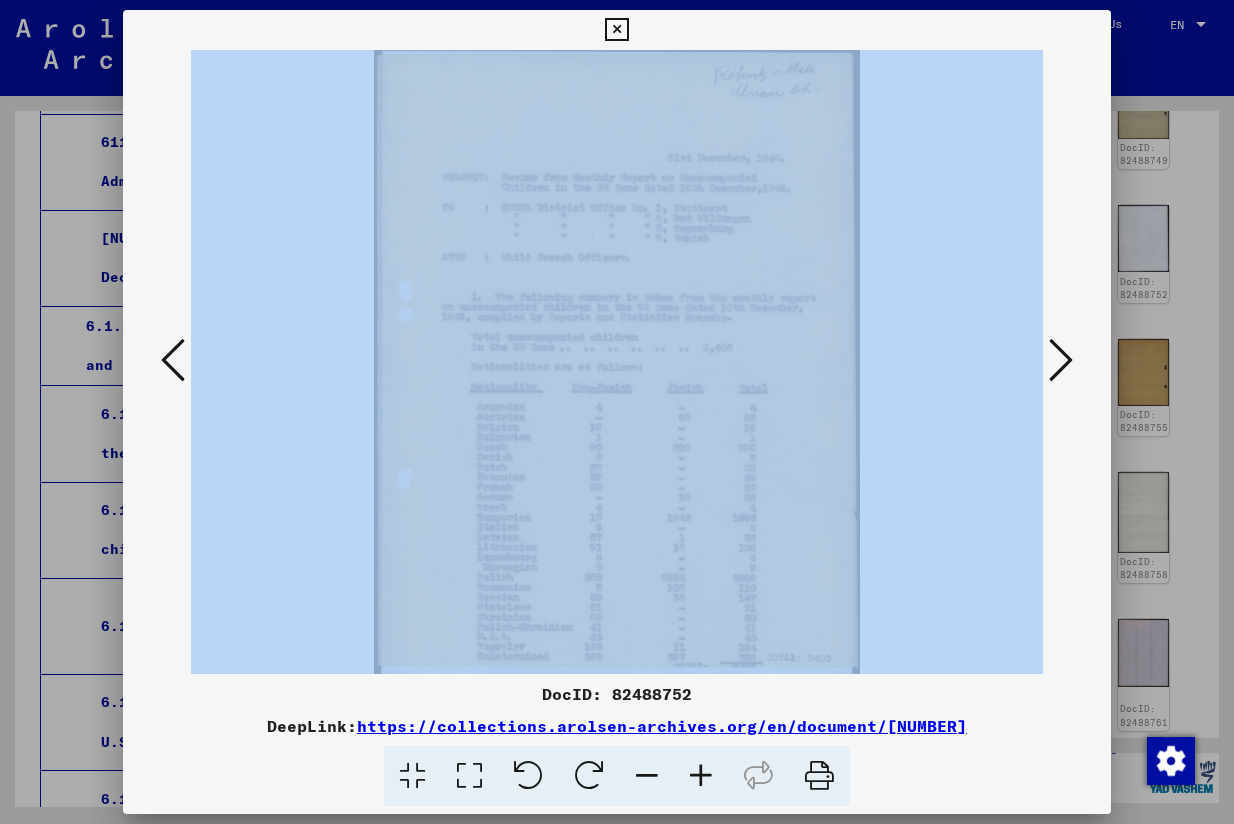 drag, startPoint x: 657, startPoint y: 404, endPoint x: 664, endPoint y: 269, distance: 135.18137 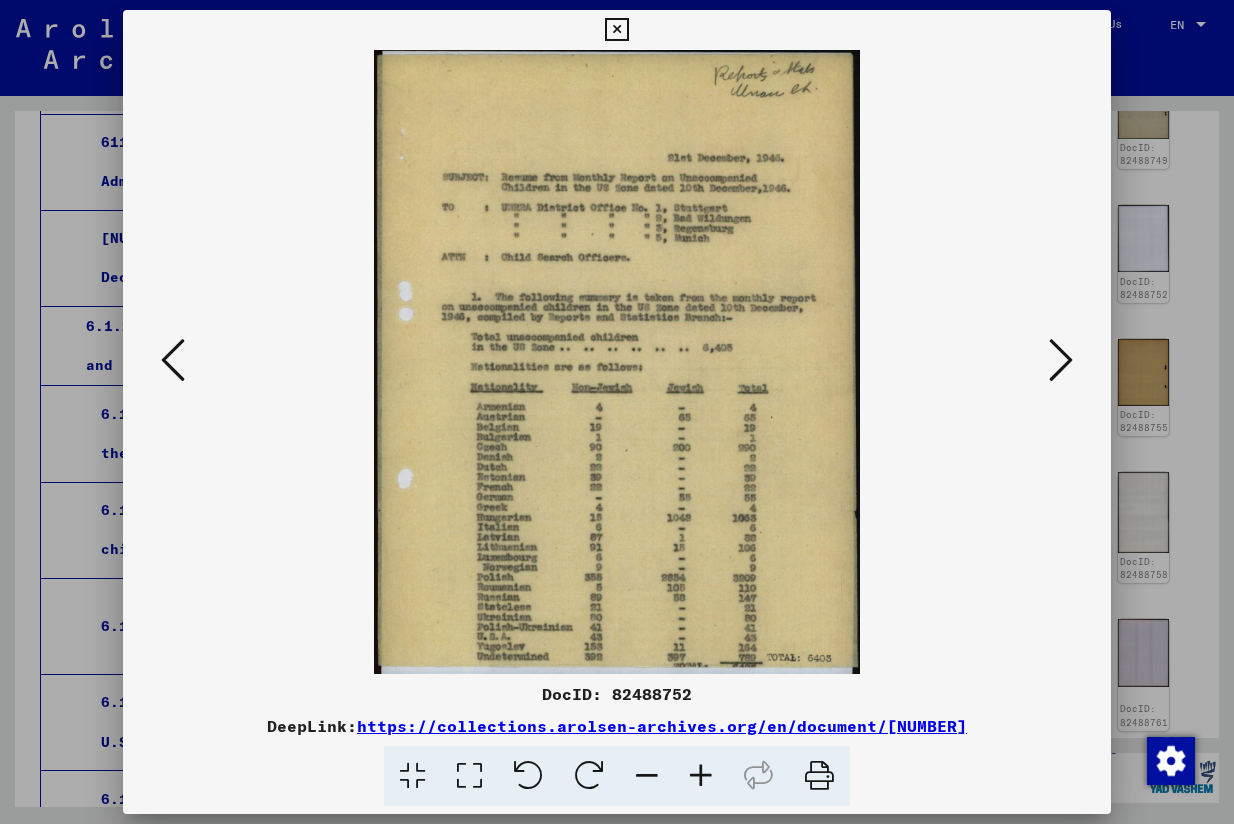 click at bounding box center [469, 776] 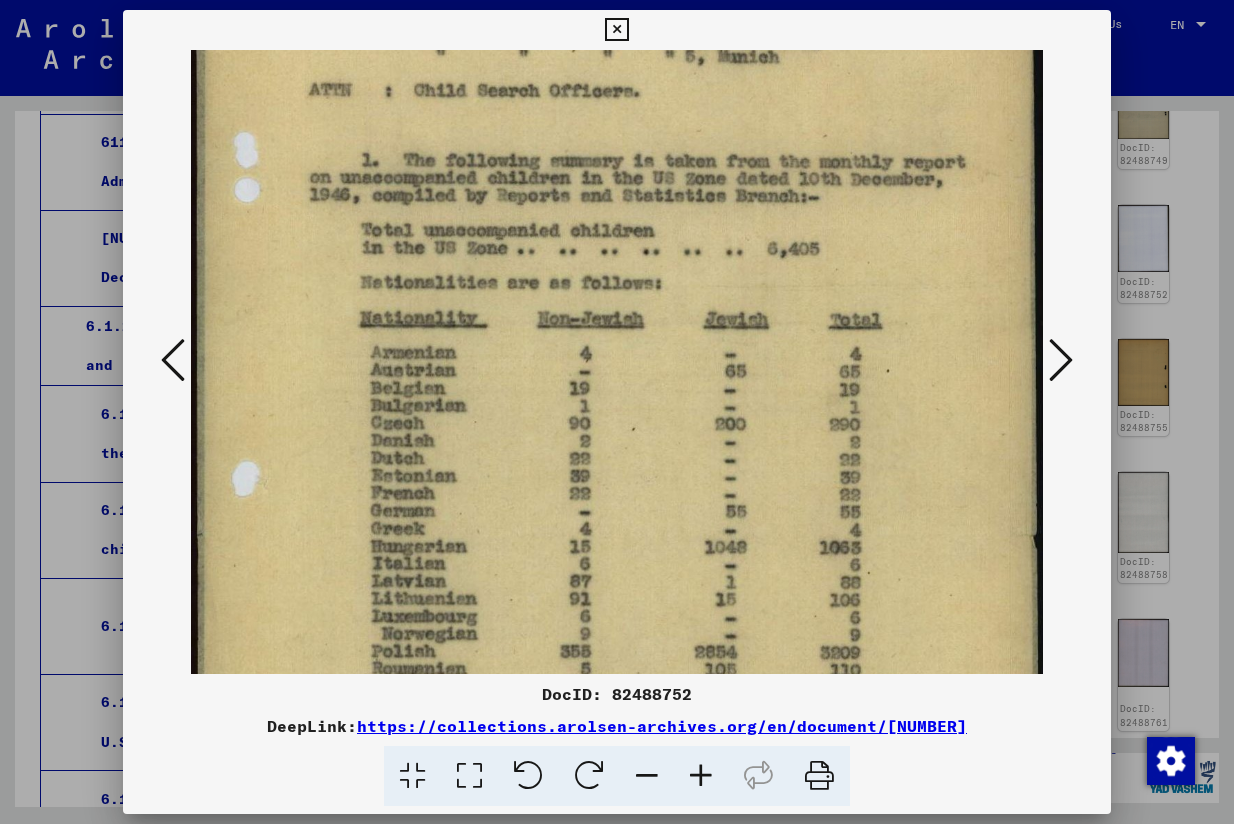 scroll, scrollTop: 313, scrollLeft: 0, axis: vertical 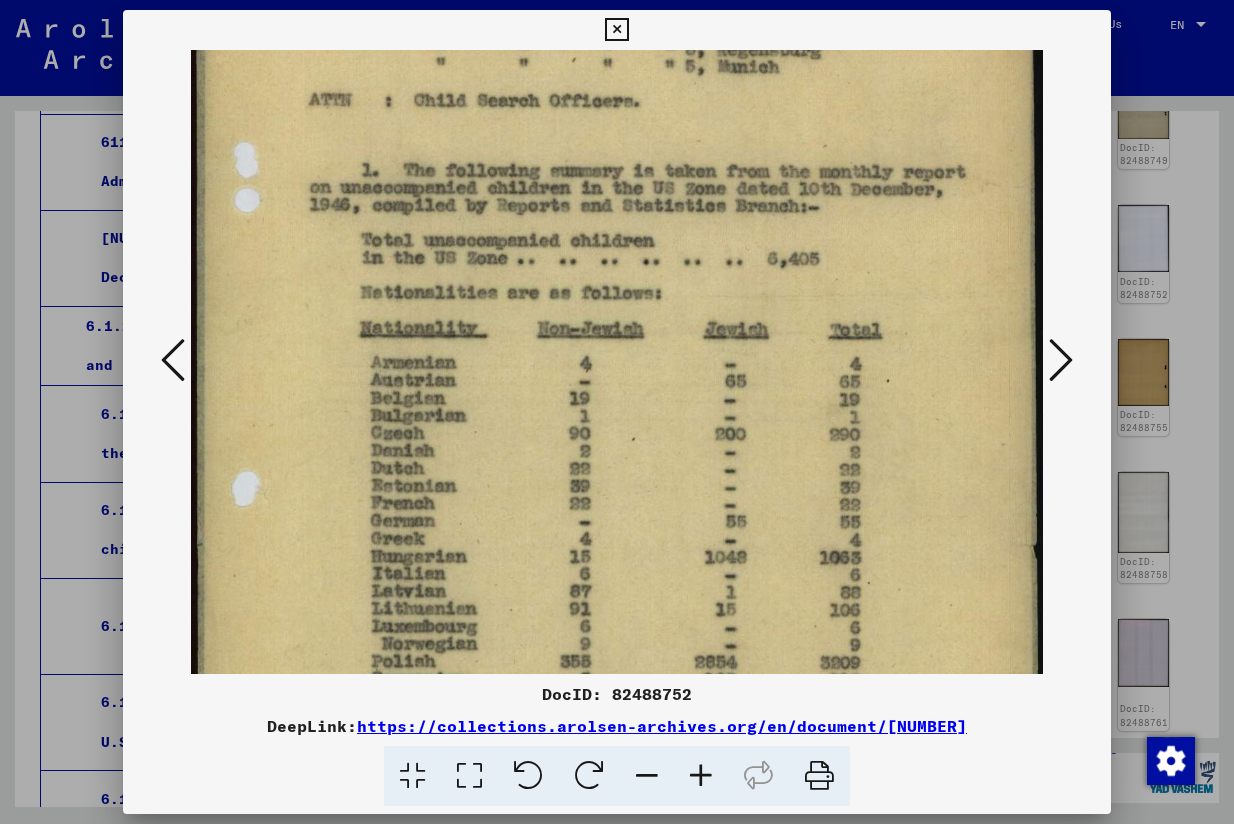 drag, startPoint x: 635, startPoint y: 628, endPoint x: 760, endPoint y: 260, distance: 388.65024 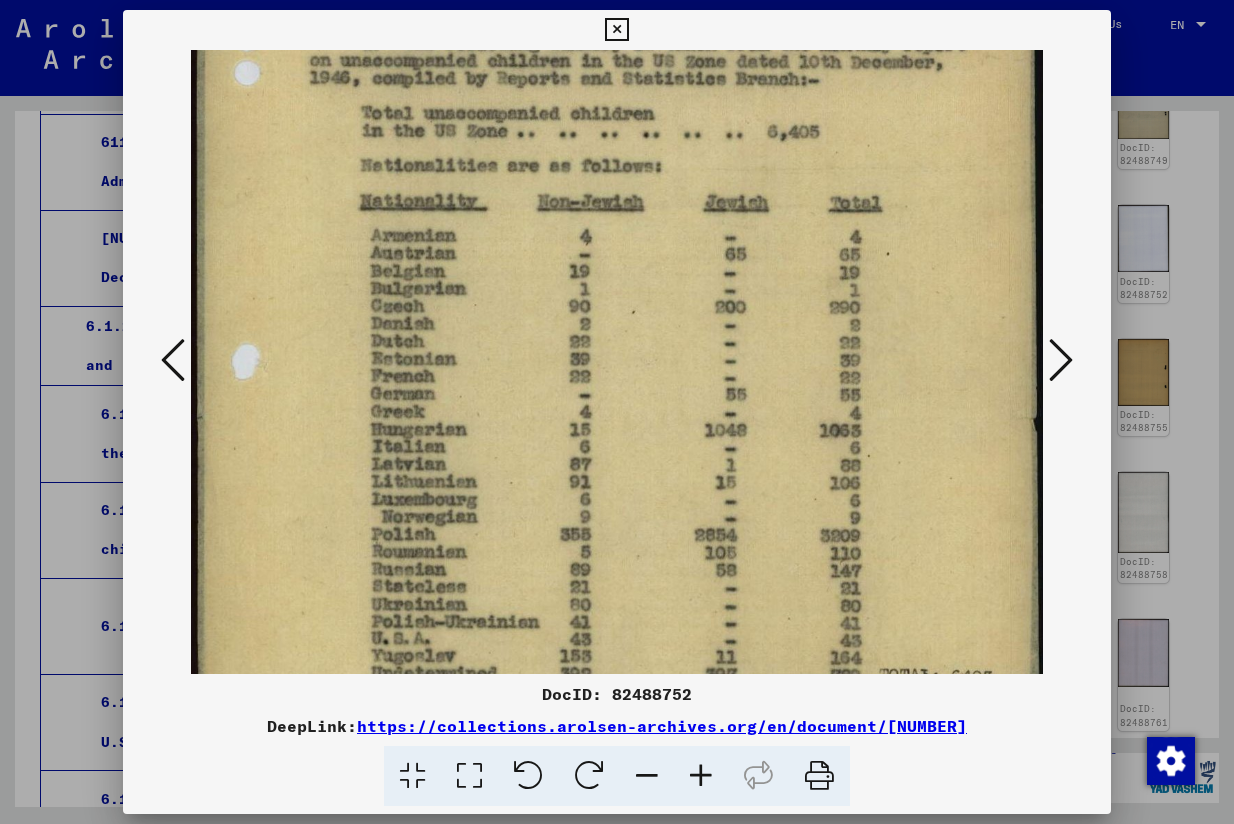 scroll, scrollTop: 470, scrollLeft: 0, axis: vertical 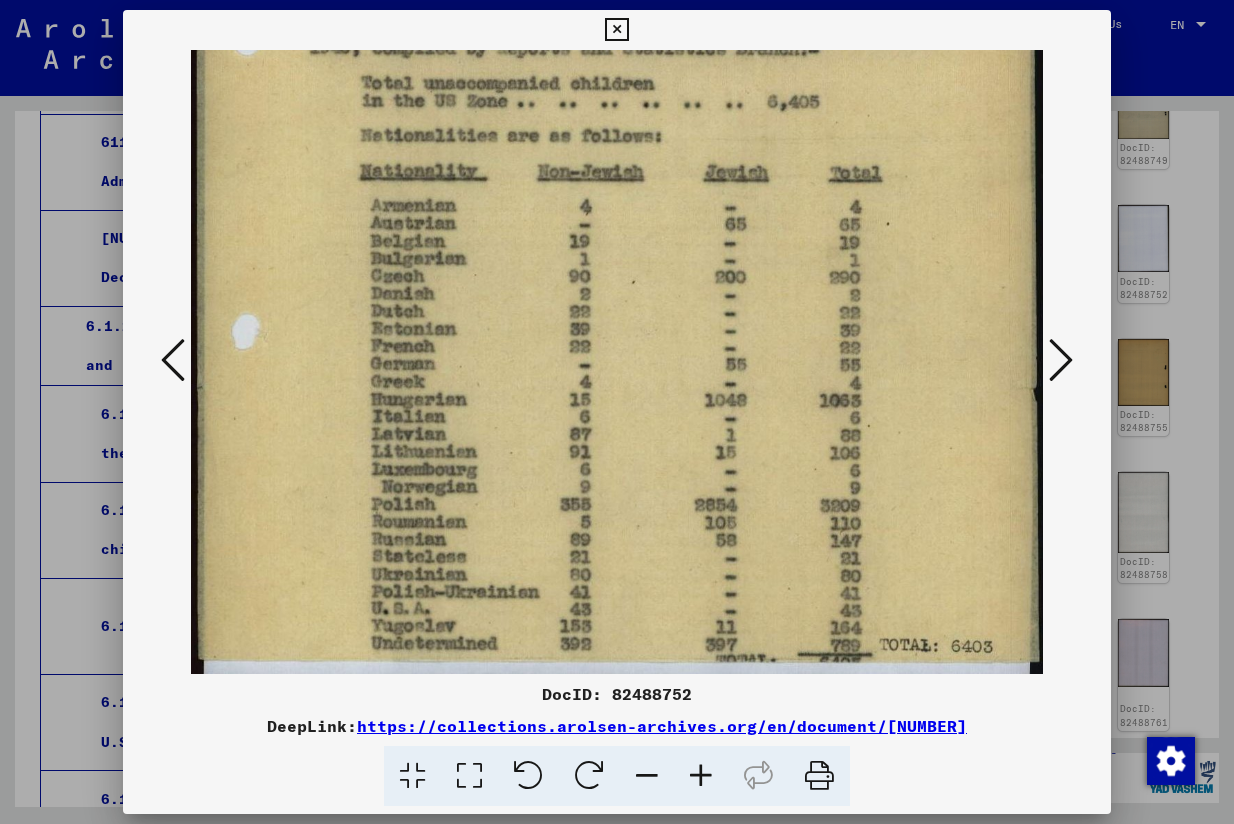 drag, startPoint x: 551, startPoint y: 403, endPoint x: 553, endPoint y: 286, distance: 117.01709 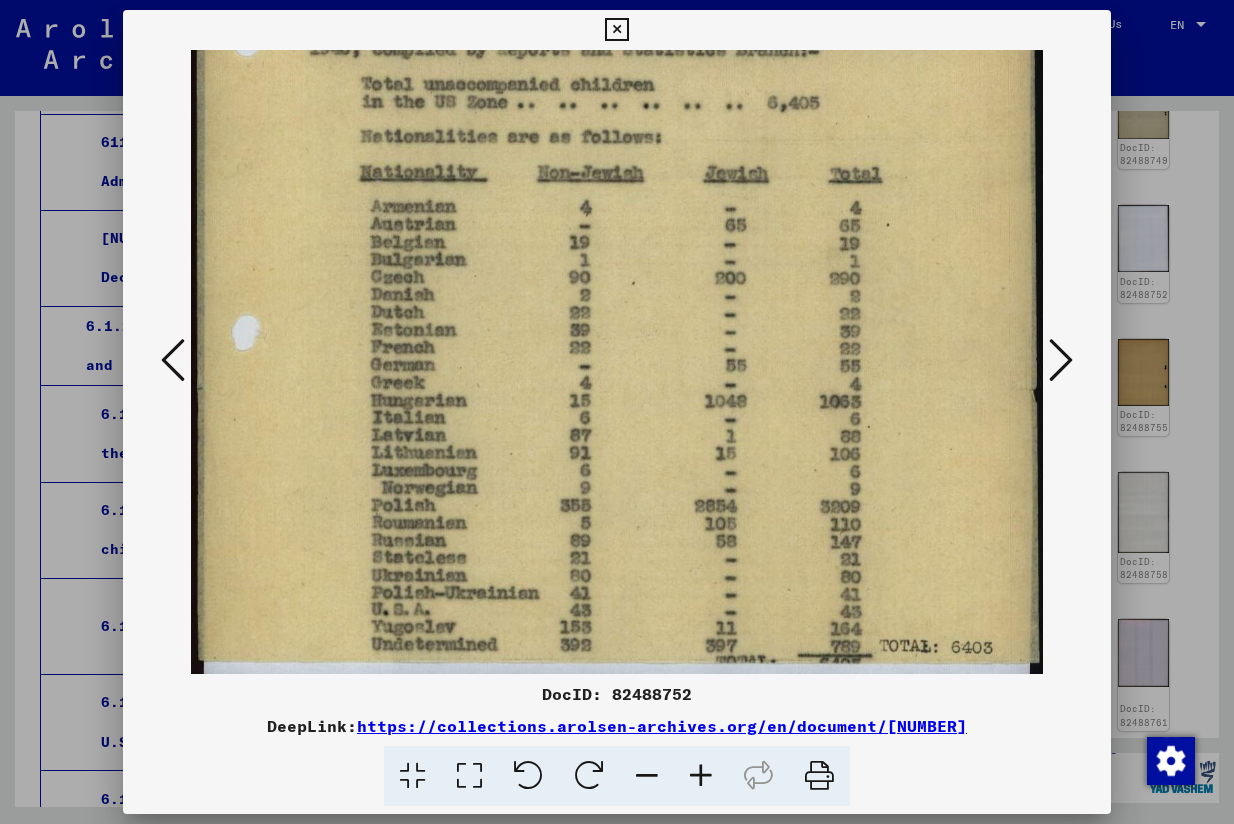 drag, startPoint x: 517, startPoint y: 465, endPoint x: 528, endPoint y: 260, distance: 205.2949 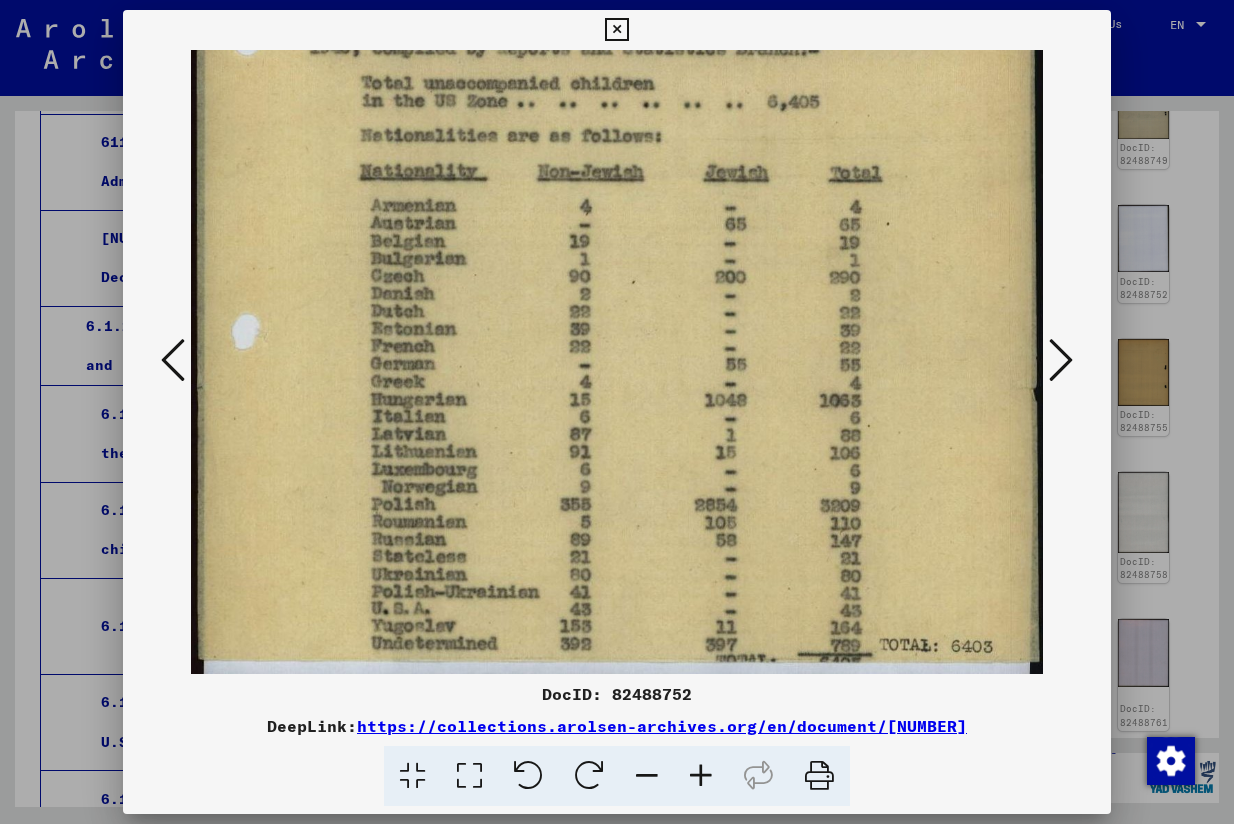 drag, startPoint x: 579, startPoint y: 512, endPoint x: 595, endPoint y: 403, distance: 110.16805 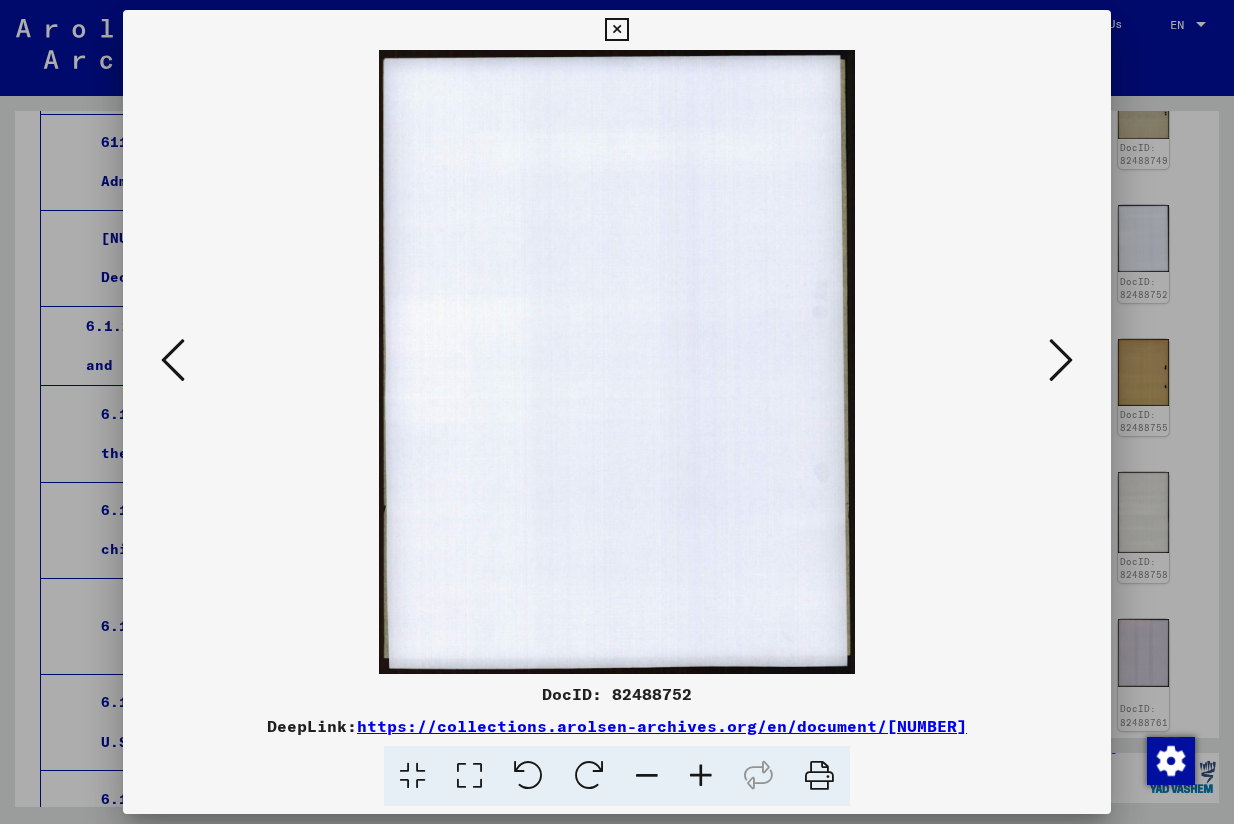 click at bounding box center (1061, 360) 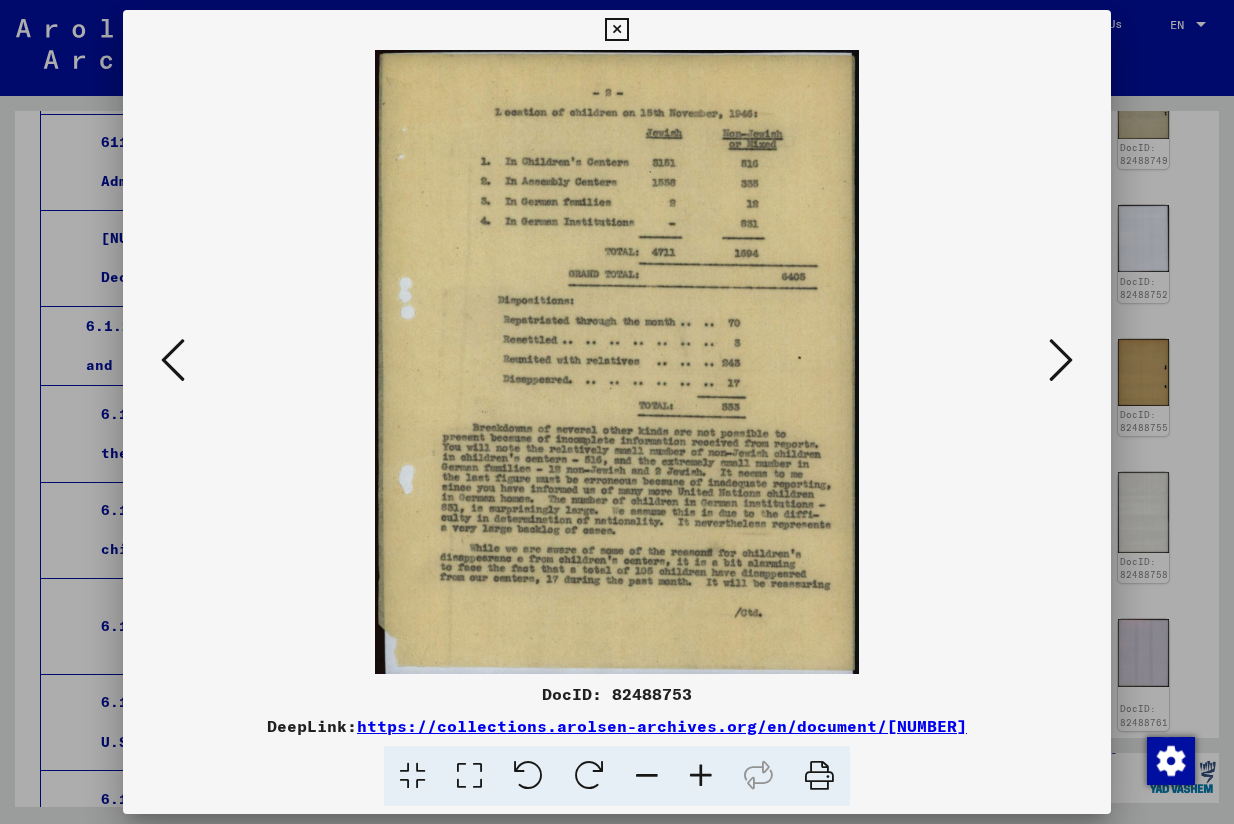 click at bounding box center (469, 776) 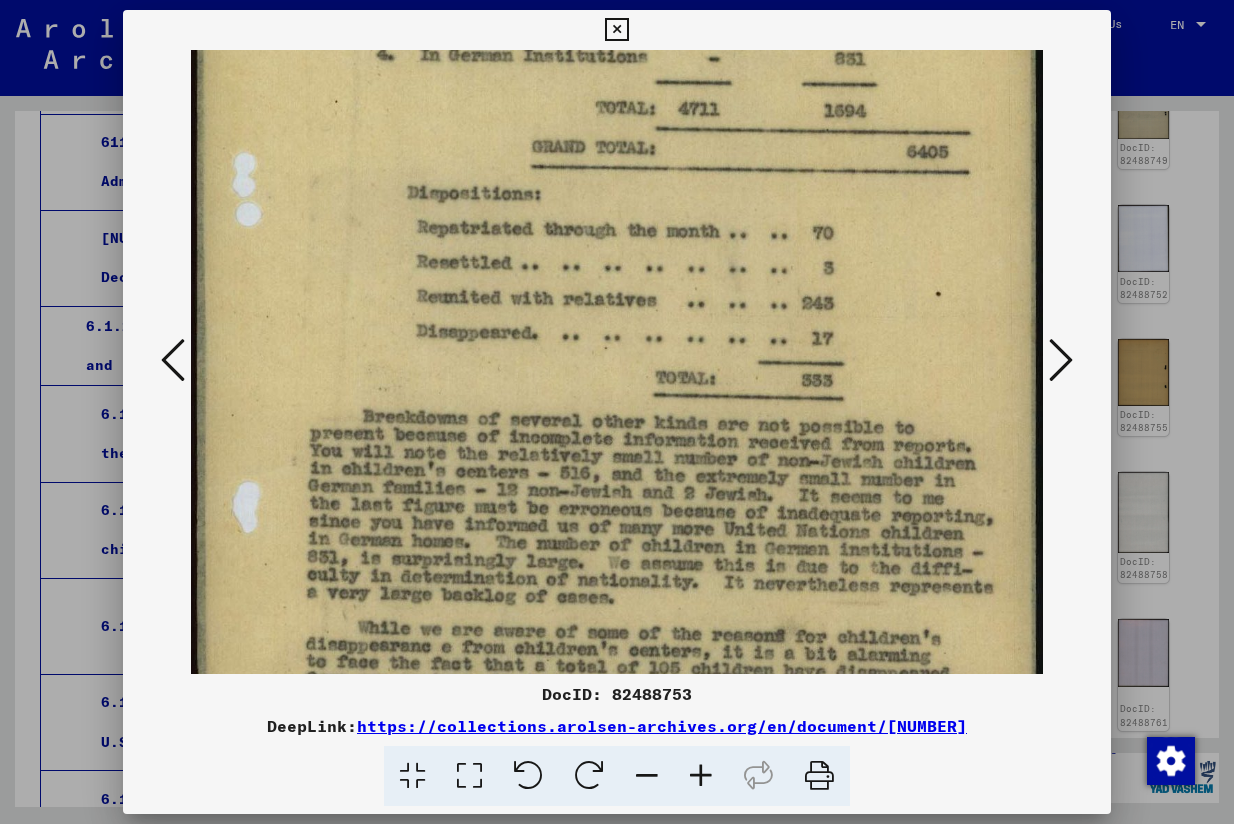 scroll, scrollTop: 298, scrollLeft: 0, axis: vertical 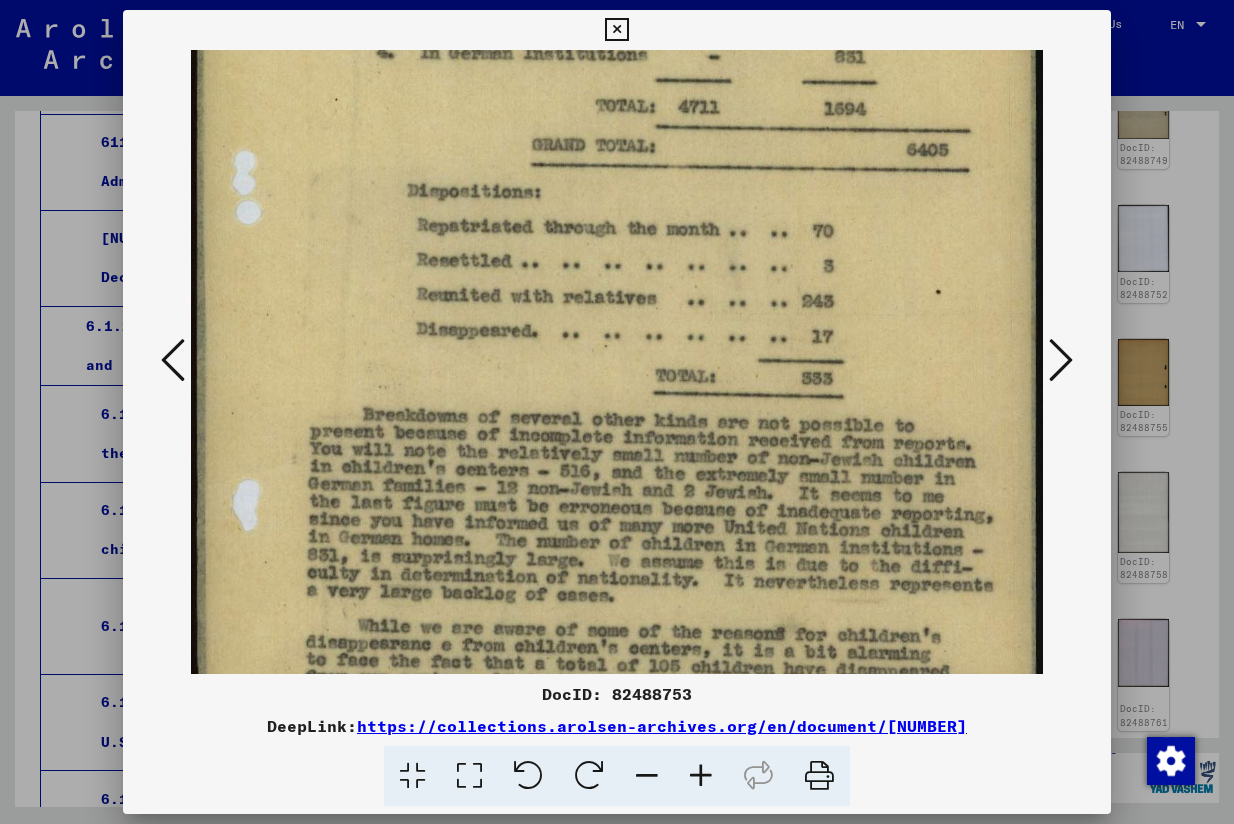 drag, startPoint x: 434, startPoint y: 445, endPoint x: 458, endPoint y: 147, distance: 298.96487 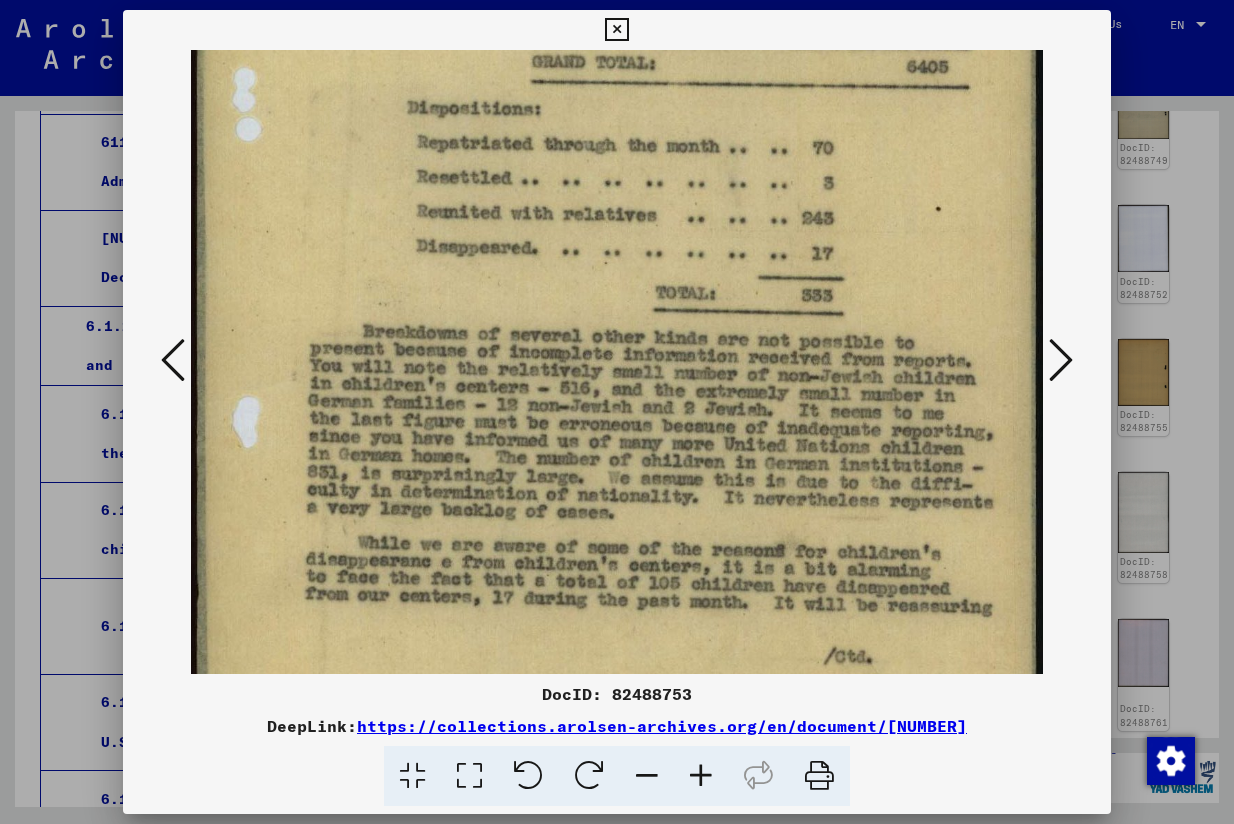 scroll, scrollTop: 398, scrollLeft: 0, axis: vertical 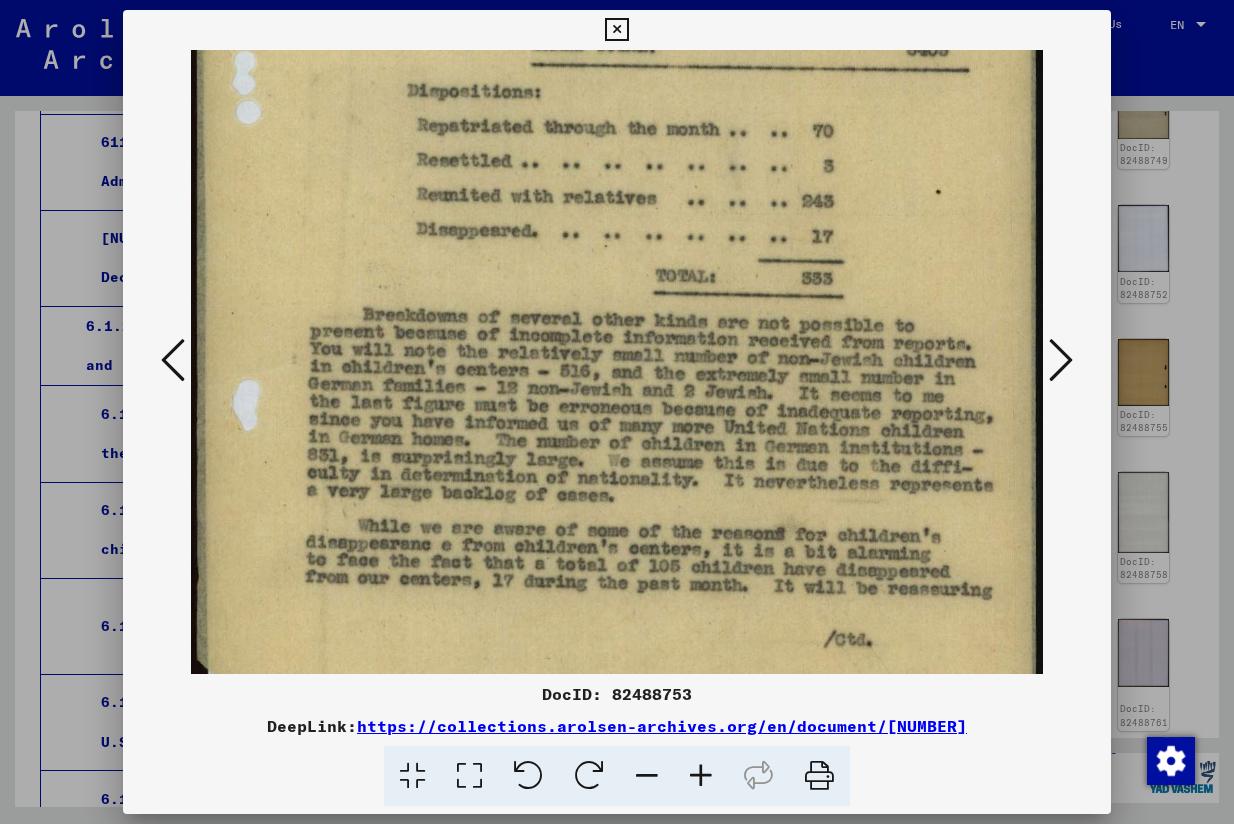drag, startPoint x: 400, startPoint y: 431, endPoint x: 399, endPoint y: 333, distance: 98.005104 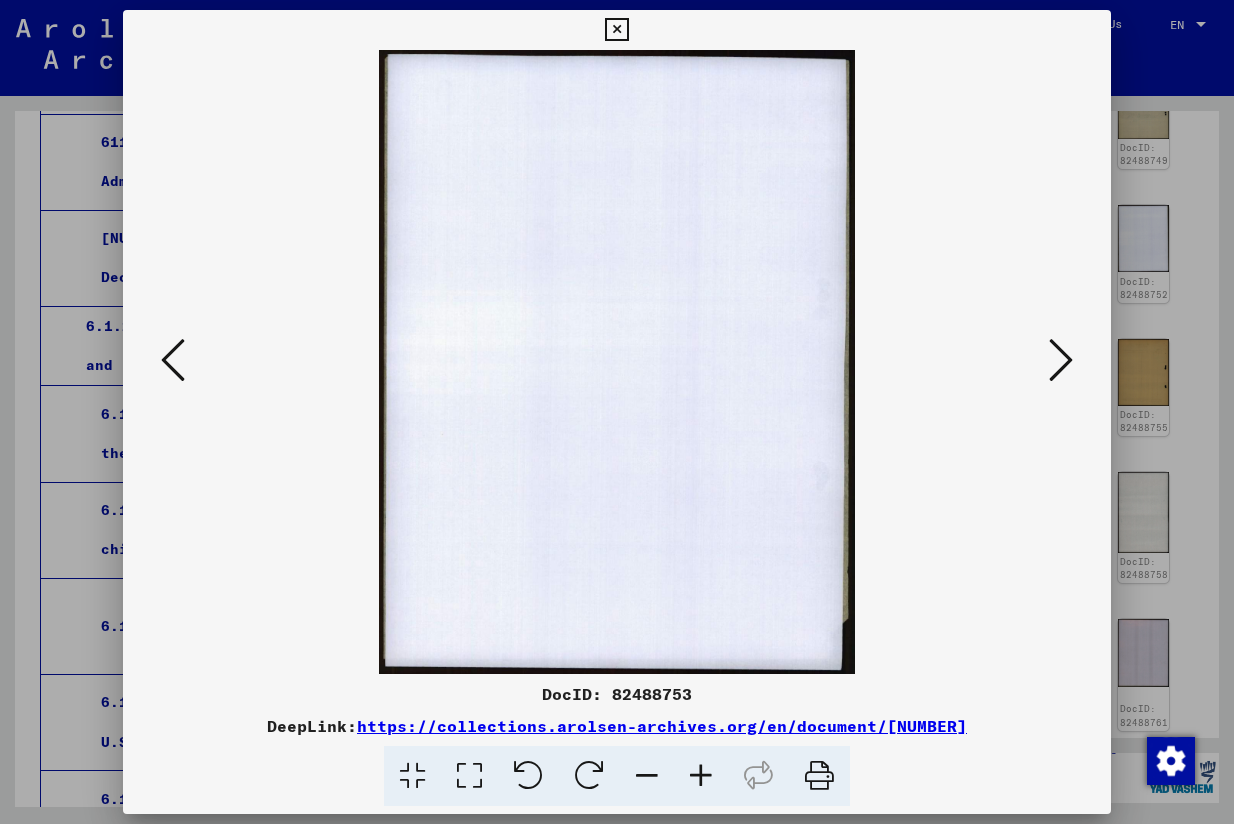 scroll, scrollTop: 0, scrollLeft: 0, axis: both 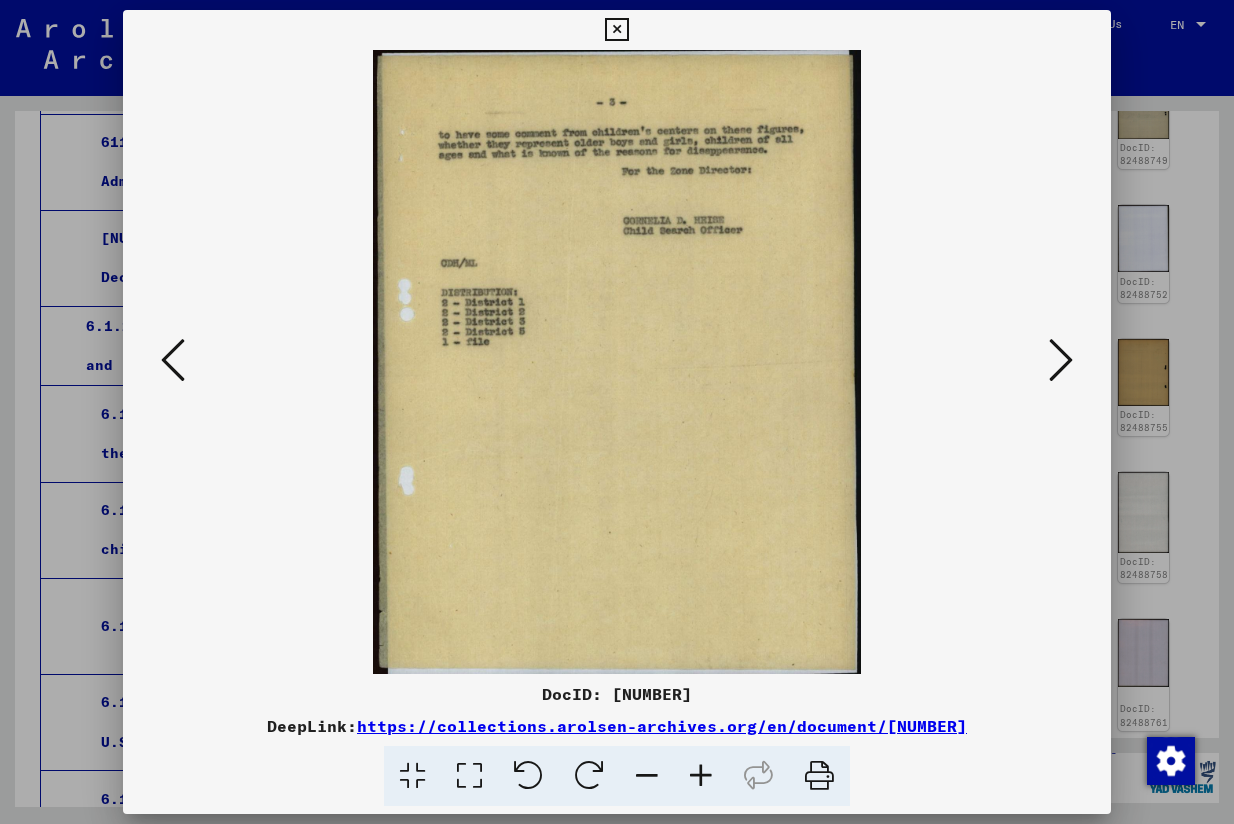 click at bounding box center (469, 776) 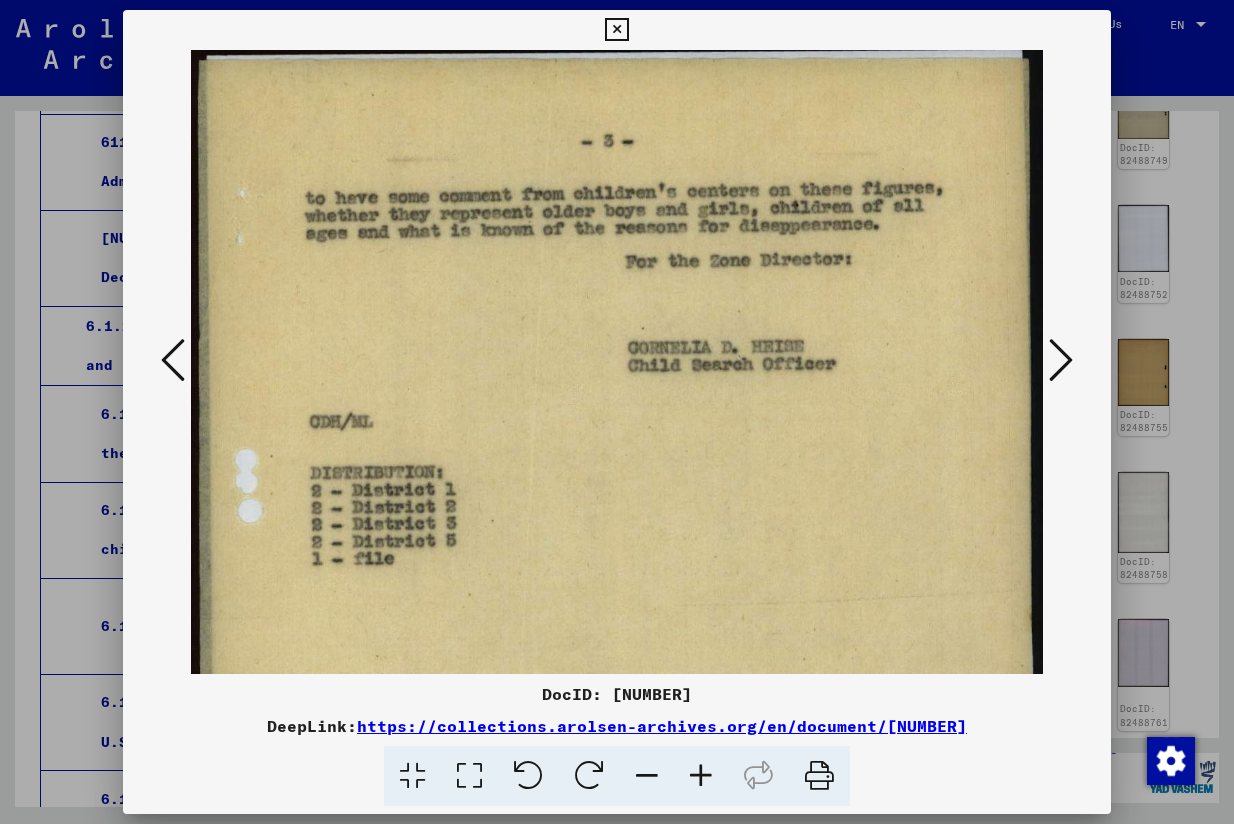 click at bounding box center (173, 360) 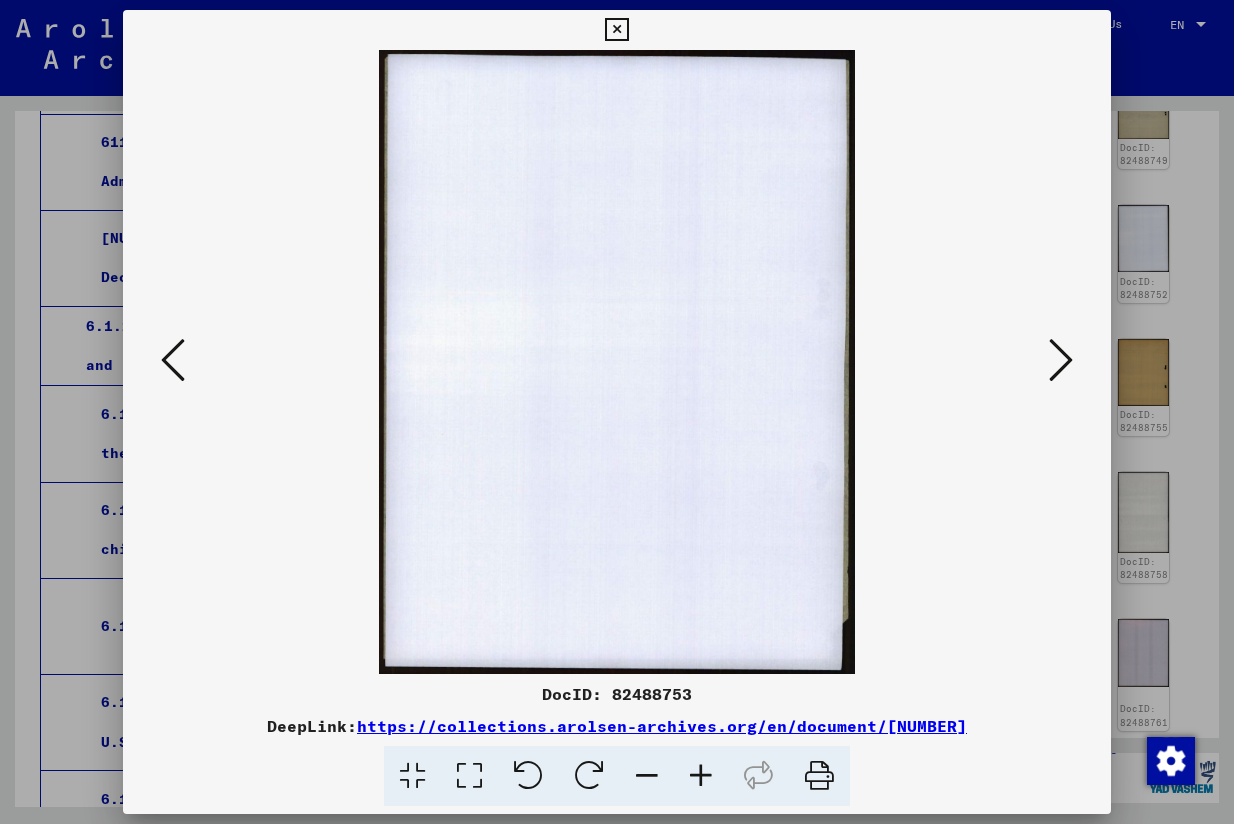 click at bounding box center (173, 360) 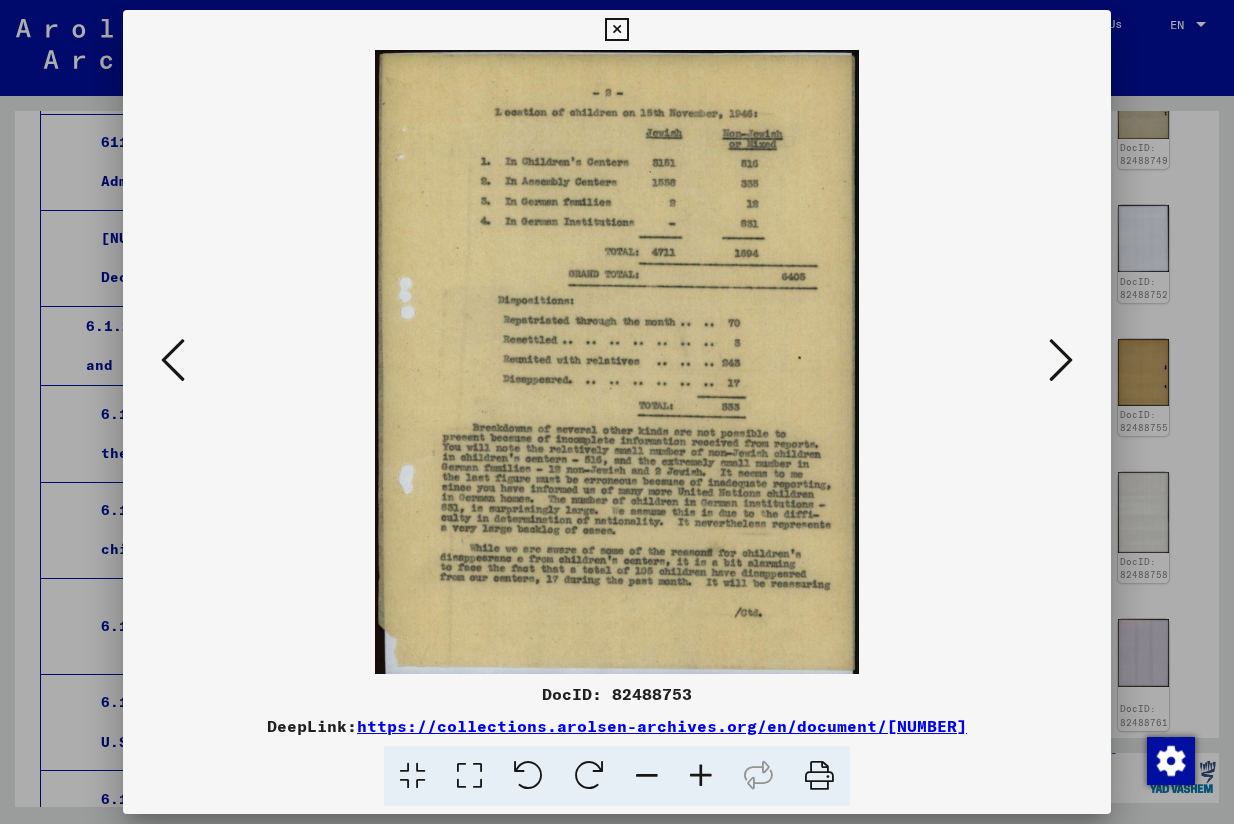 click at bounding box center (173, 360) 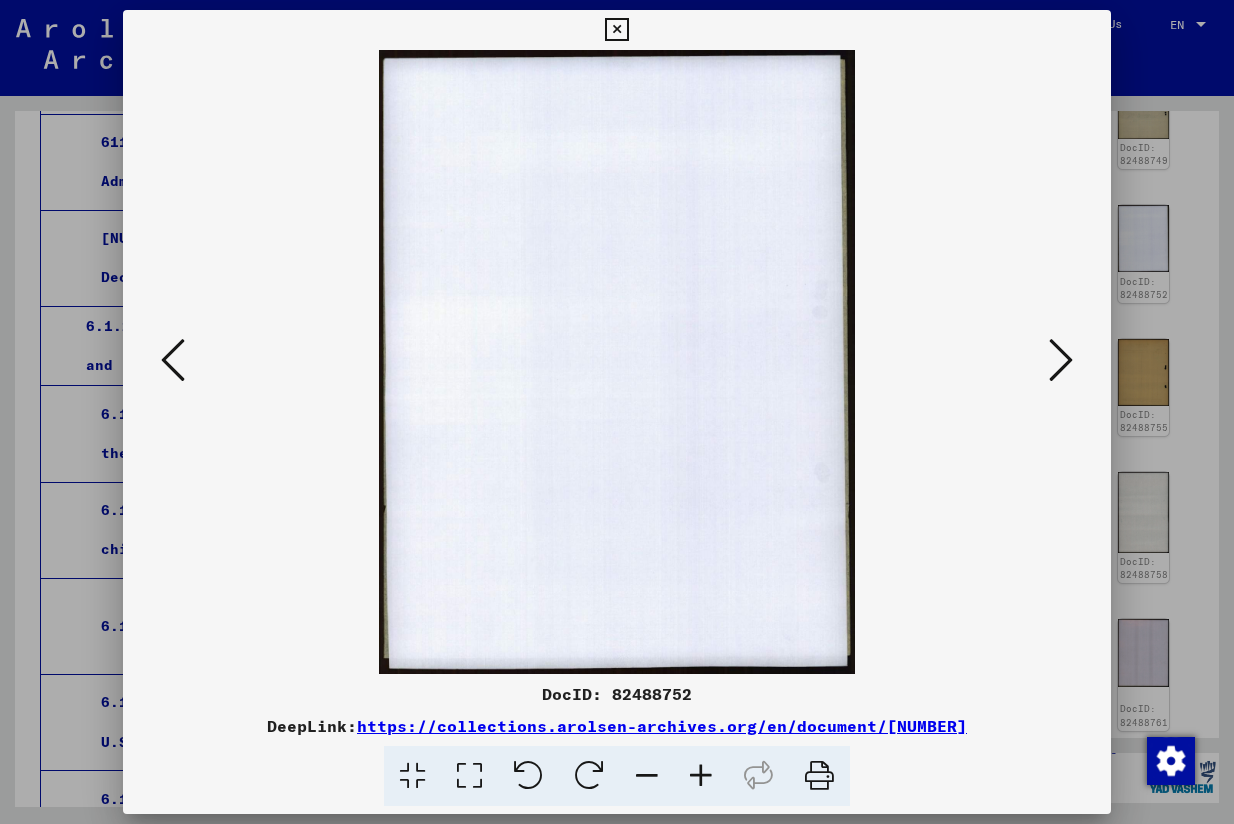 click at bounding box center (173, 360) 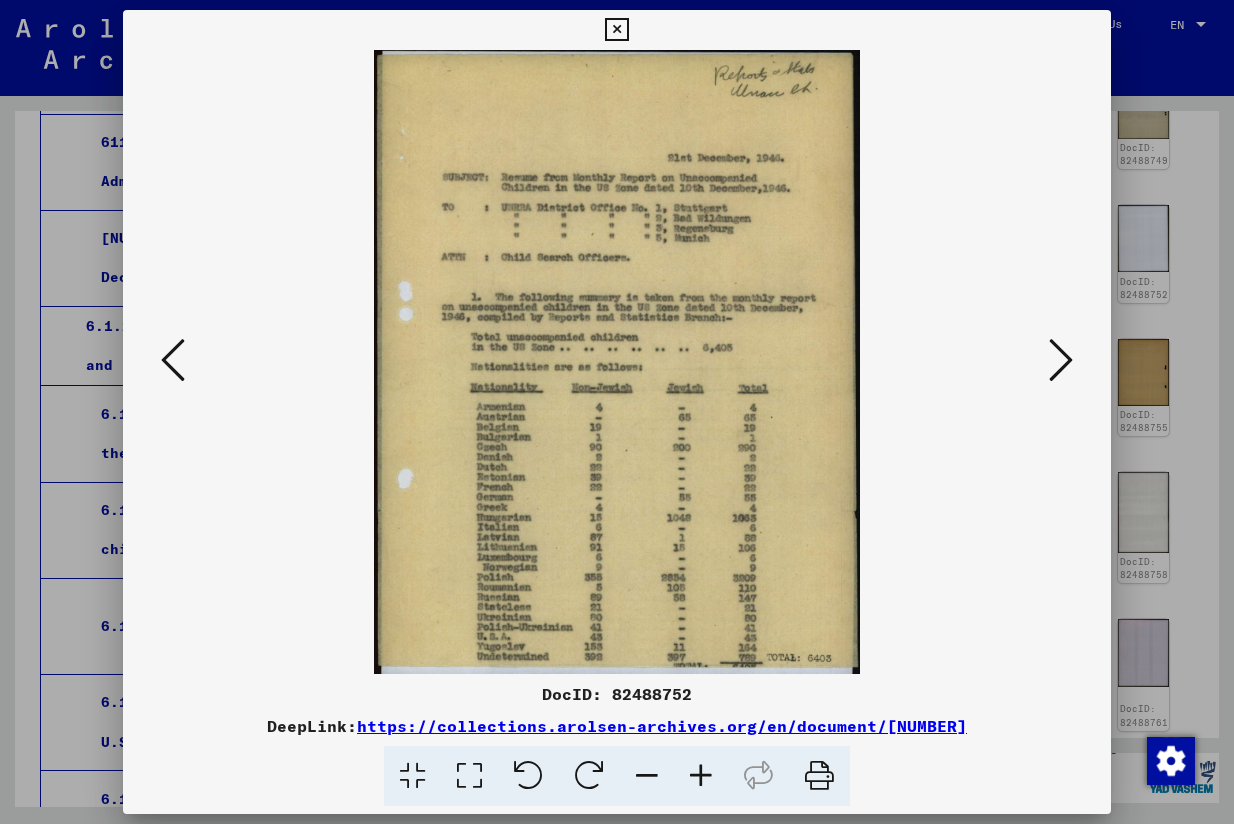 click at bounding box center (469, 776) 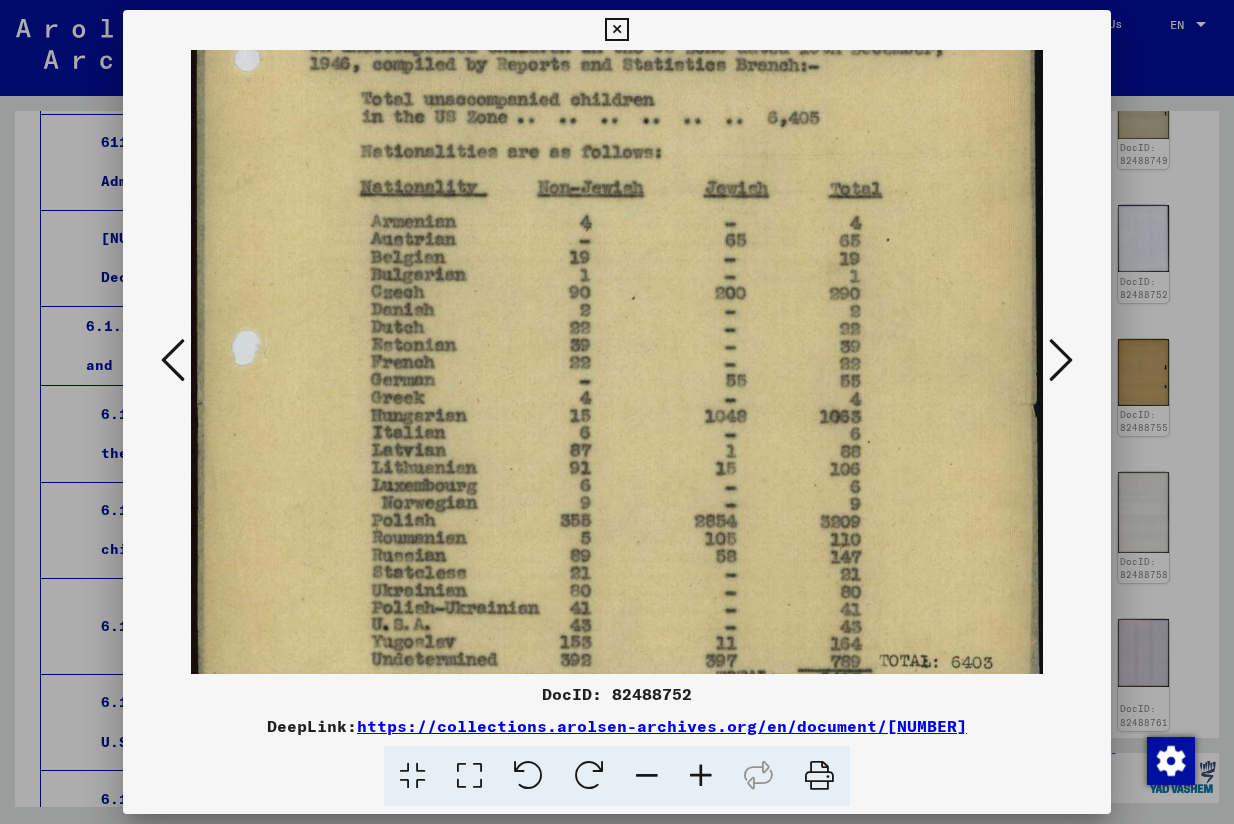drag, startPoint x: 534, startPoint y: 477, endPoint x: 566, endPoint y: 68, distance: 410.24994 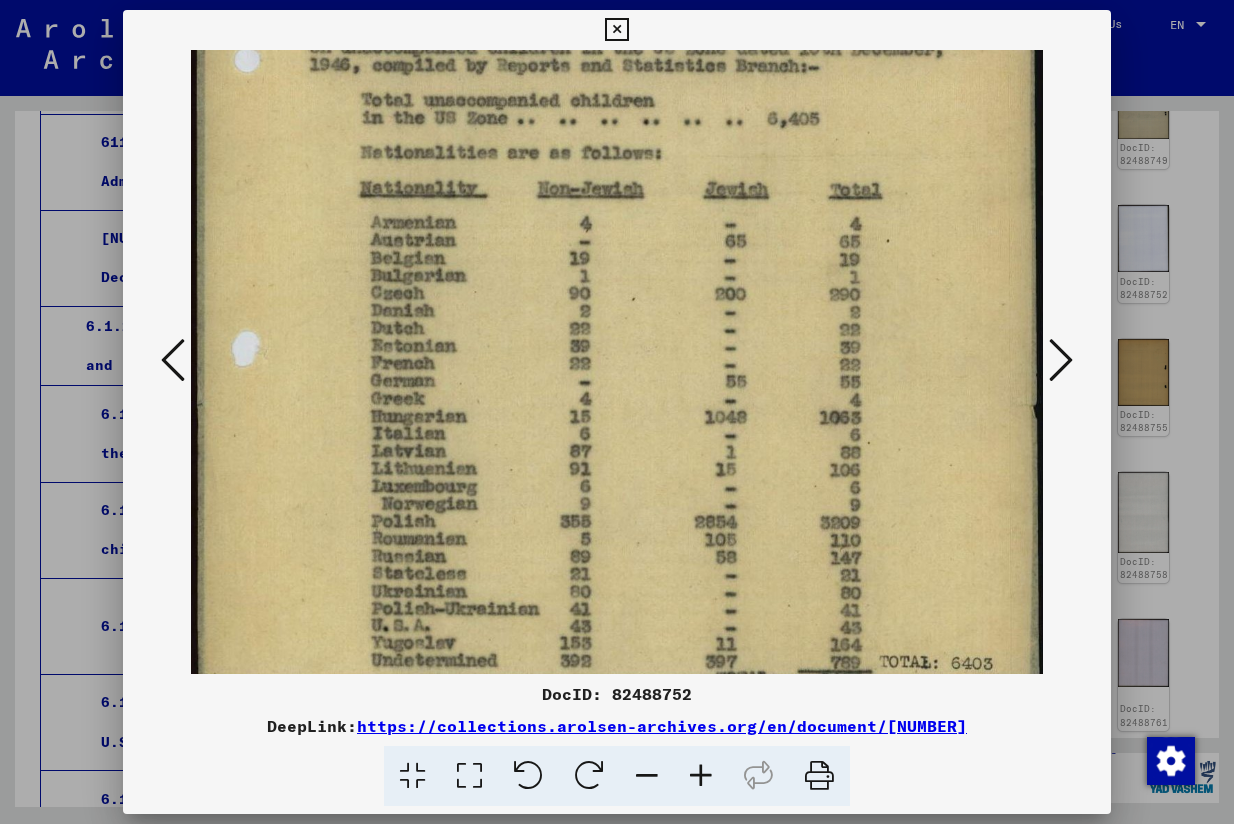 scroll, scrollTop: 470, scrollLeft: 0, axis: vertical 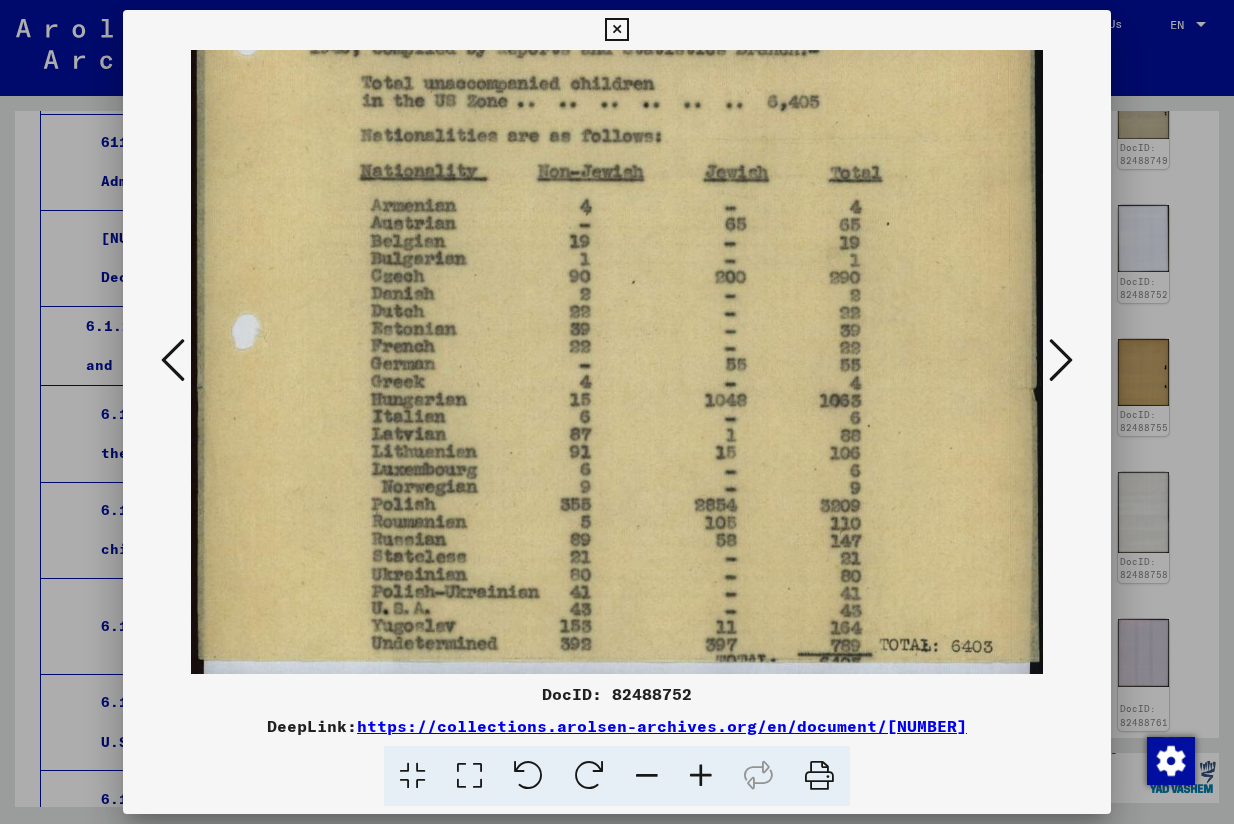 drag, startPoint x: 526, startPoint y: 341, endPoint x: 540, endPoint y: 171, distance: 170.5755 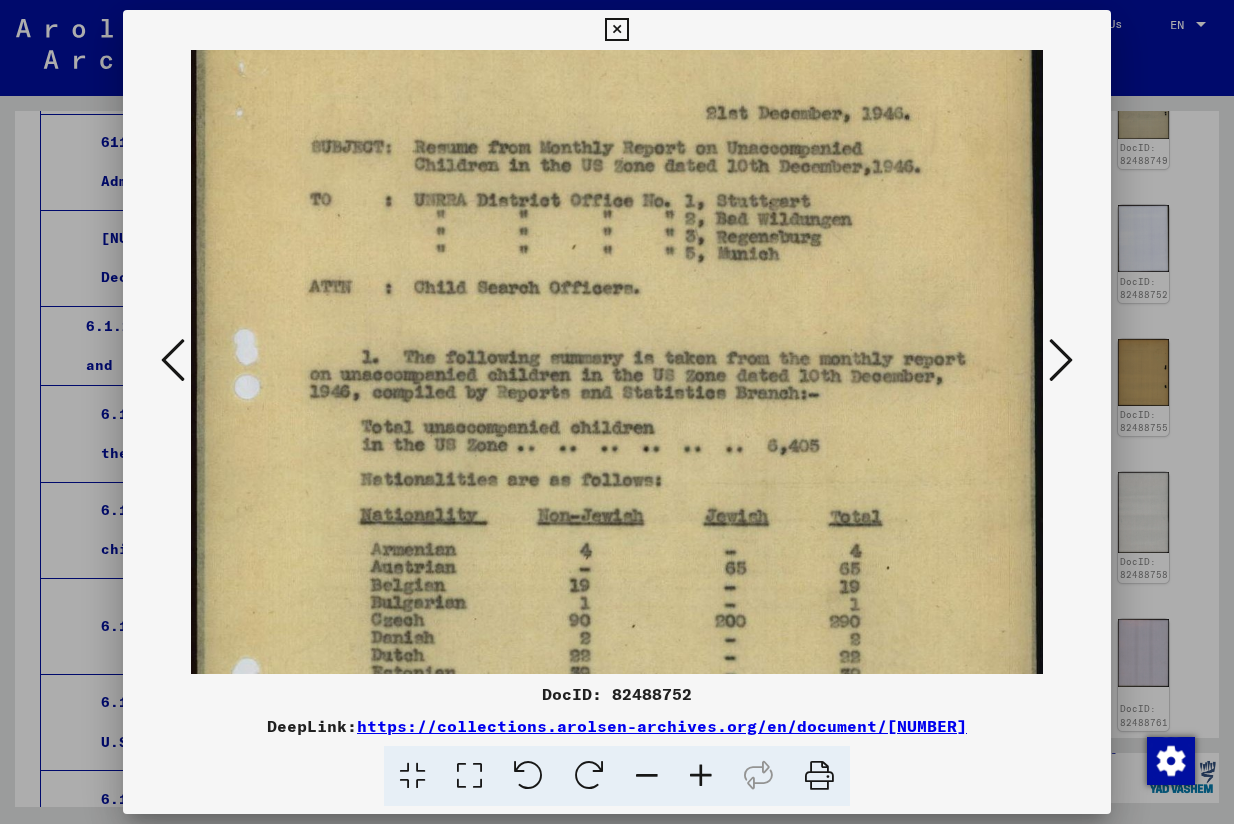 drag, startPoint x: 481, startPoint y: 252, endPoint x: 476, endPoint y: 595, distance: 343.03644 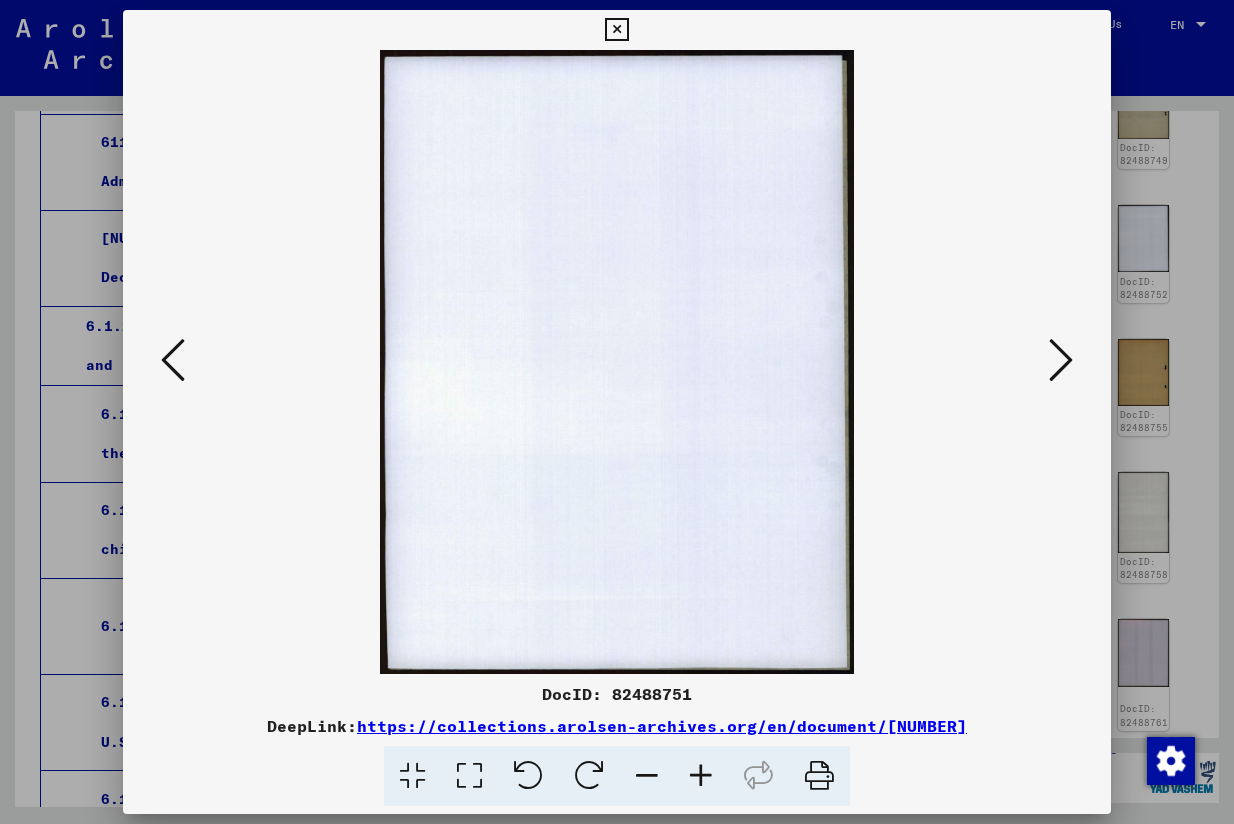 click at bounding box center (173, 360) 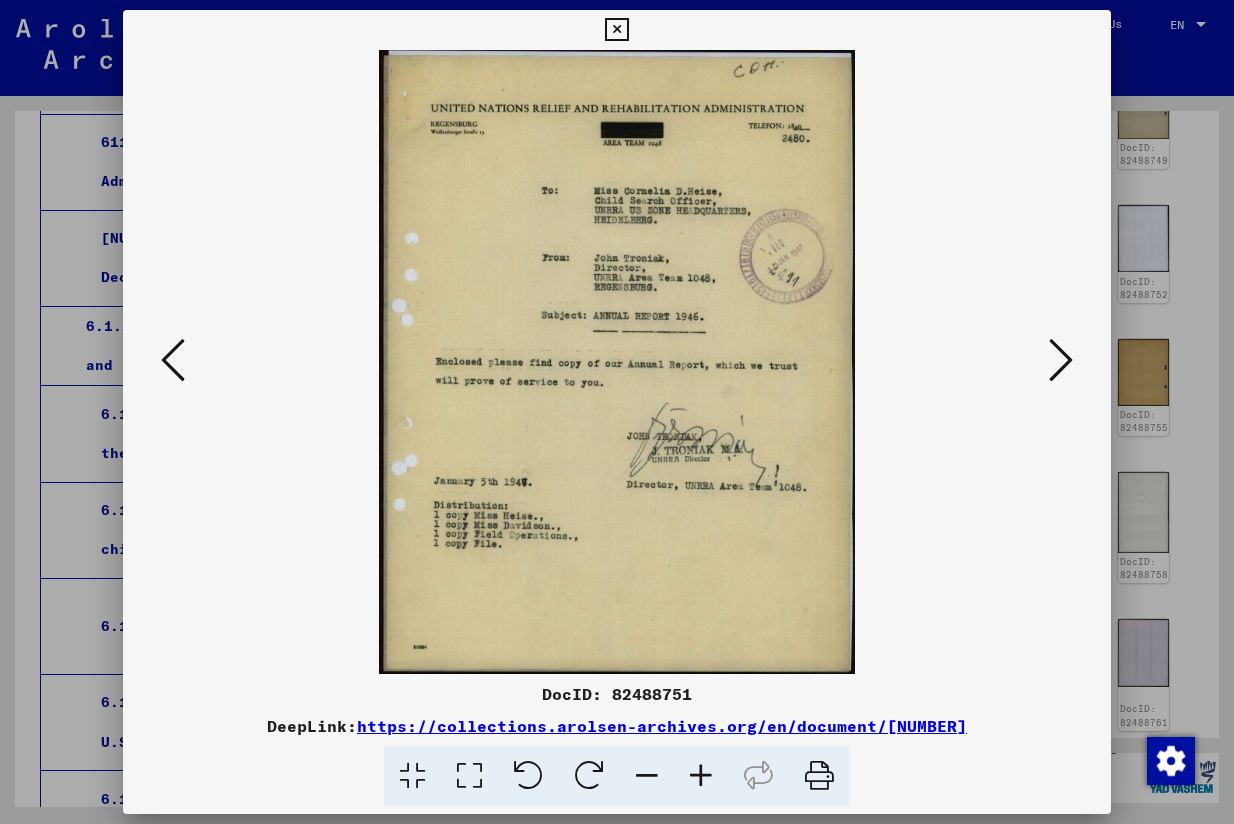 click at bounding box center (1061, 360) 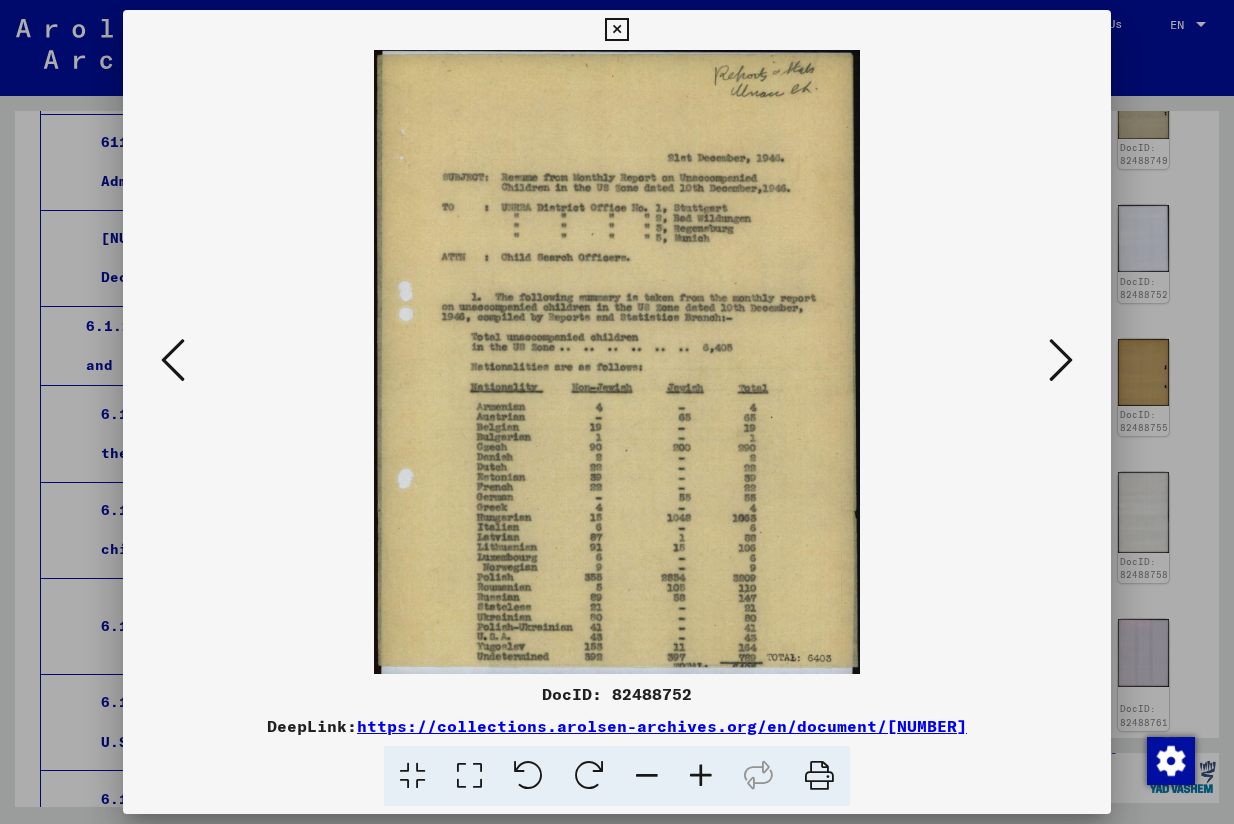 click at bounding box center [1061, 360] 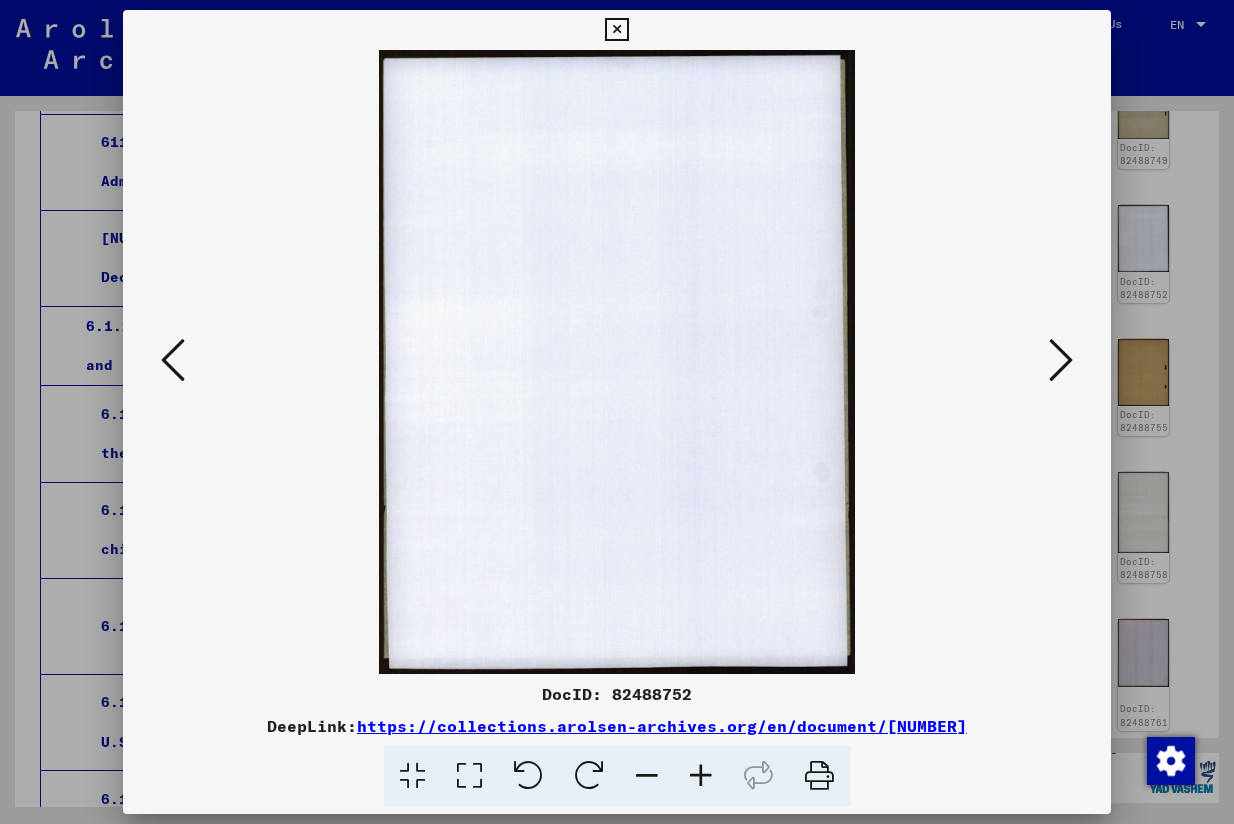 click at bounding box center (1061, 360) 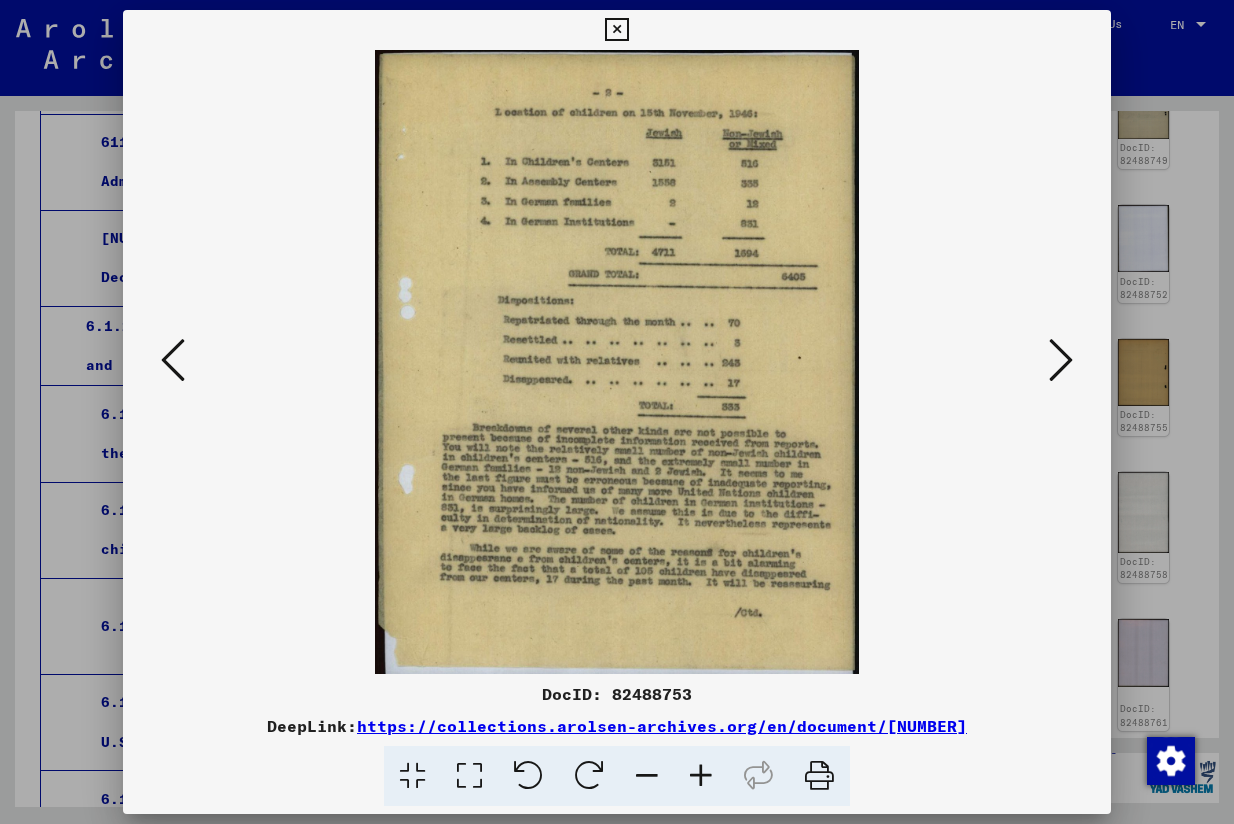 click at bounding box center (616, 30) 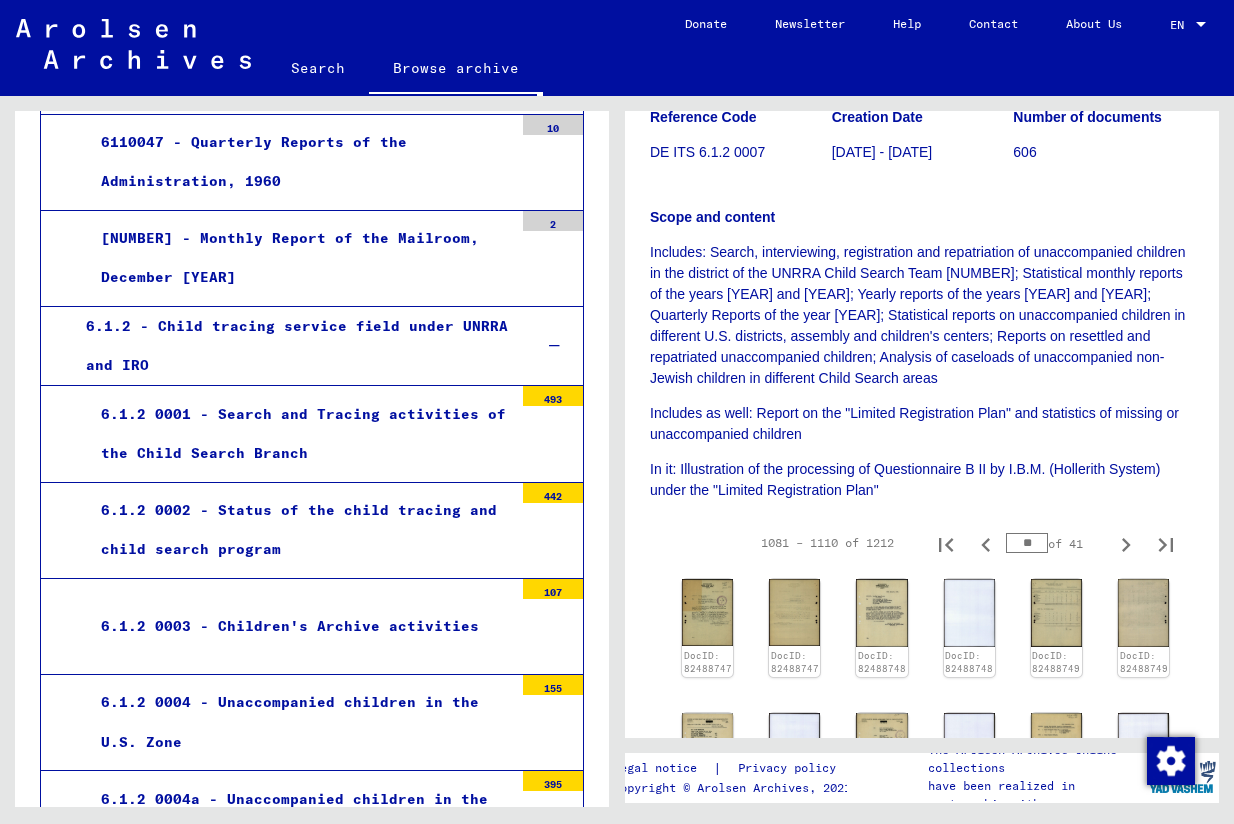 scroll, scrollTop: 278, scrollLeft: 0, axis: vertical 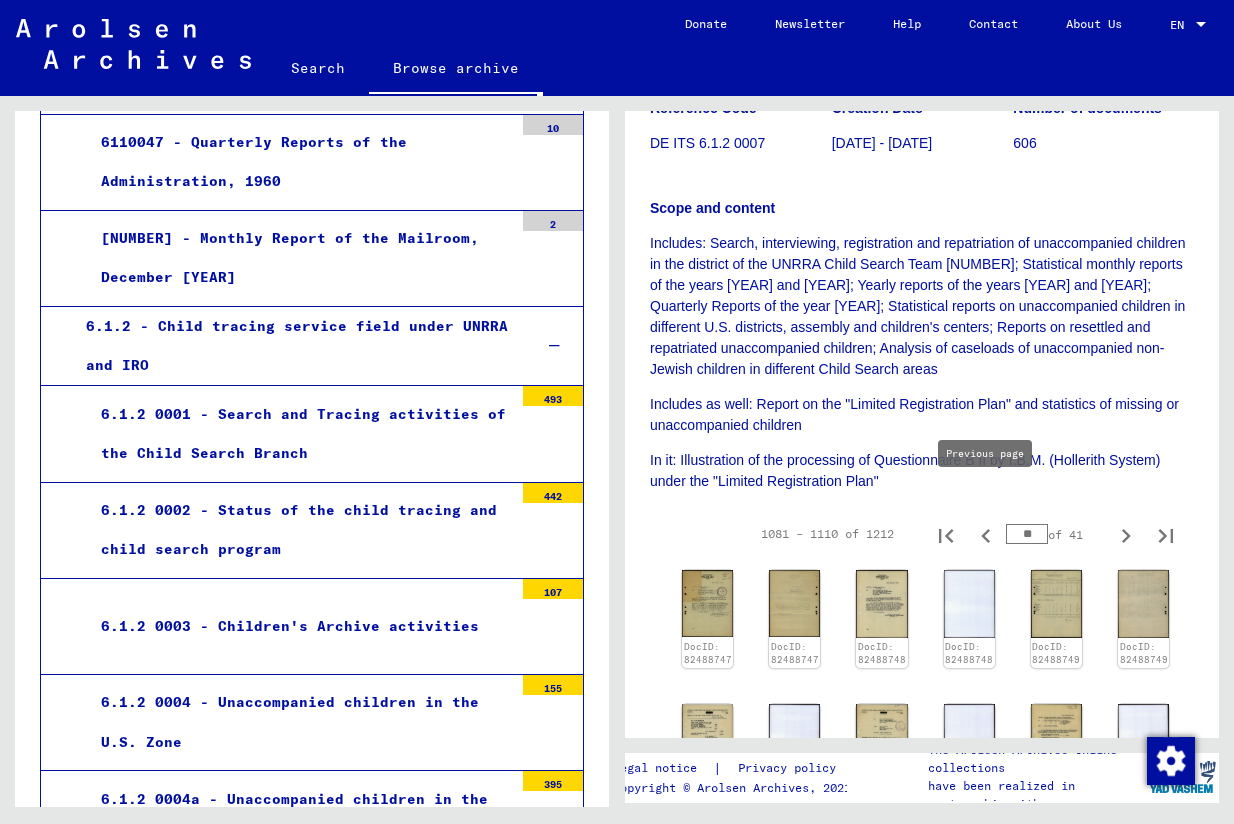 click 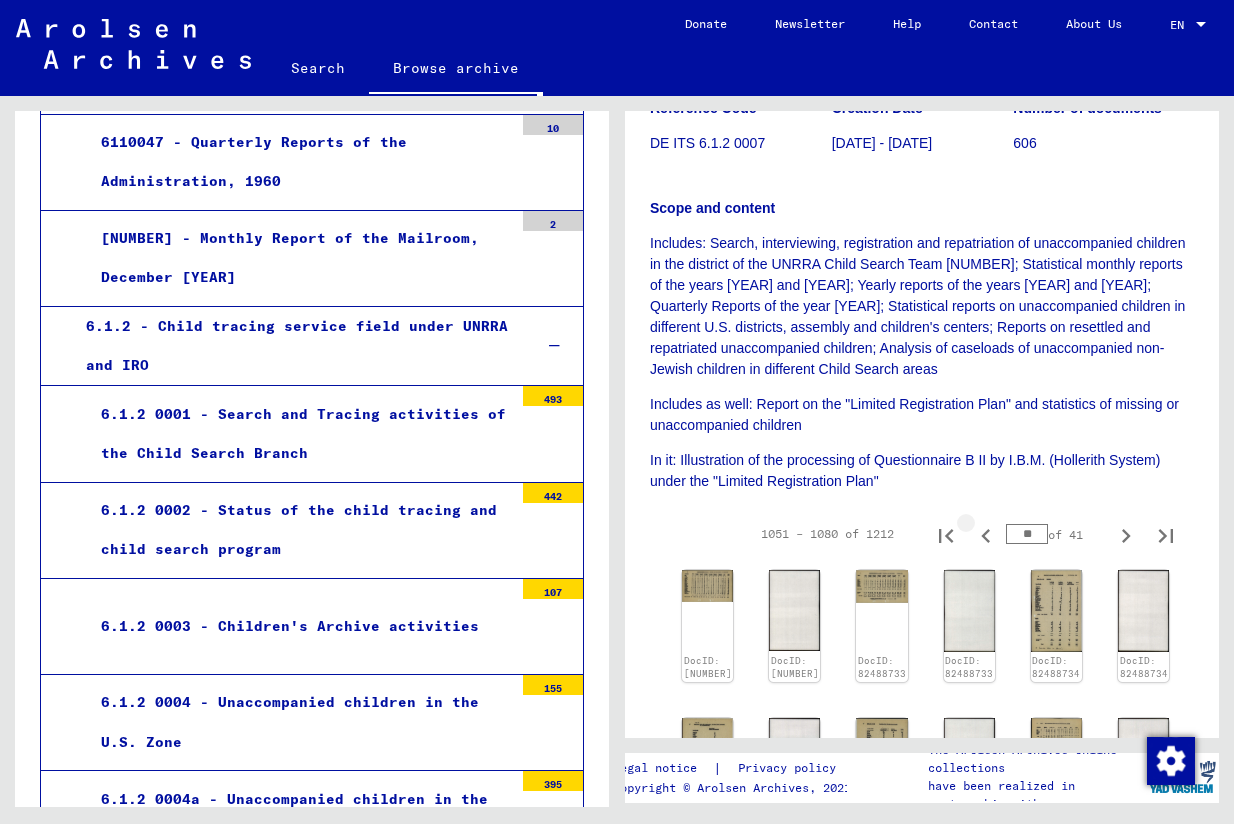 click 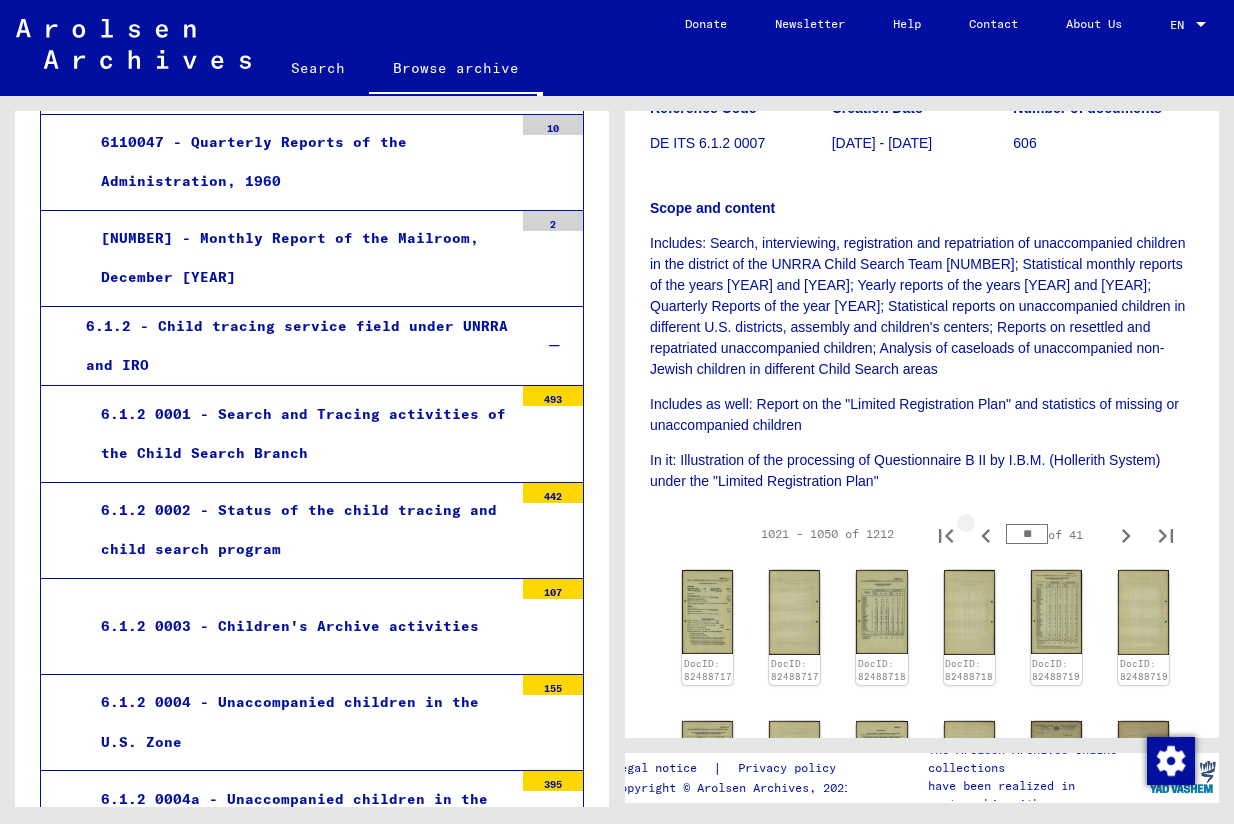 click 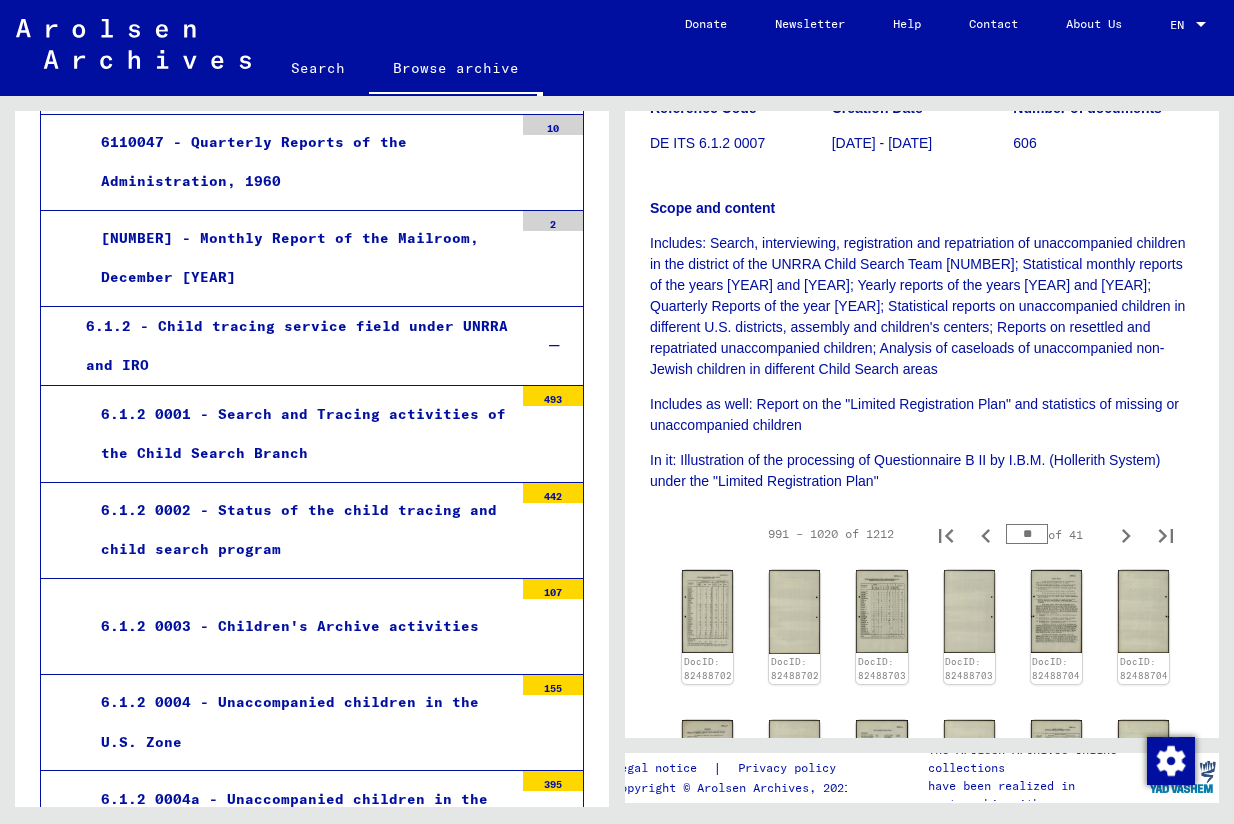 click 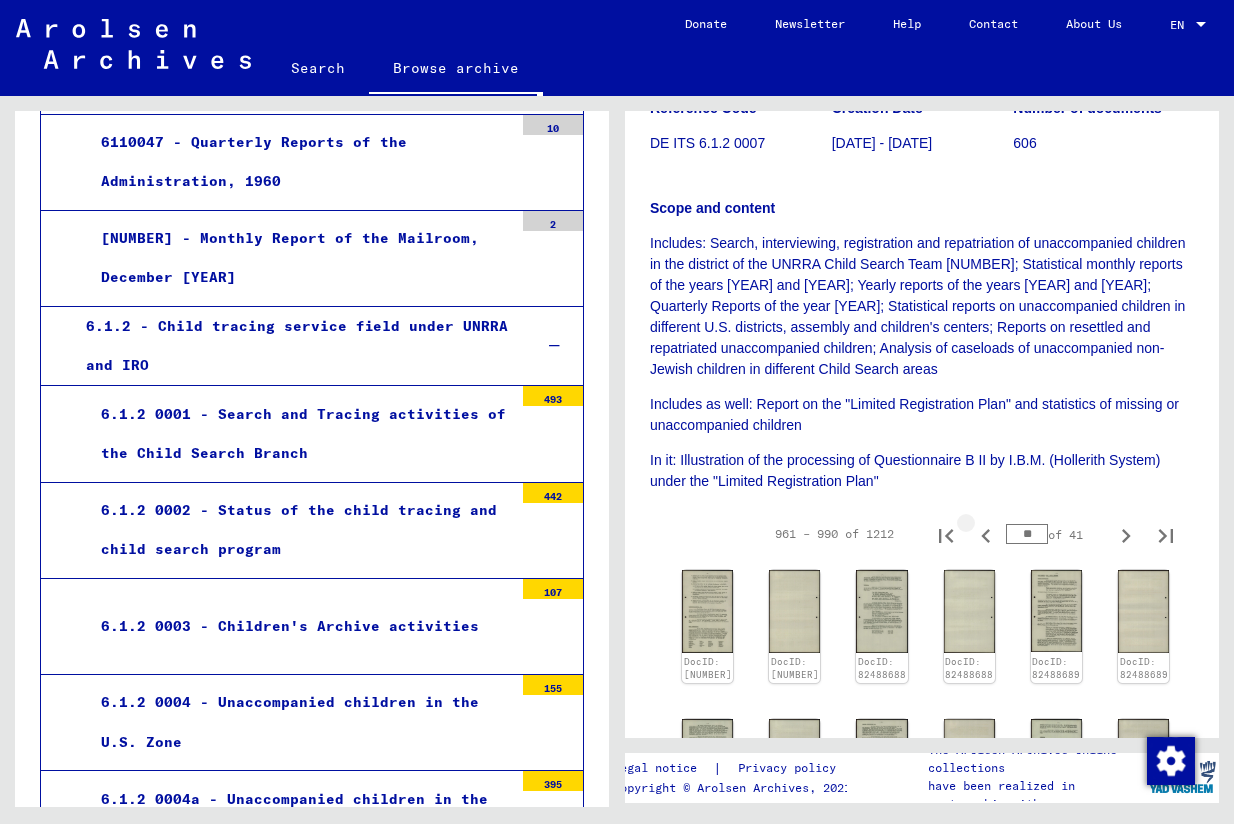 click 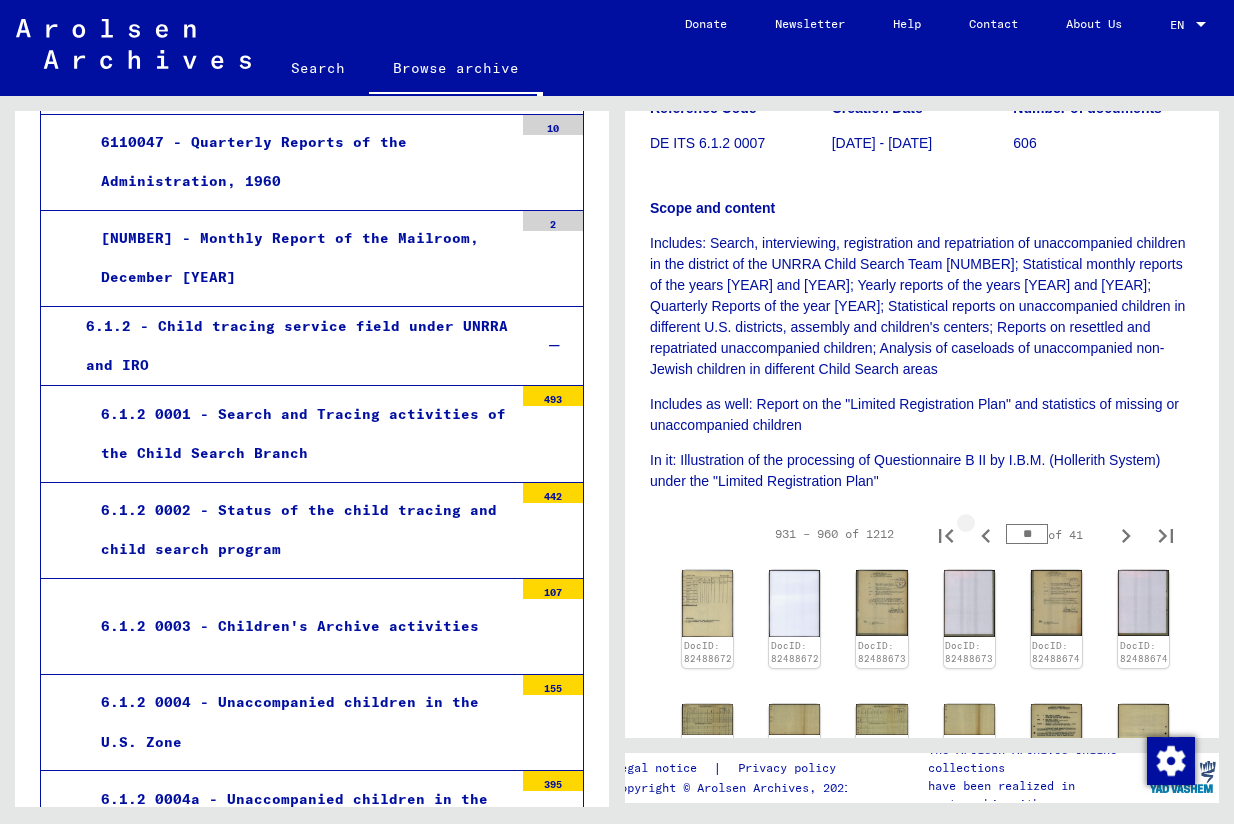 click 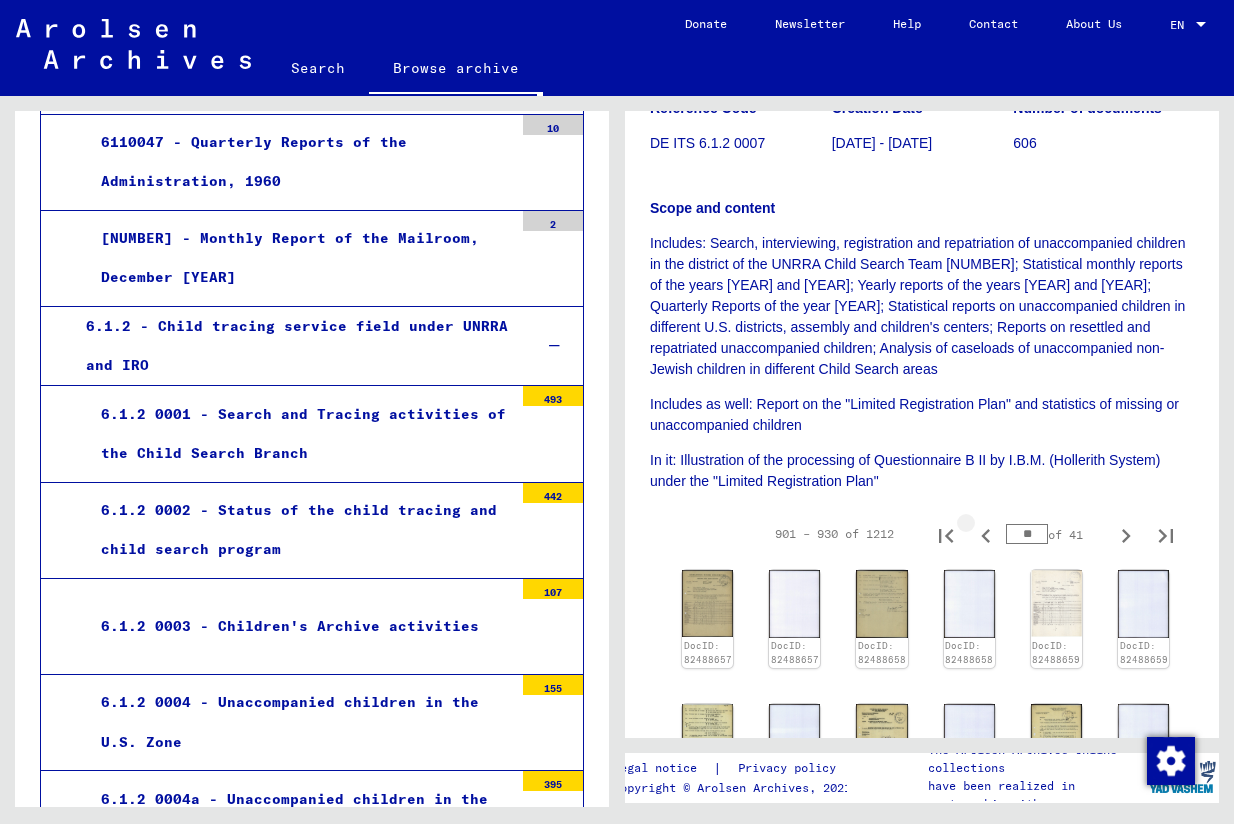 click 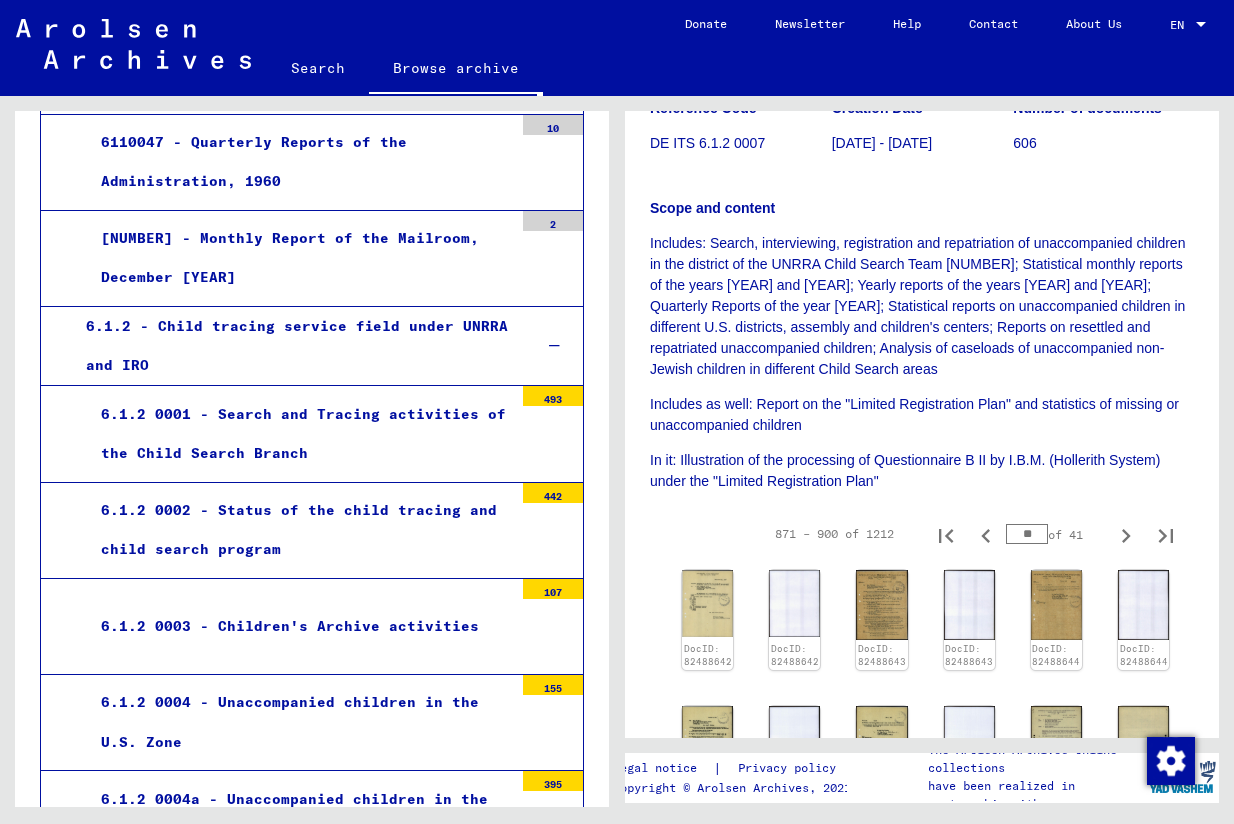 click 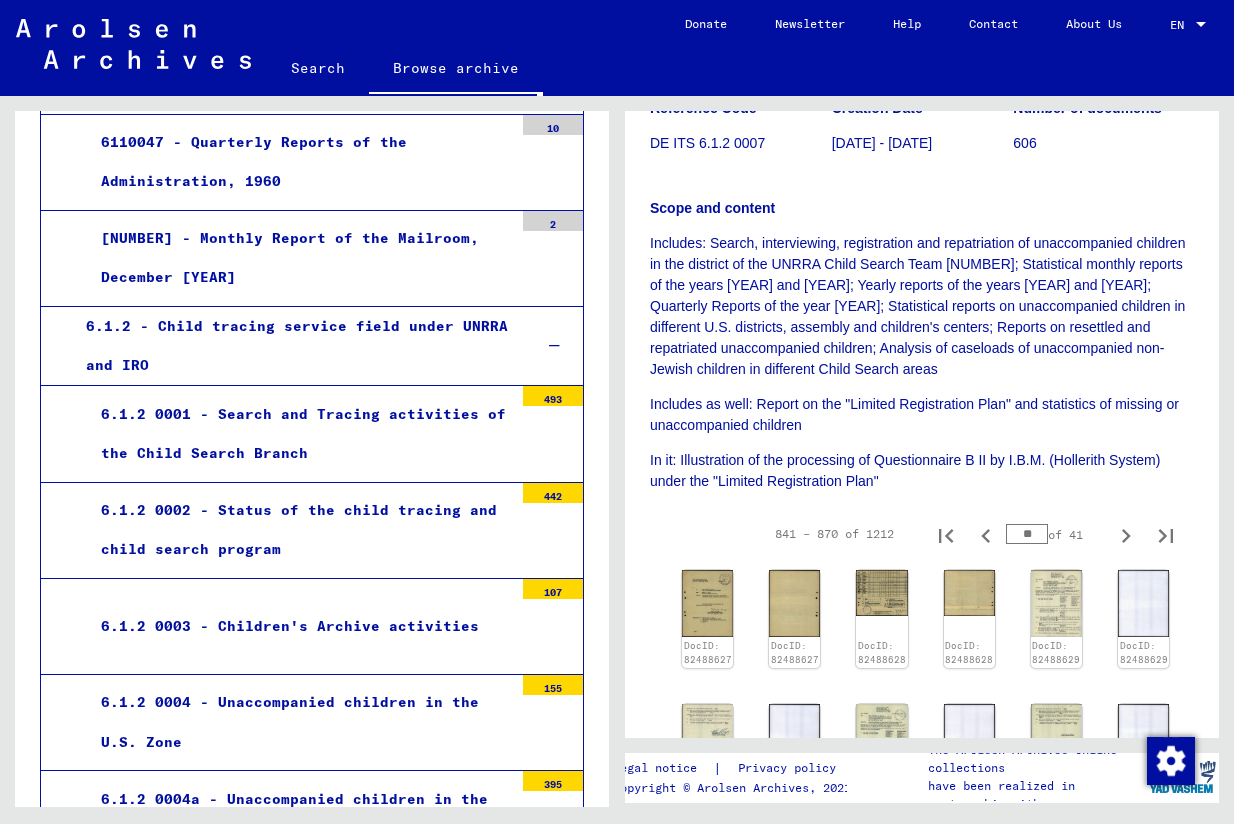 click 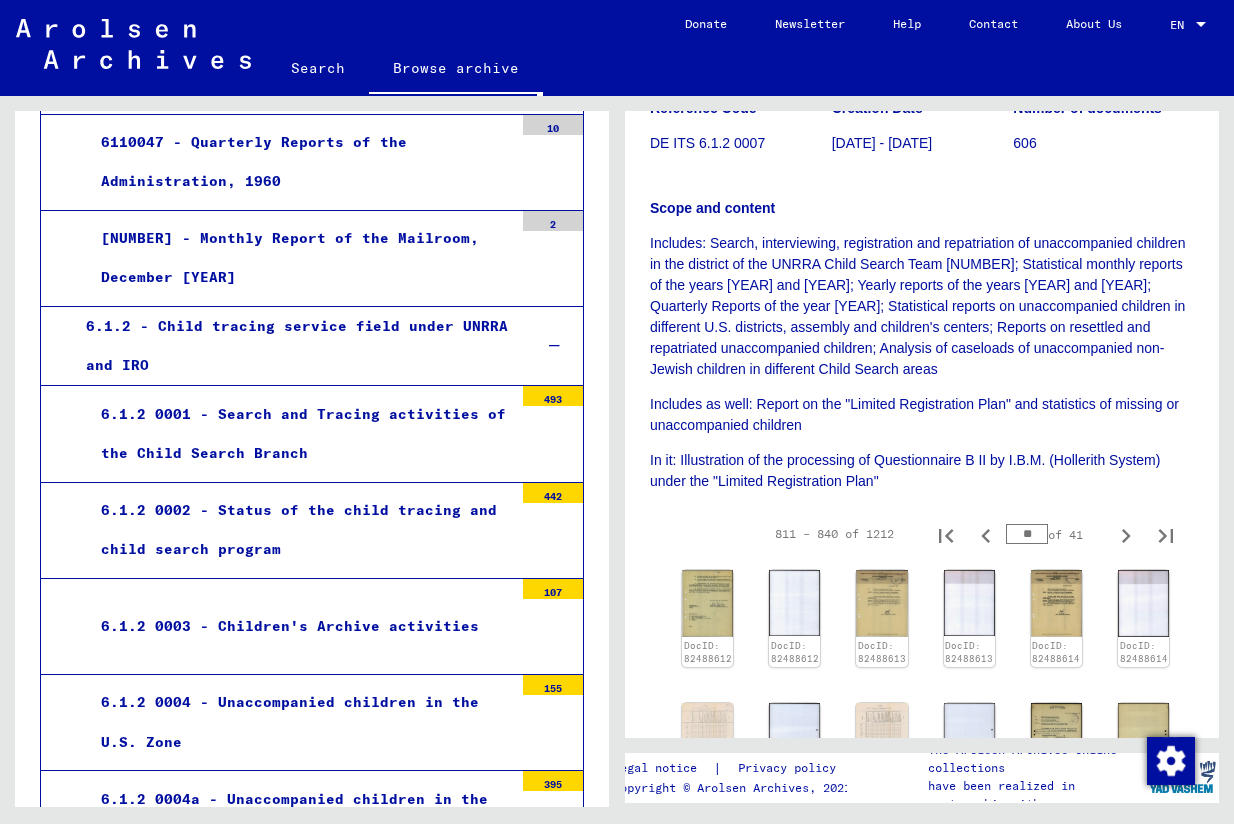 click 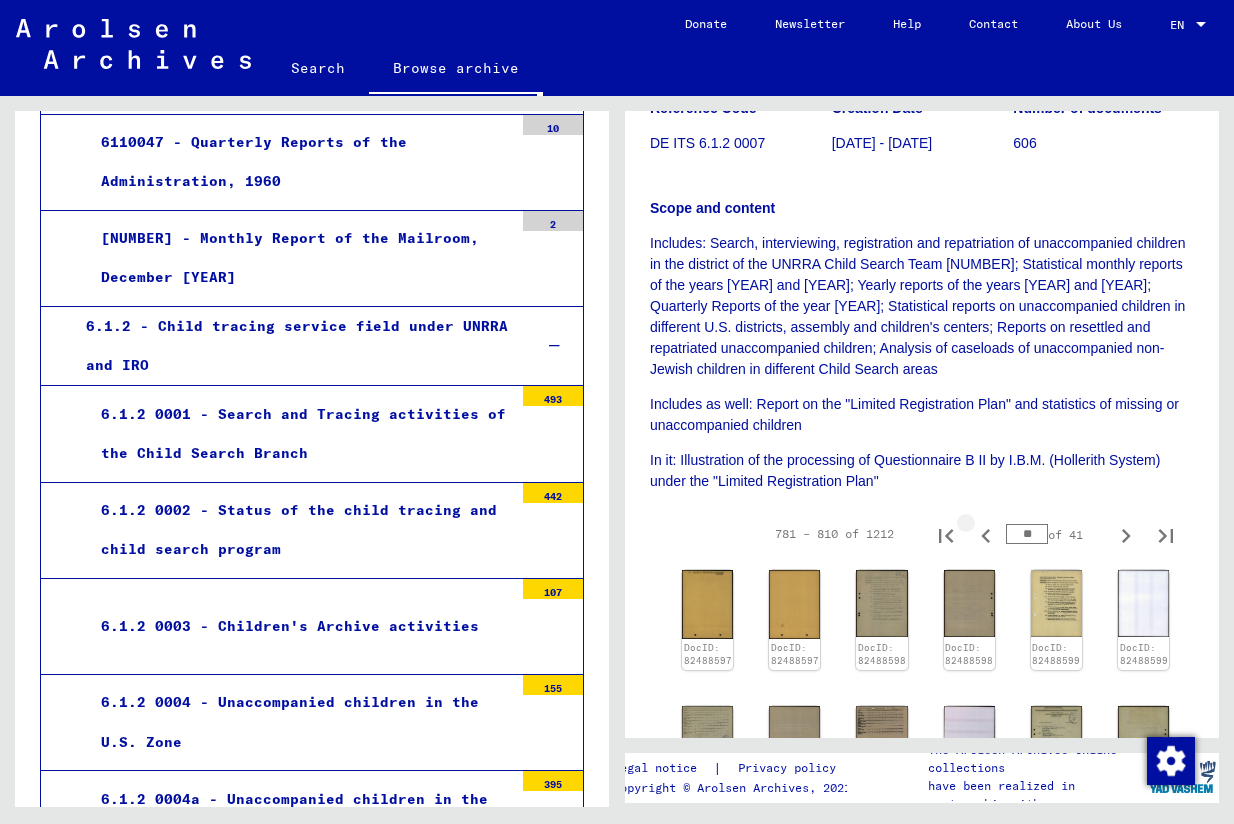 click 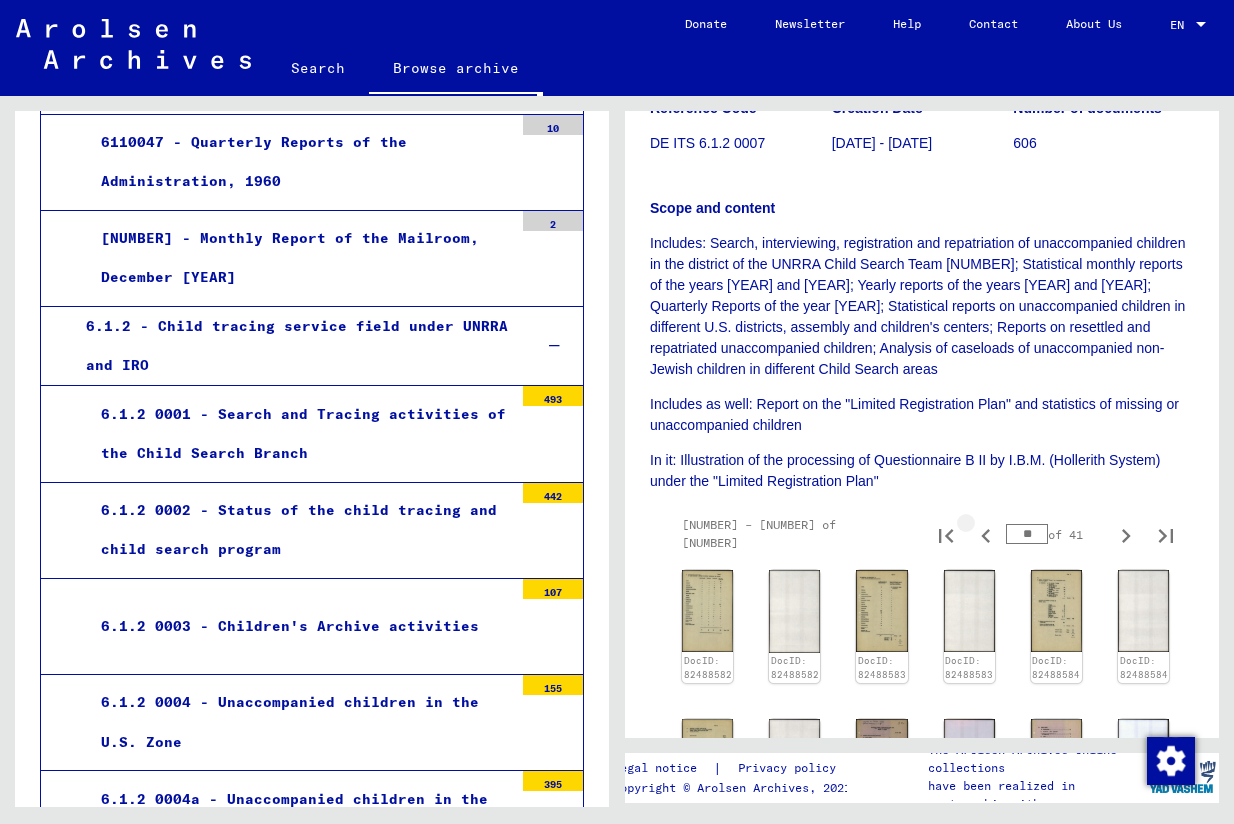 click 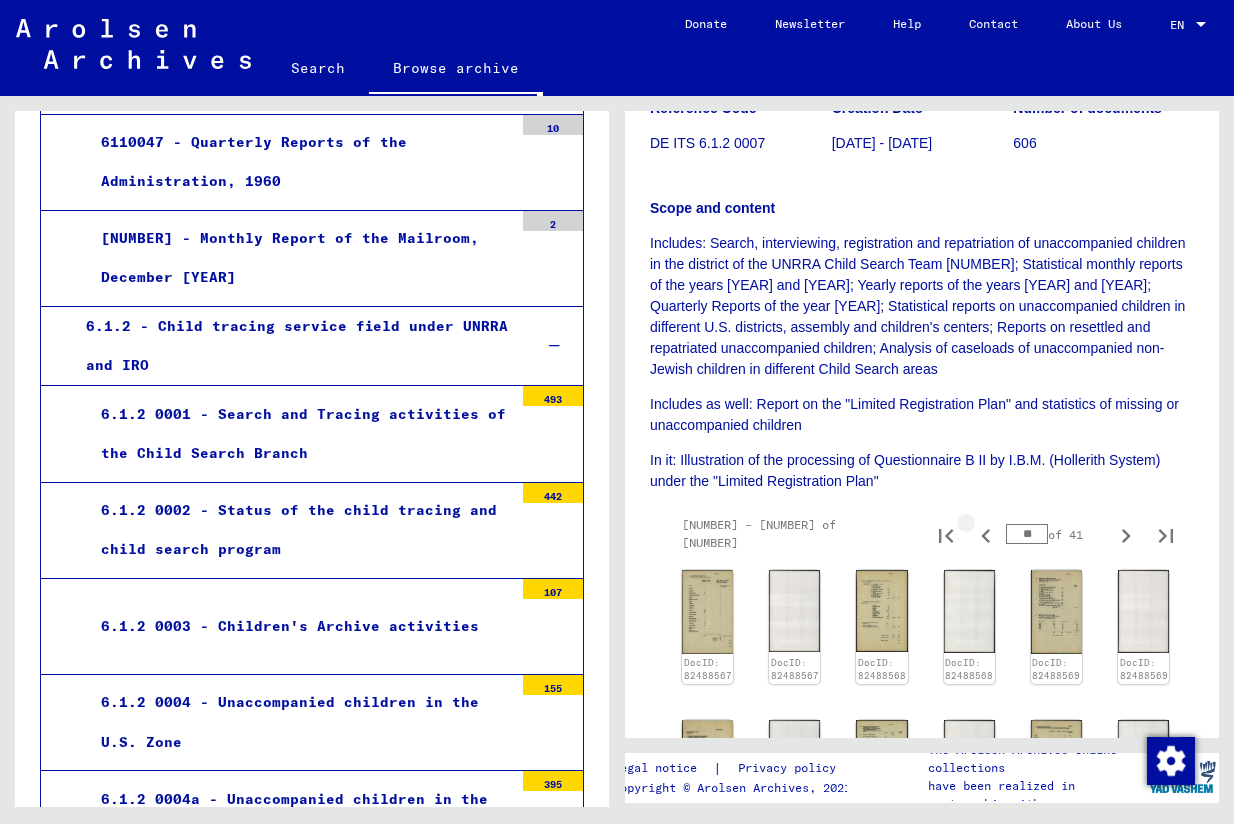 click 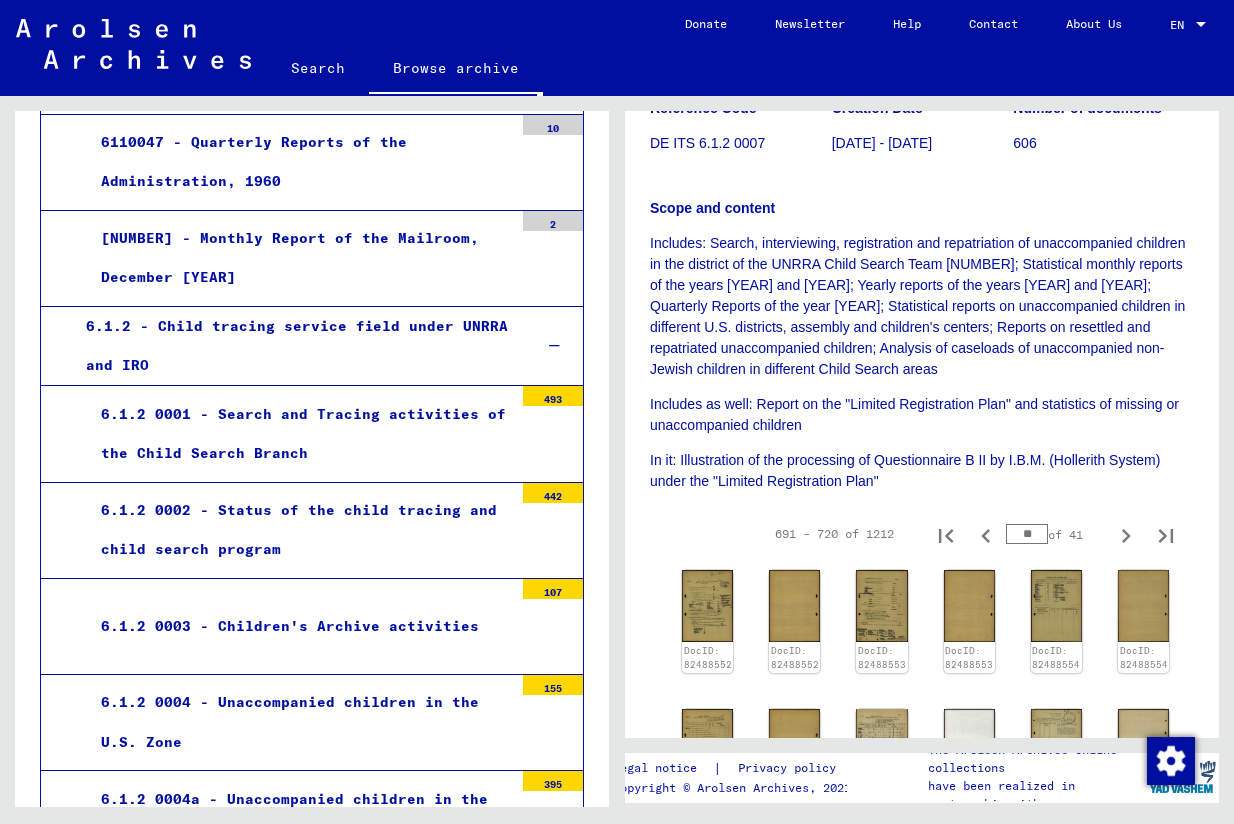 click 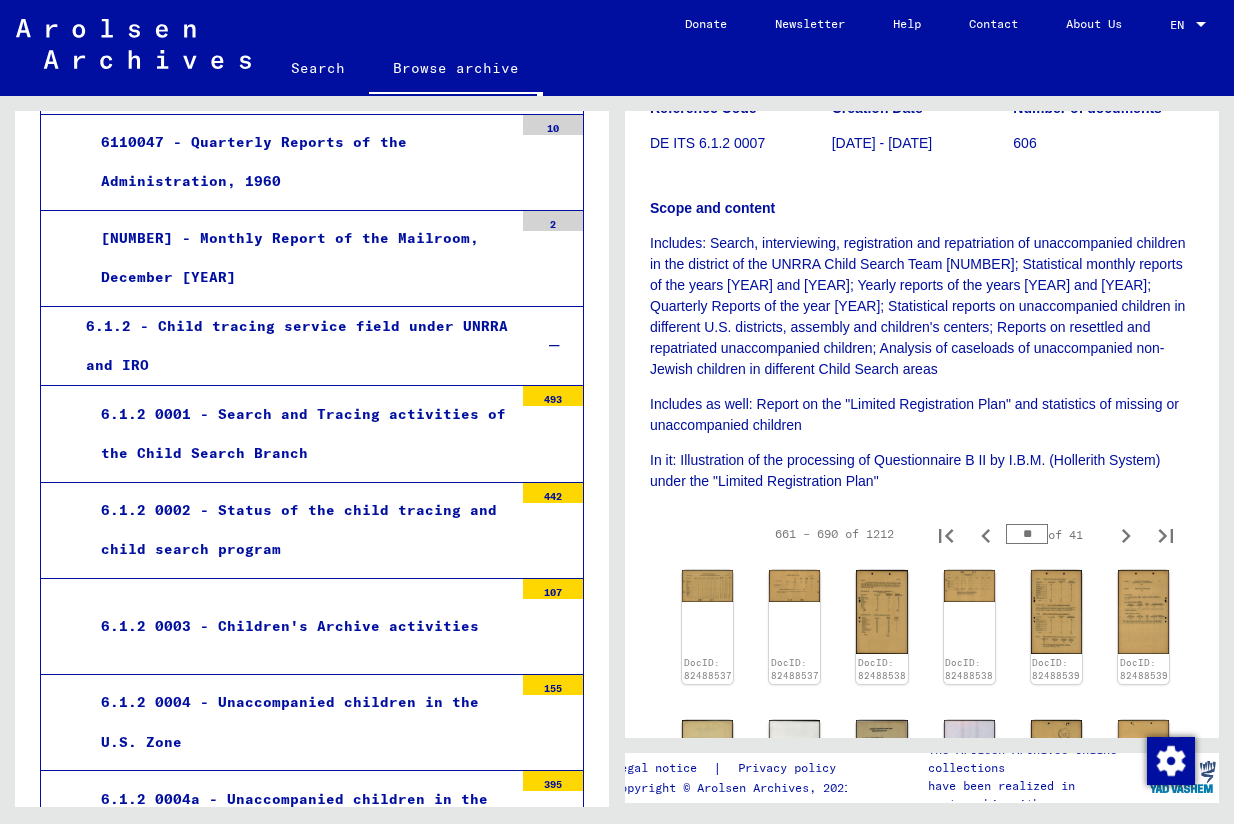 click 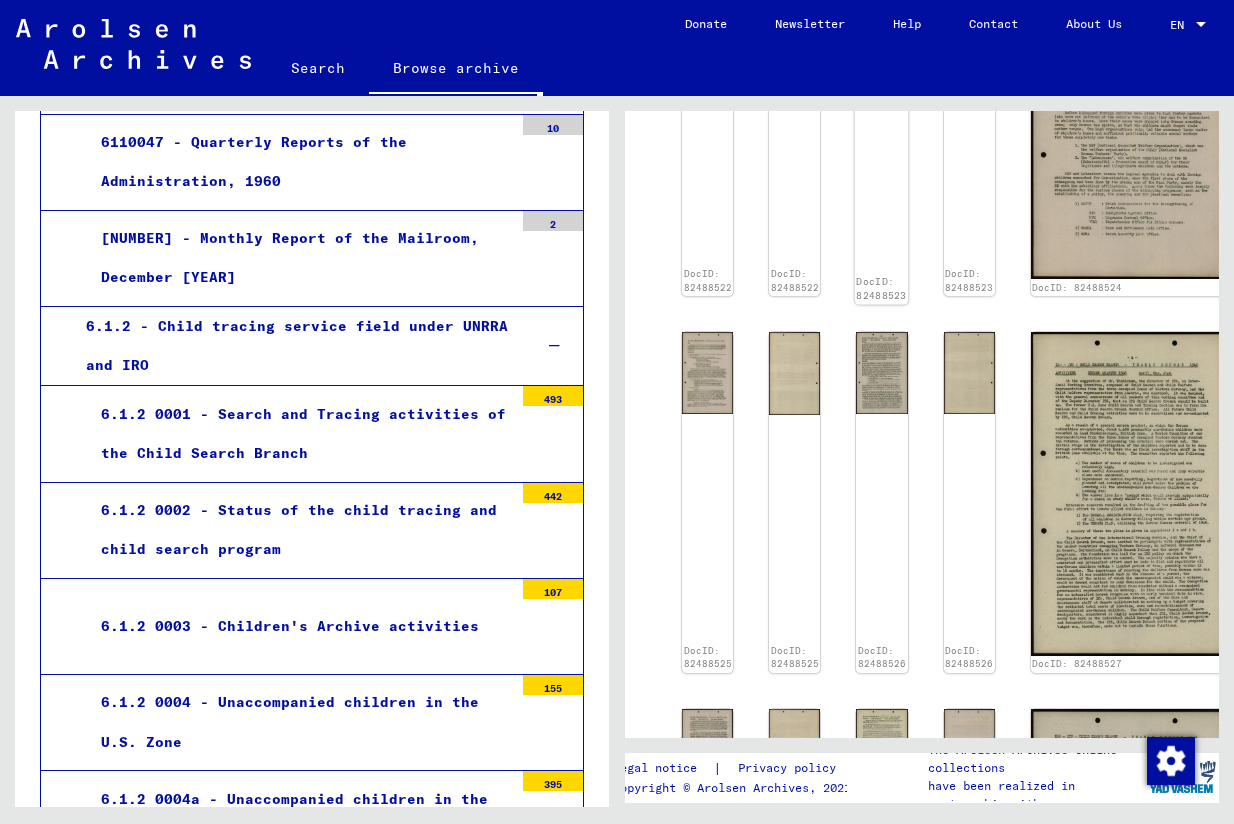 scroll, scrollTop: 916, scrollLeft: 0, axis: vertical 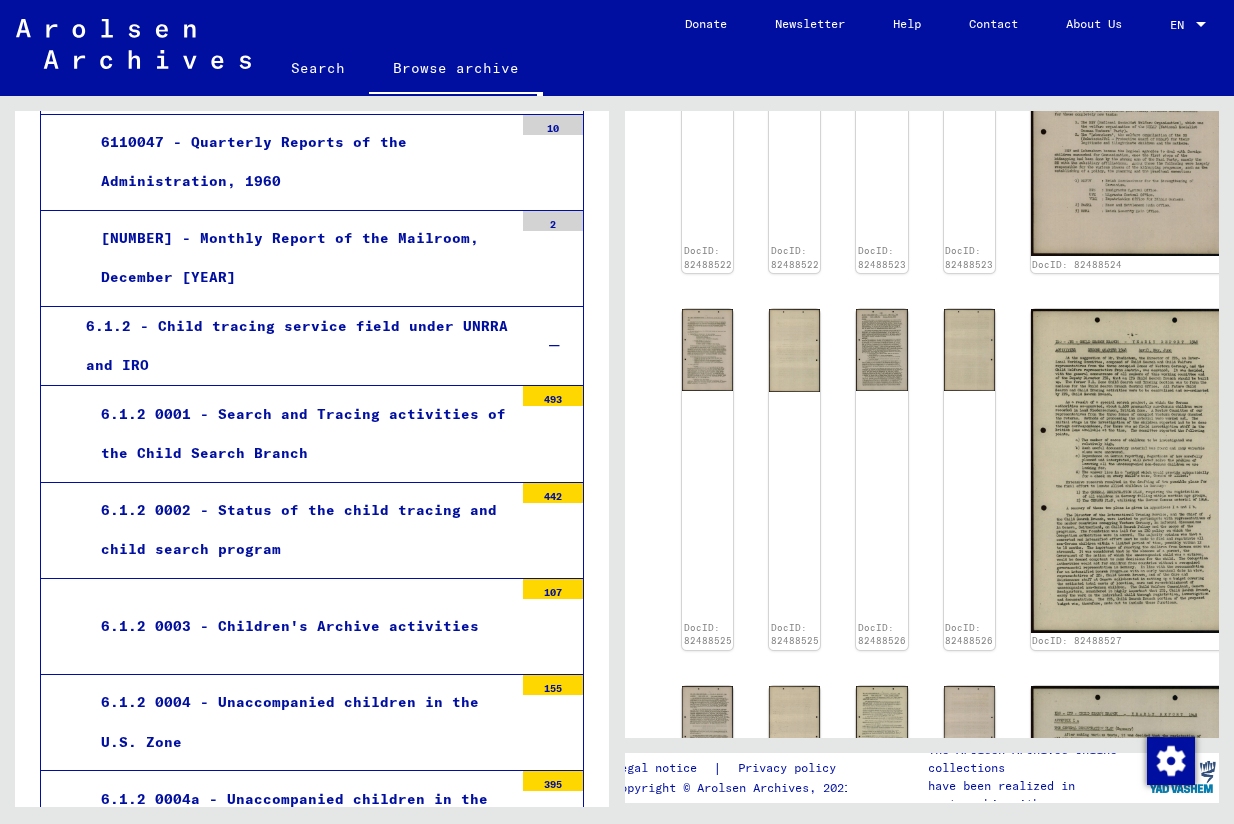 click 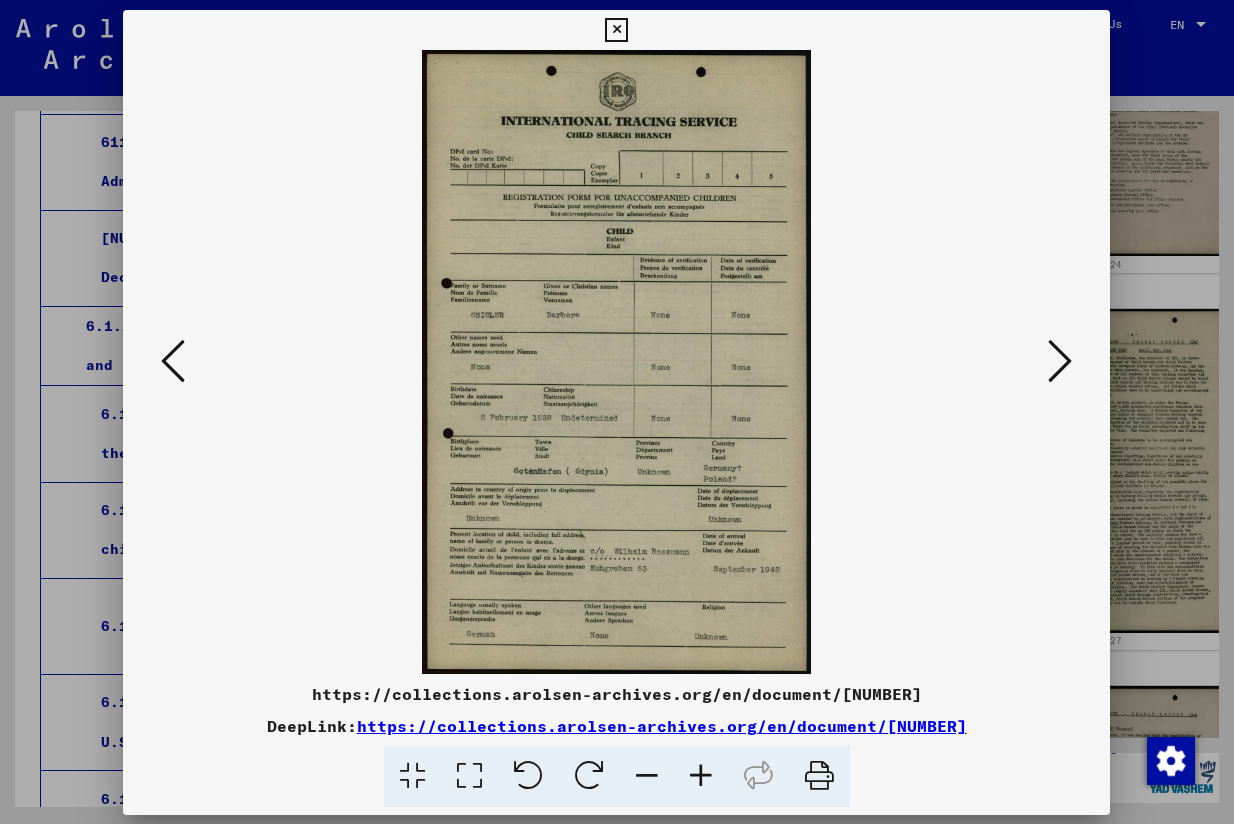 click at bounding box center (616, 362) 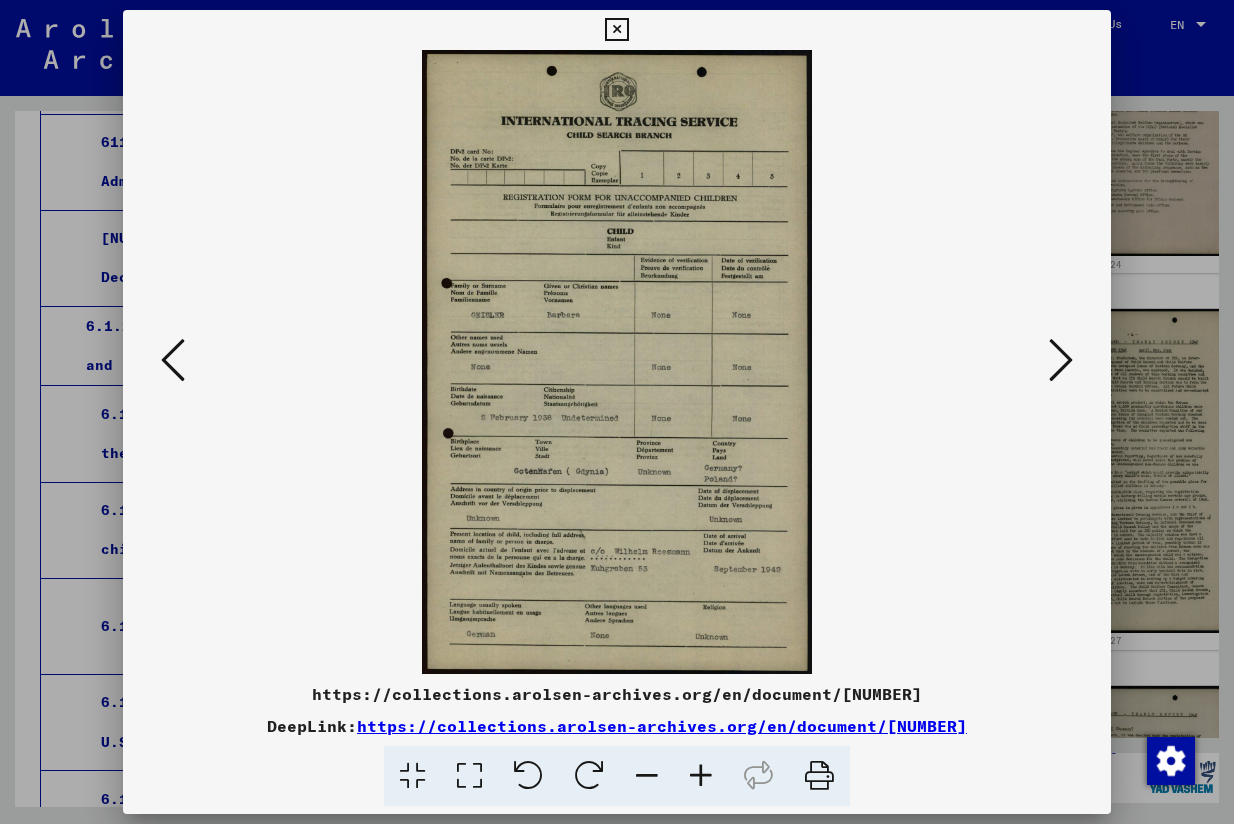 click at bounding box center [1061, 360] 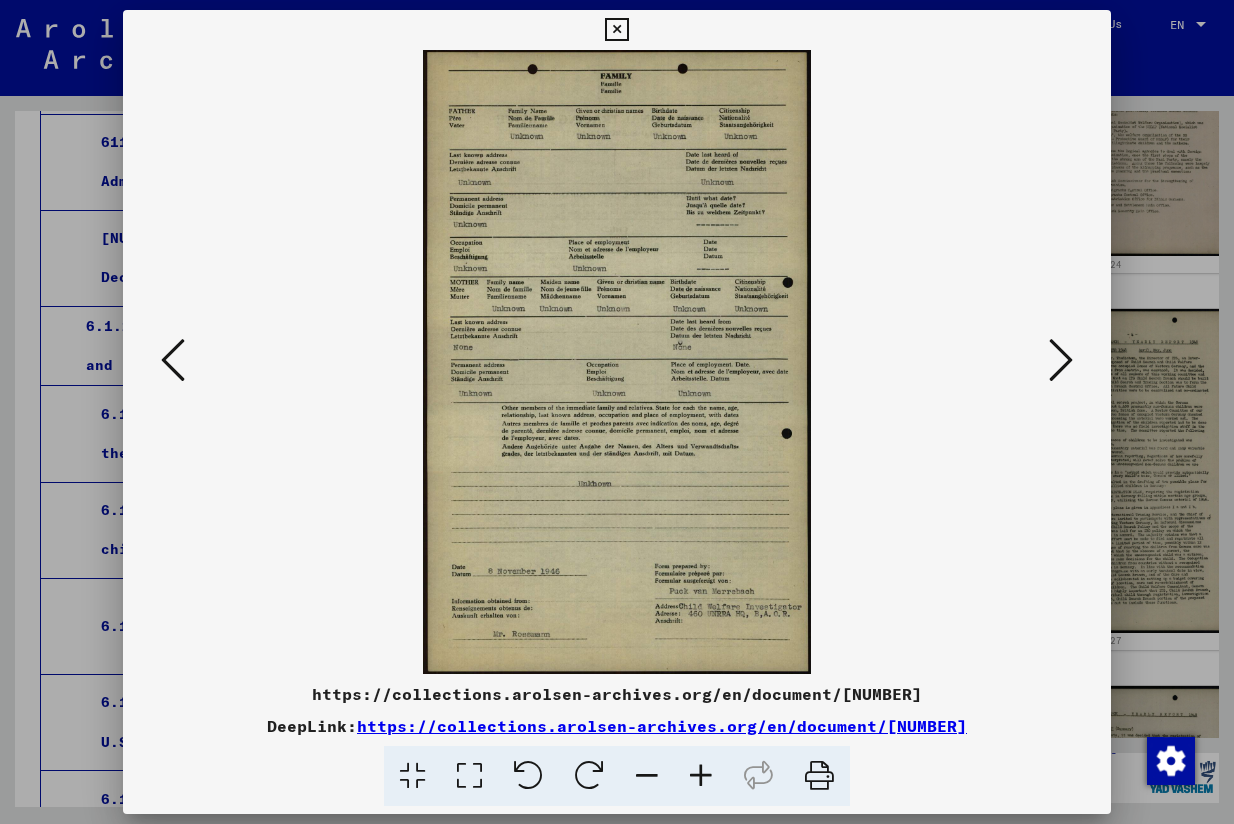 click at bounding box center (1061, 360) 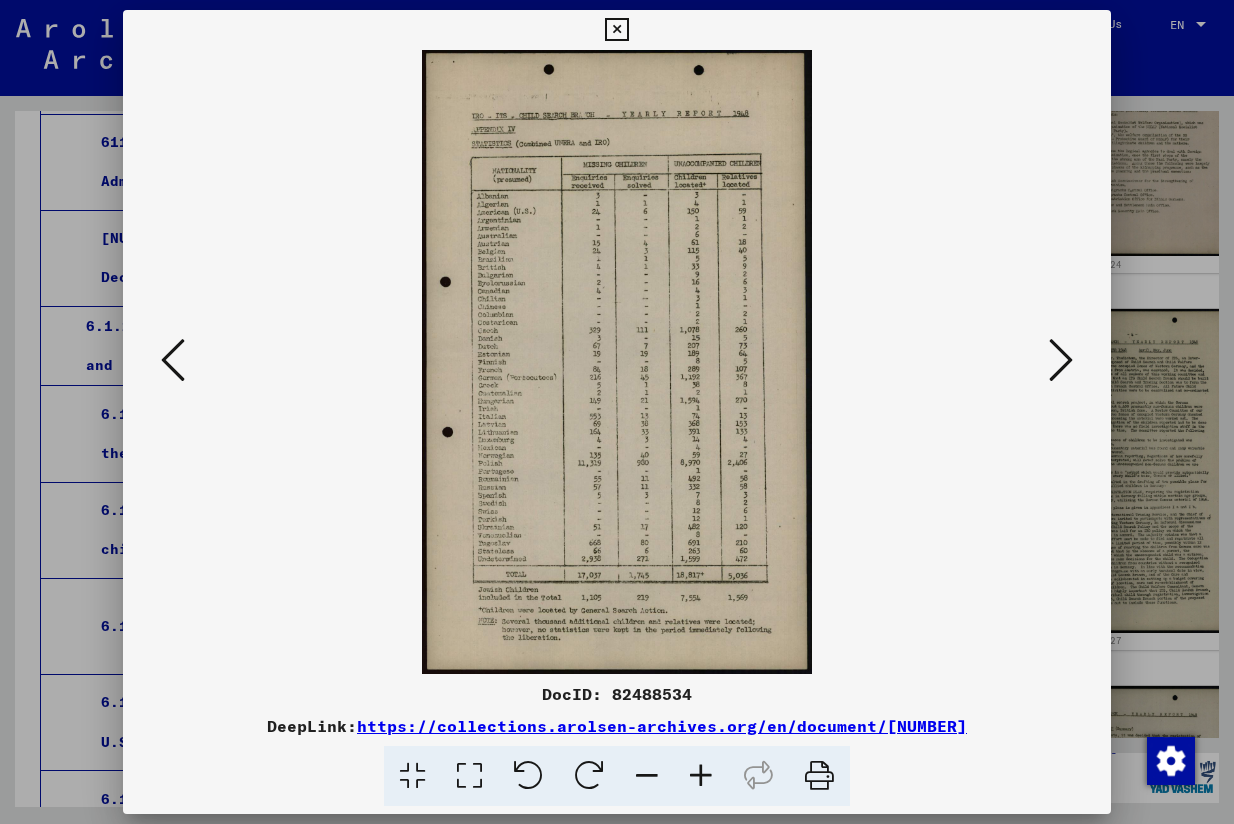 click at bounding box center (469, 776) 